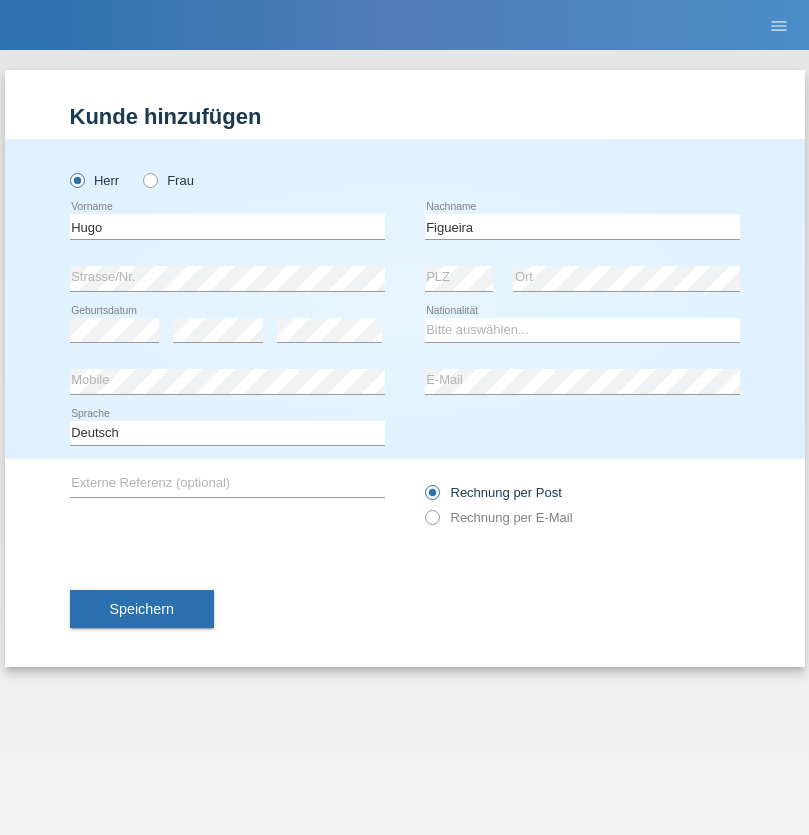 scroll, scrollTop: 0, scrollLeft: 0, axis: both 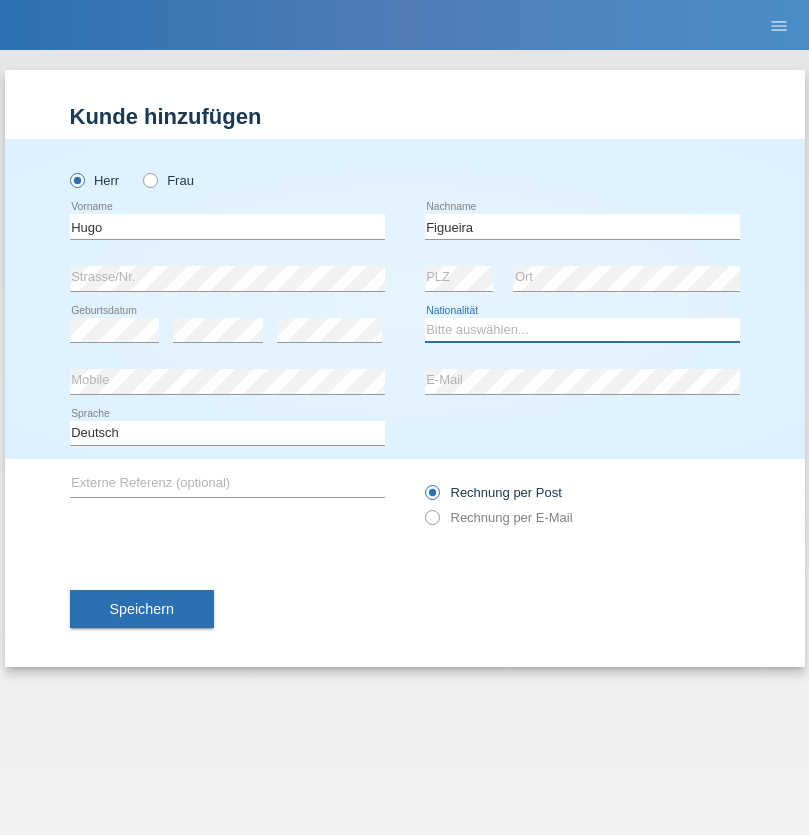 select on "PT" 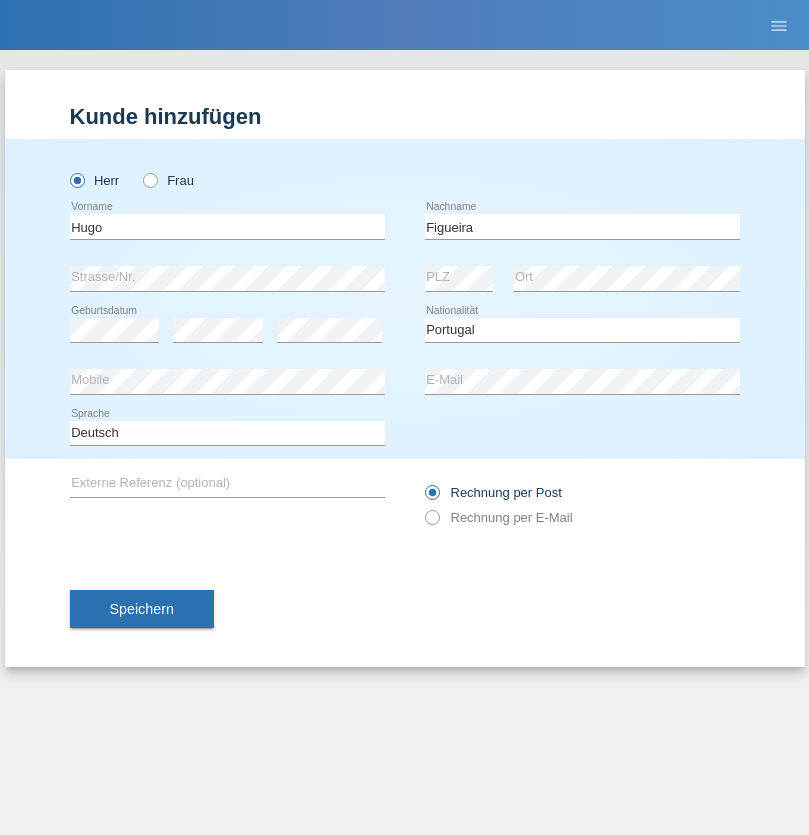 select on "C" 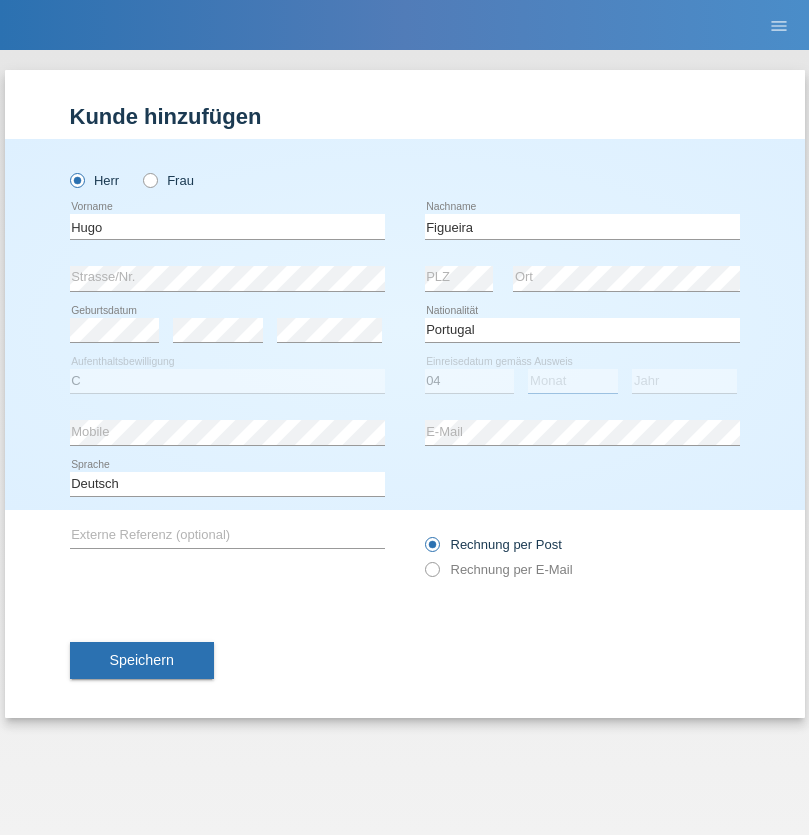 select on "02" 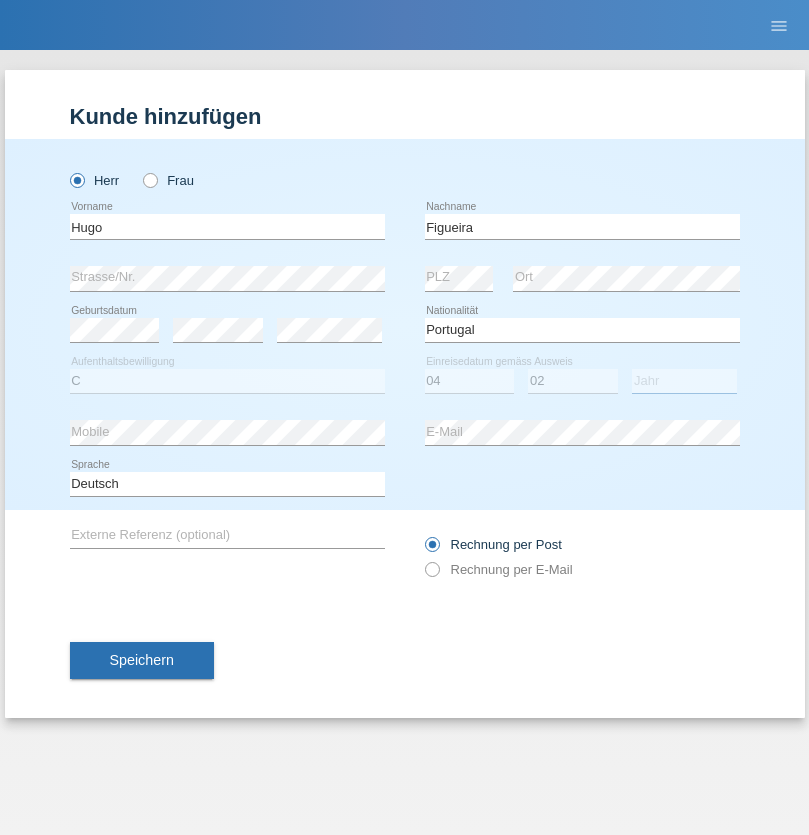 select on "2012" 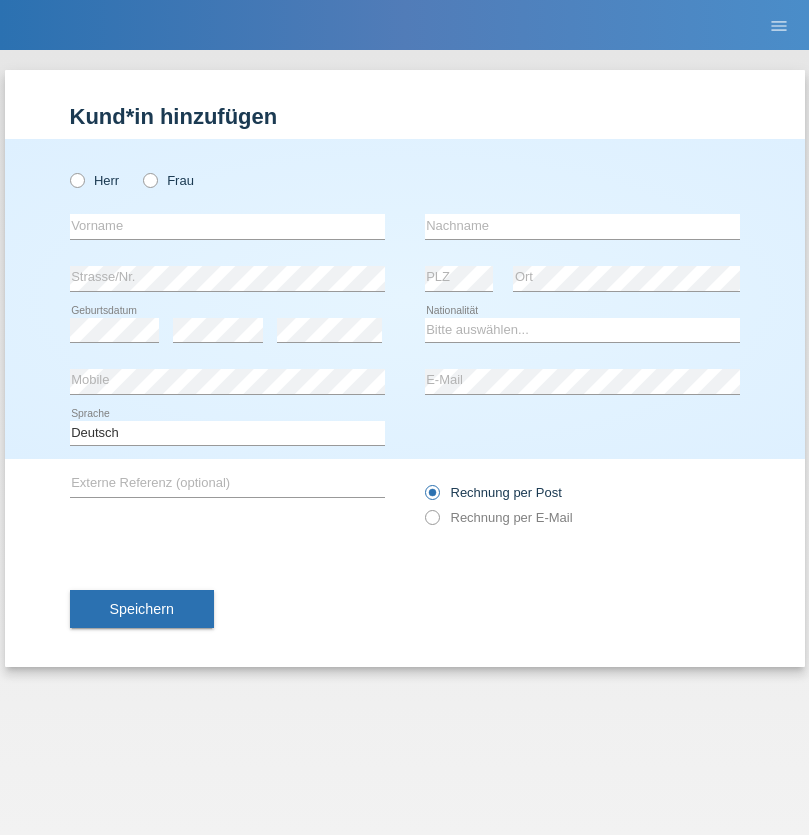 scroll, scrollTop: 0, scrollLeft: 0, axis: both 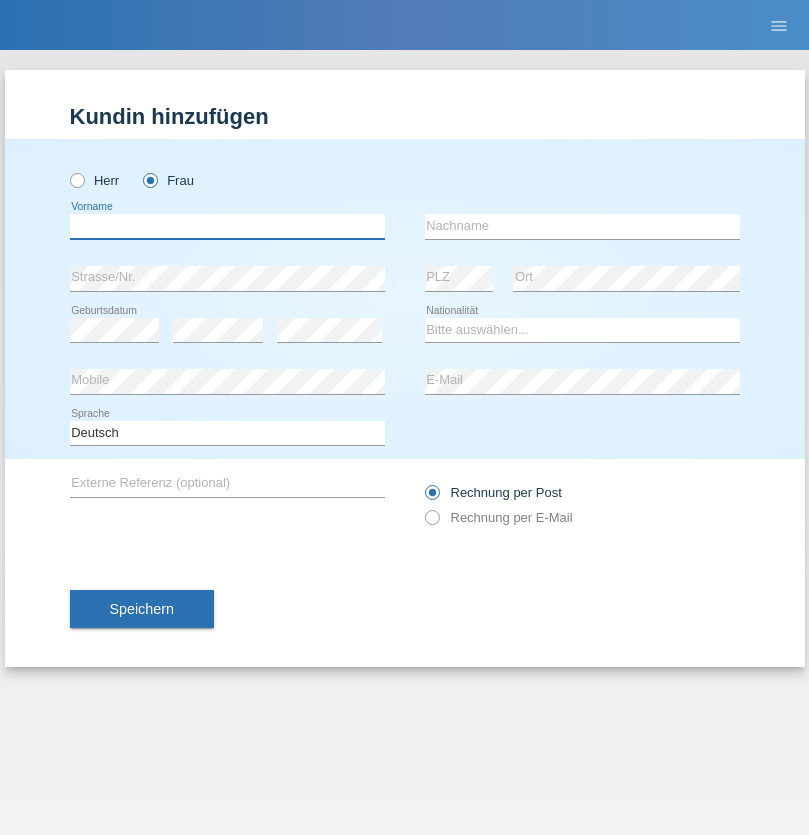 click at bounding box center [227, 226] 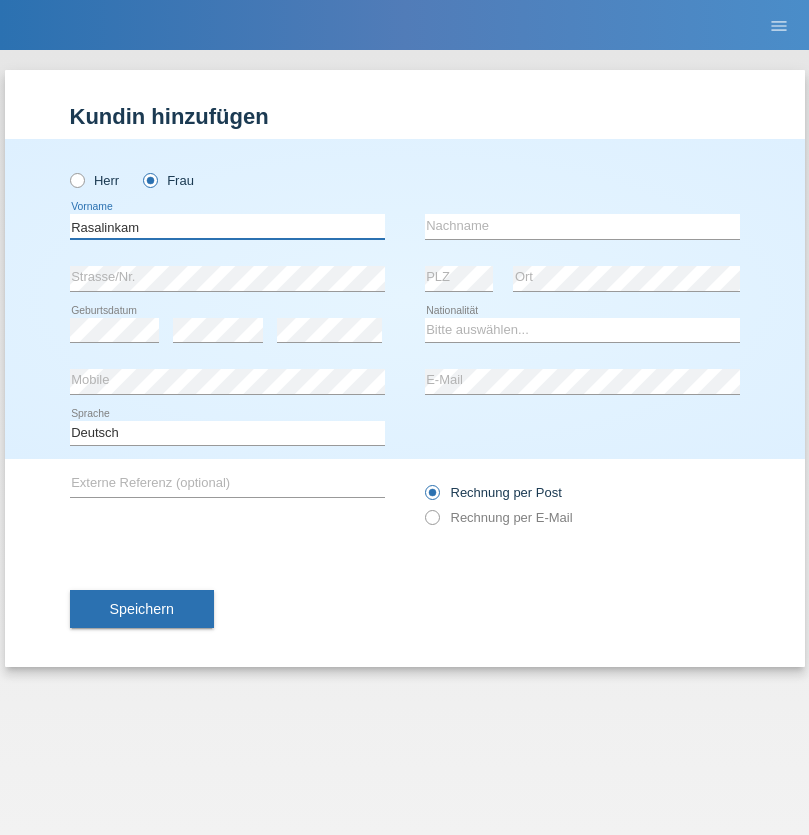type on "Rasalinkam" 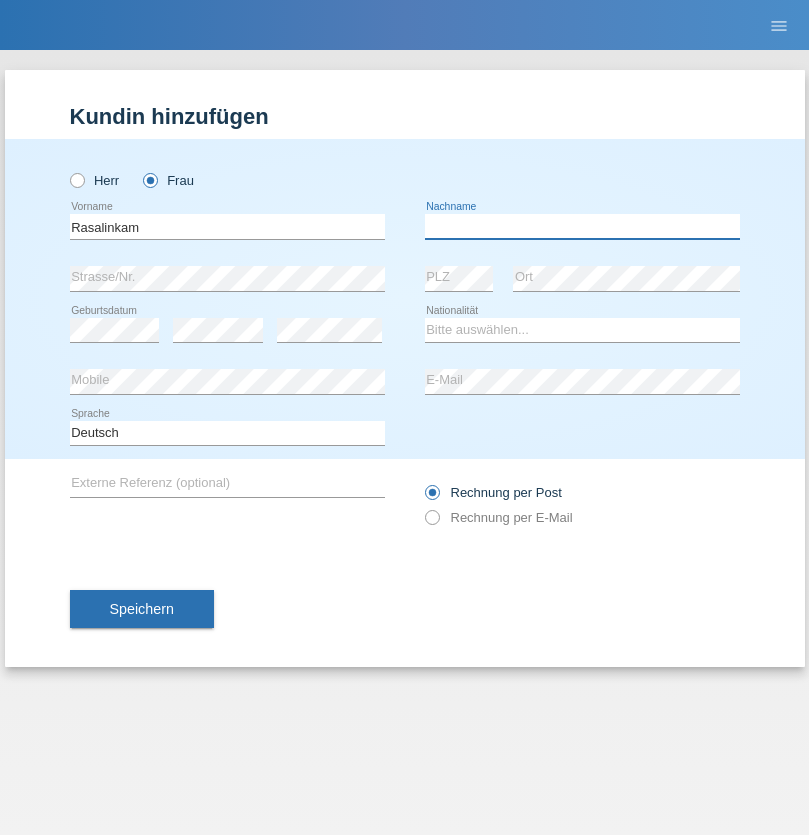 click at bounding box center (582, 226) 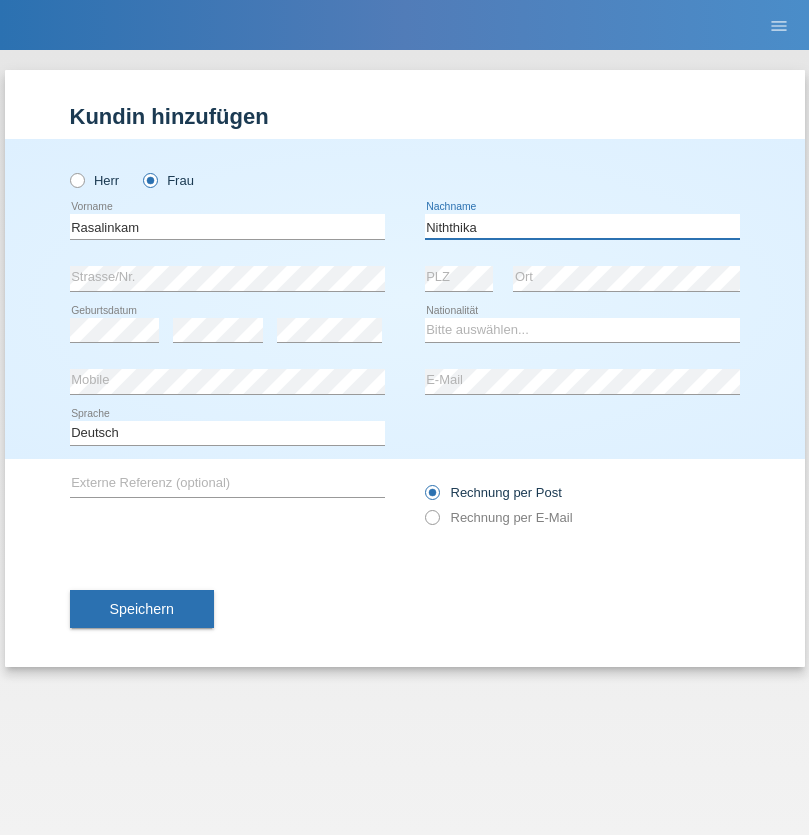 type on "Niththika" 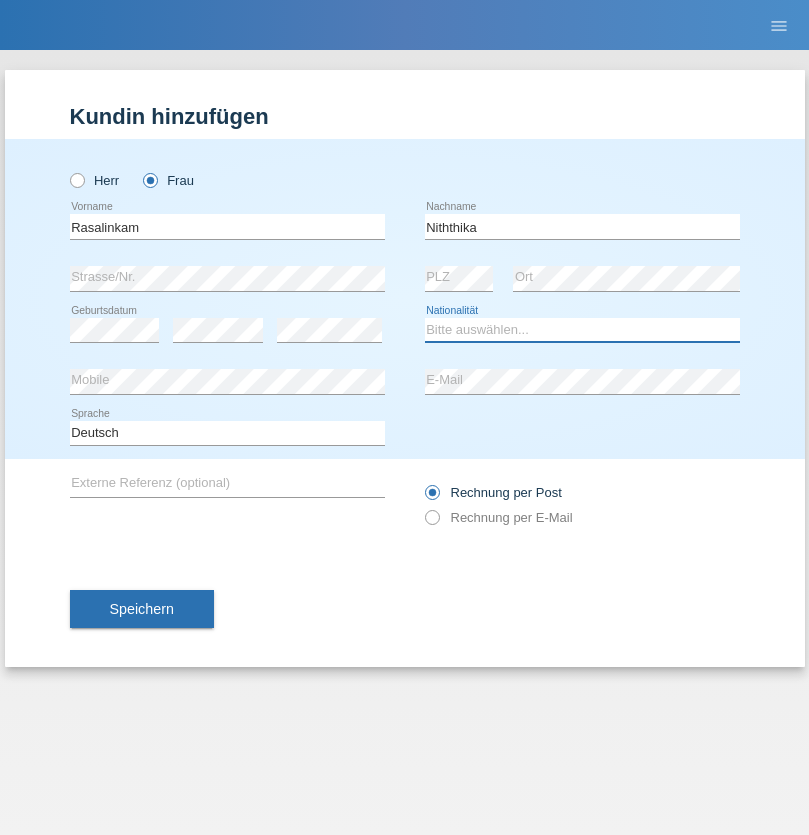 select on "LK" 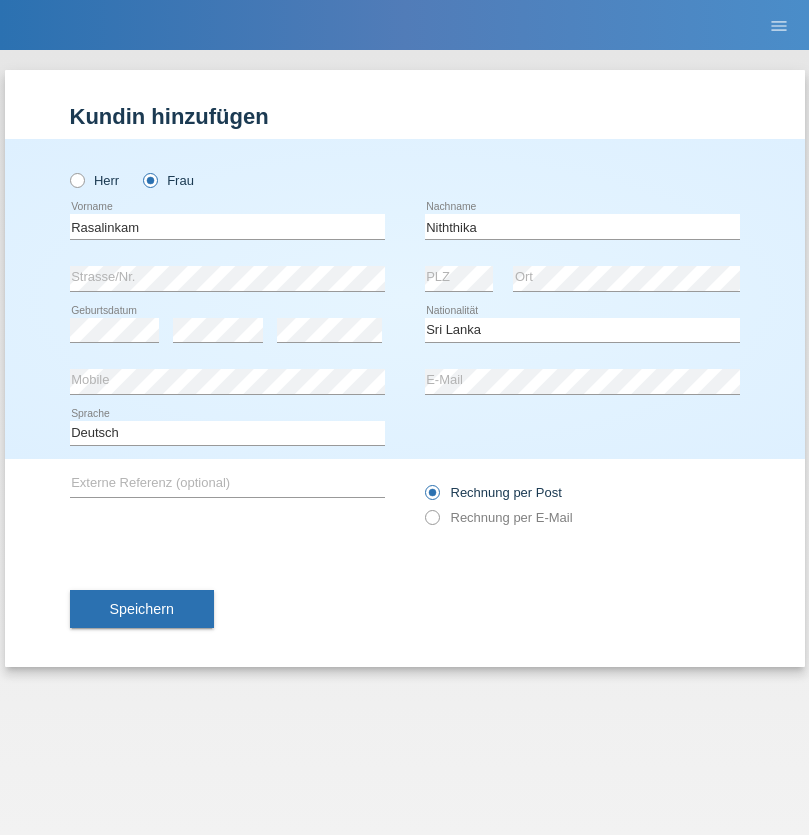 select on "C" 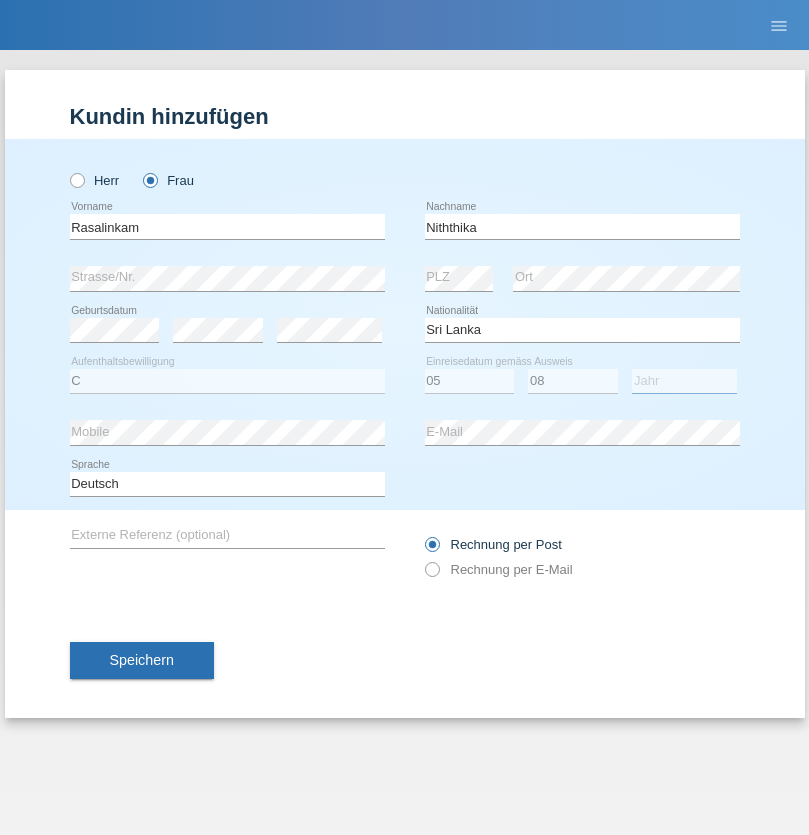 select on "2021" 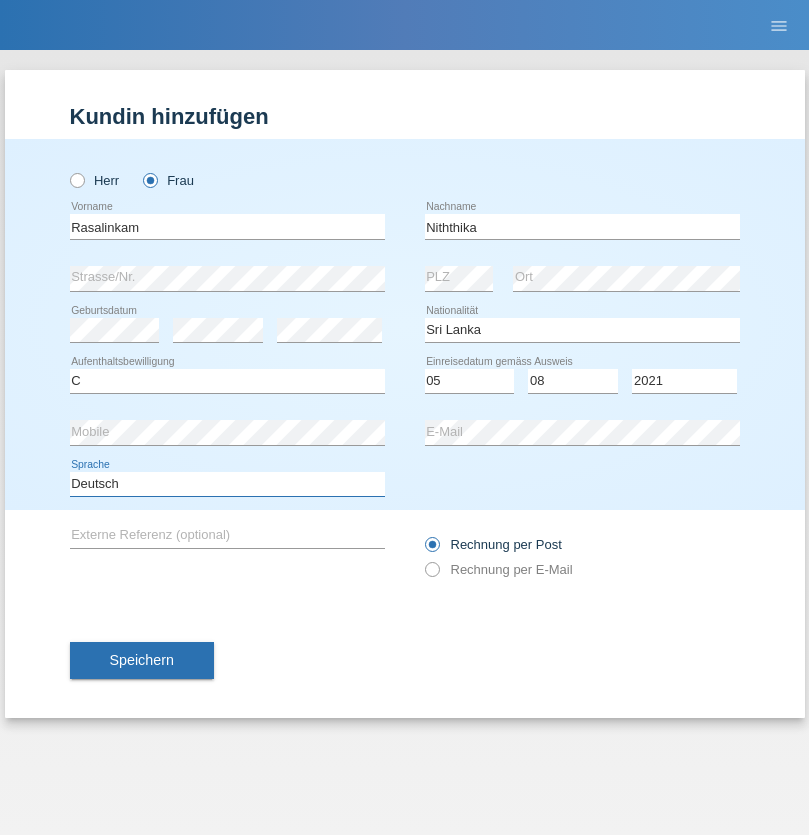 select on "en" 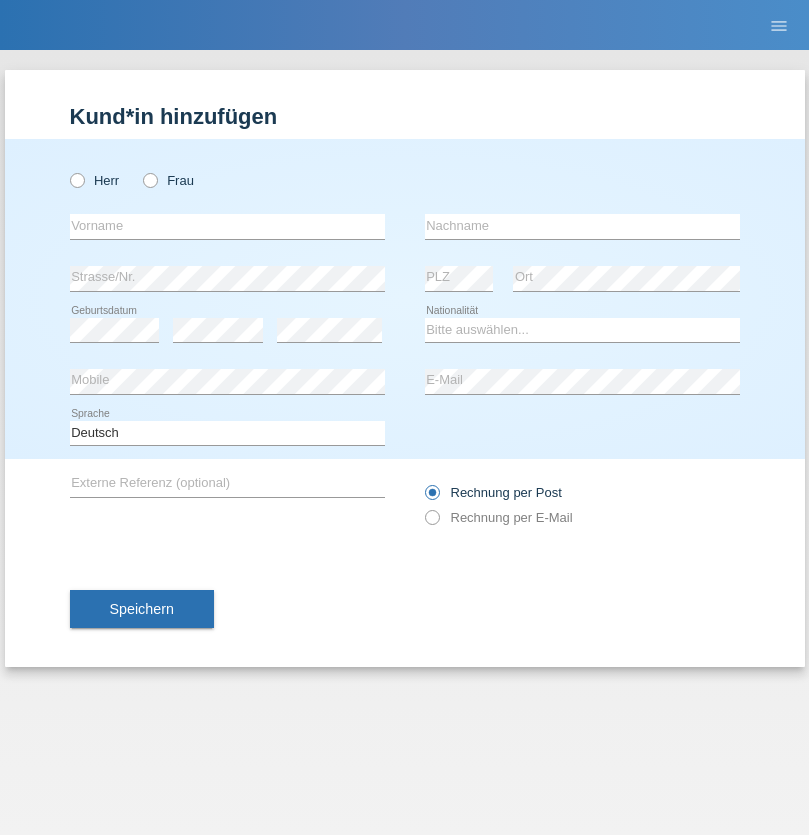 scroll, scrollTop: 0, scrollLeft: 0, axis: both 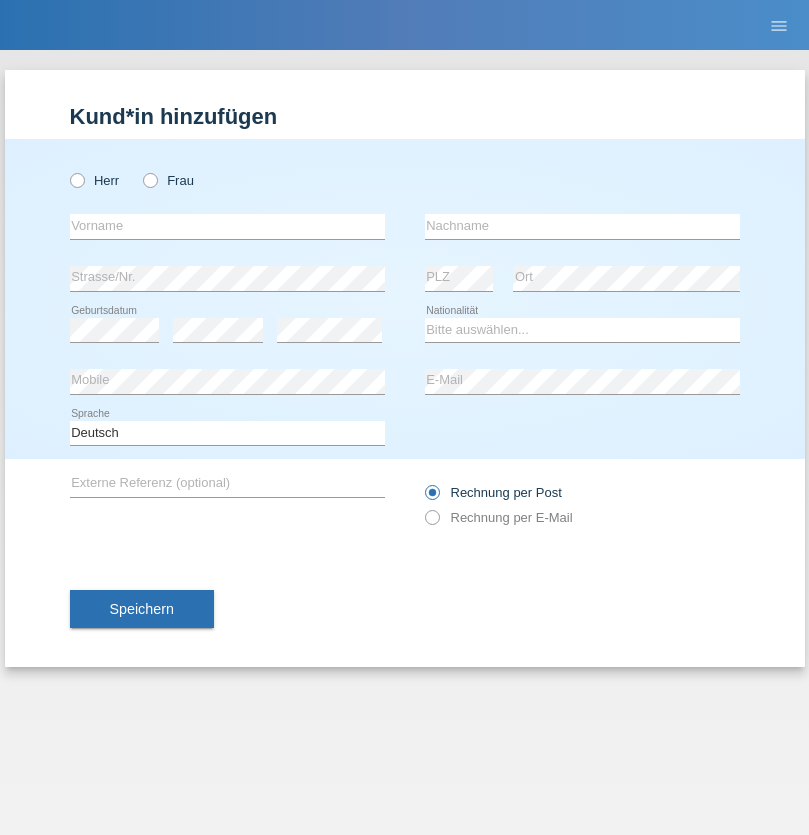 radio on "true" 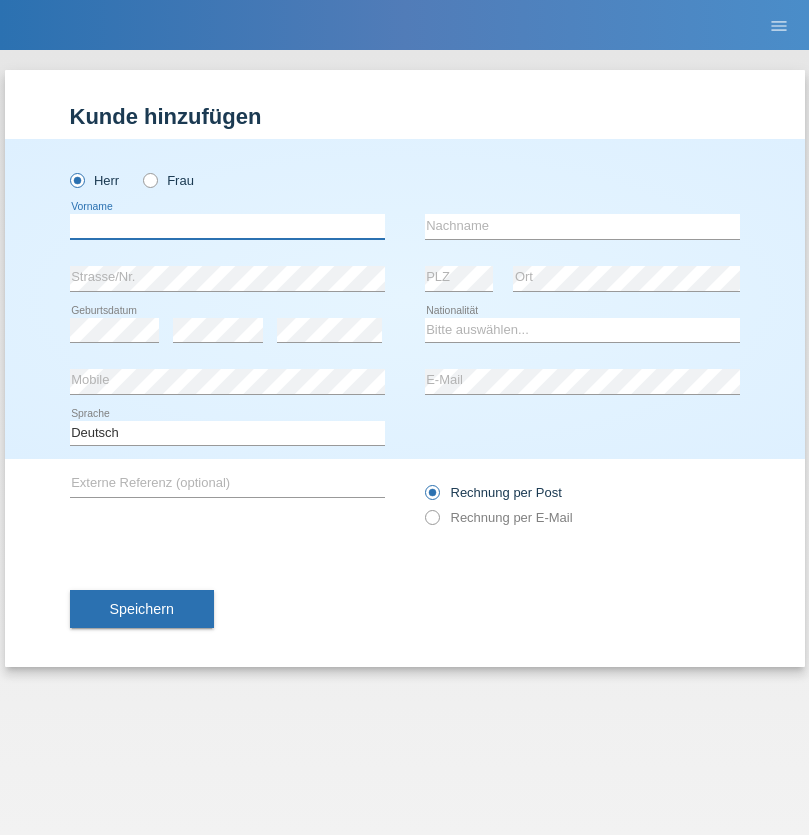 click at bounding box center [227, 226] 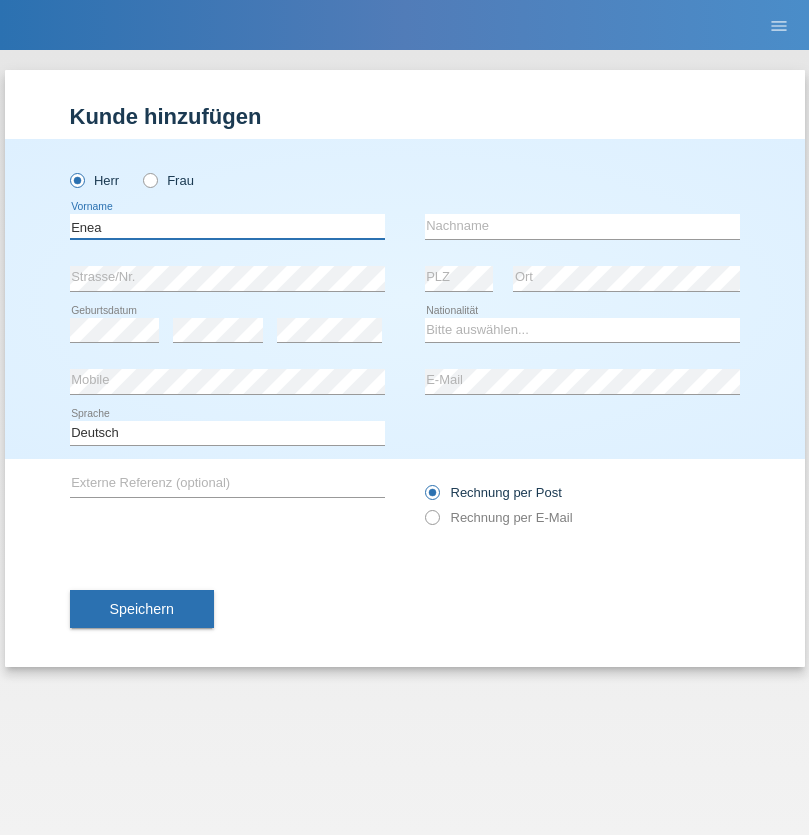 type on "Enea" 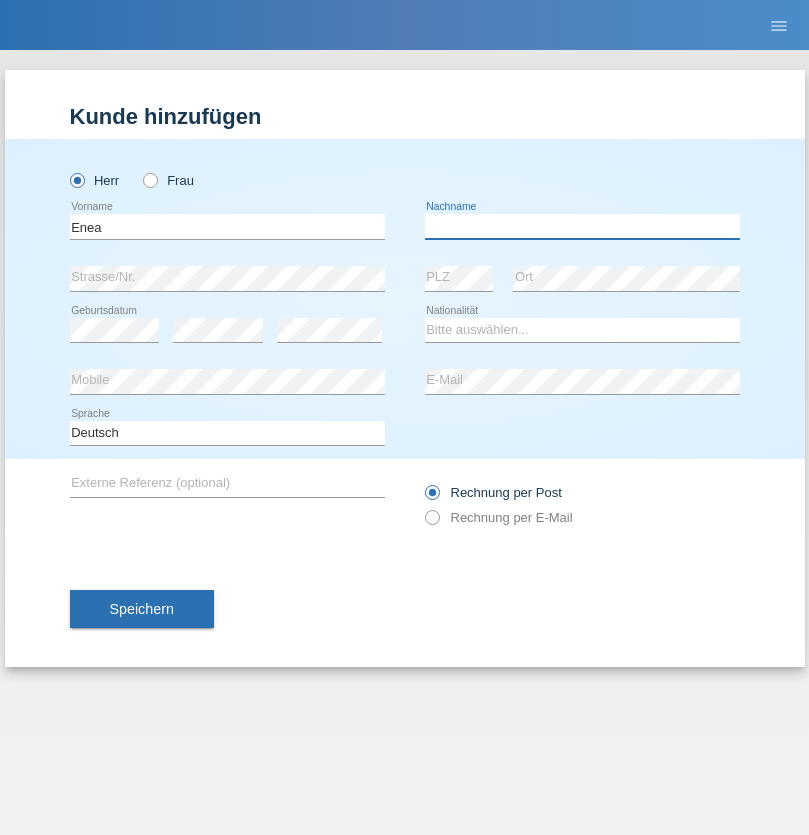 click at bounding box center (582, 226) 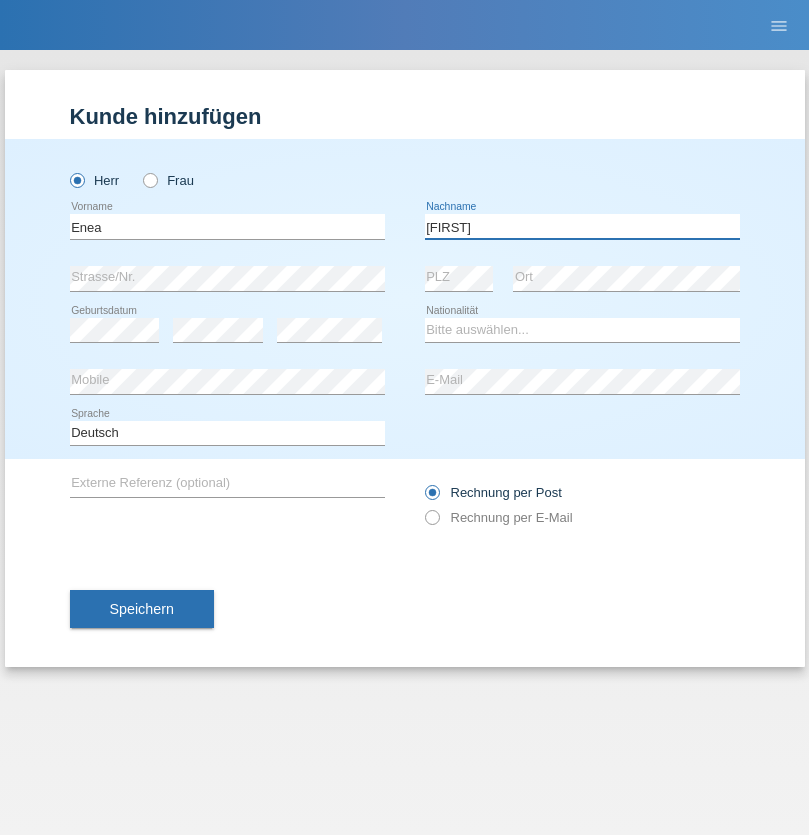 type on "Andrei" 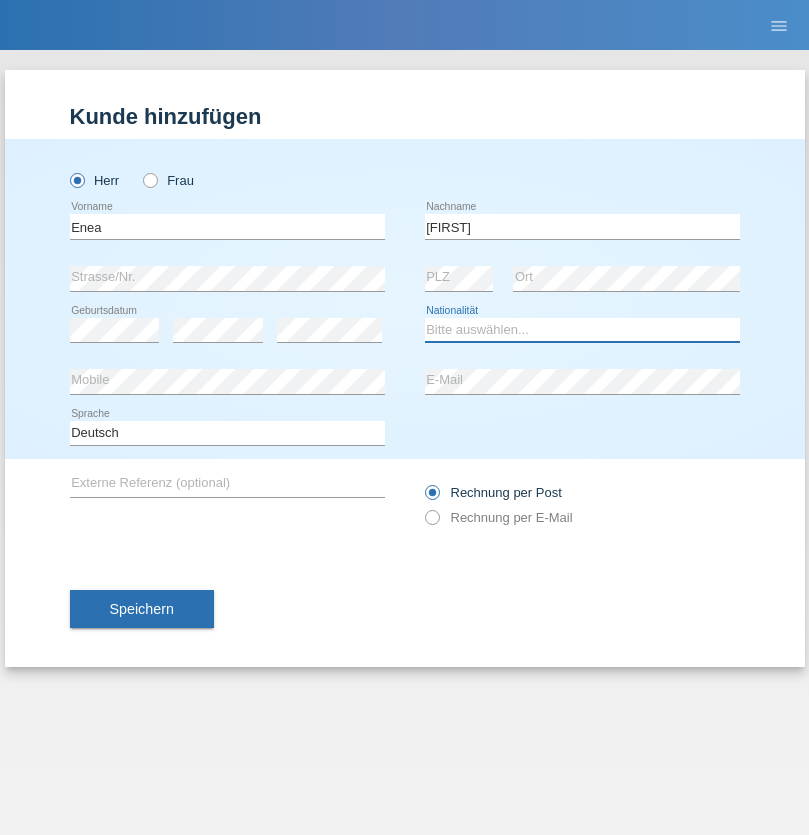 select on "OM" 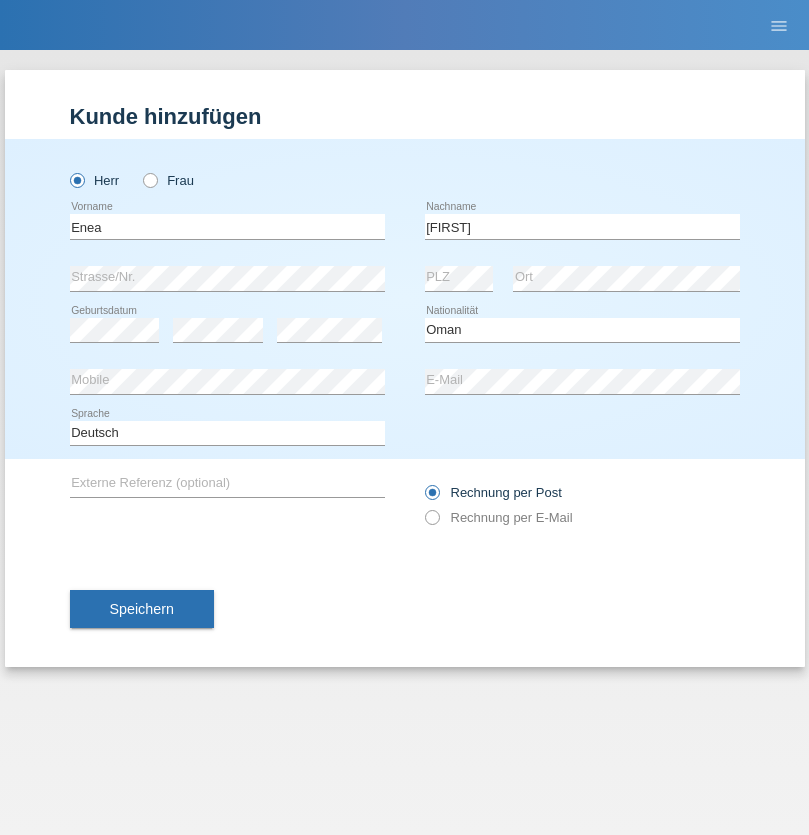 select on "C" 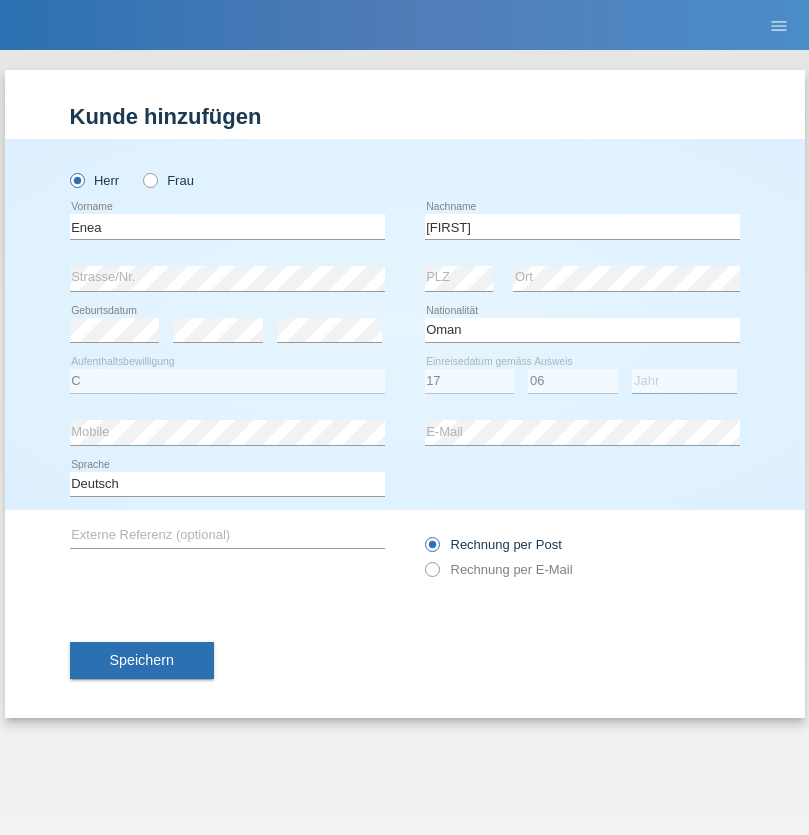 select on "2021" 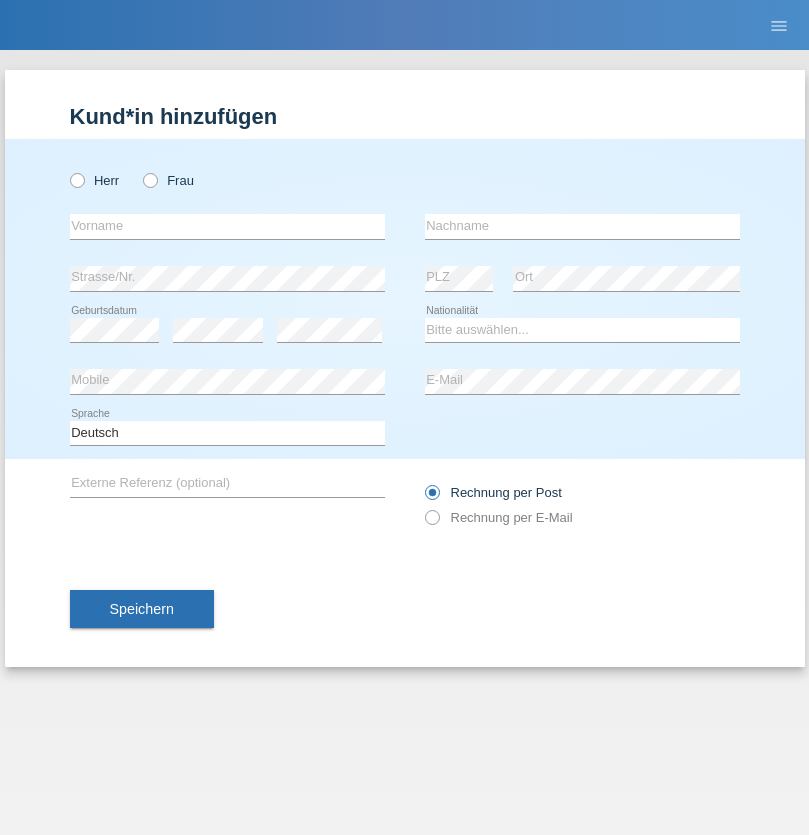scroll, scrollTop: 0, scrollLeft: 0, axis: both 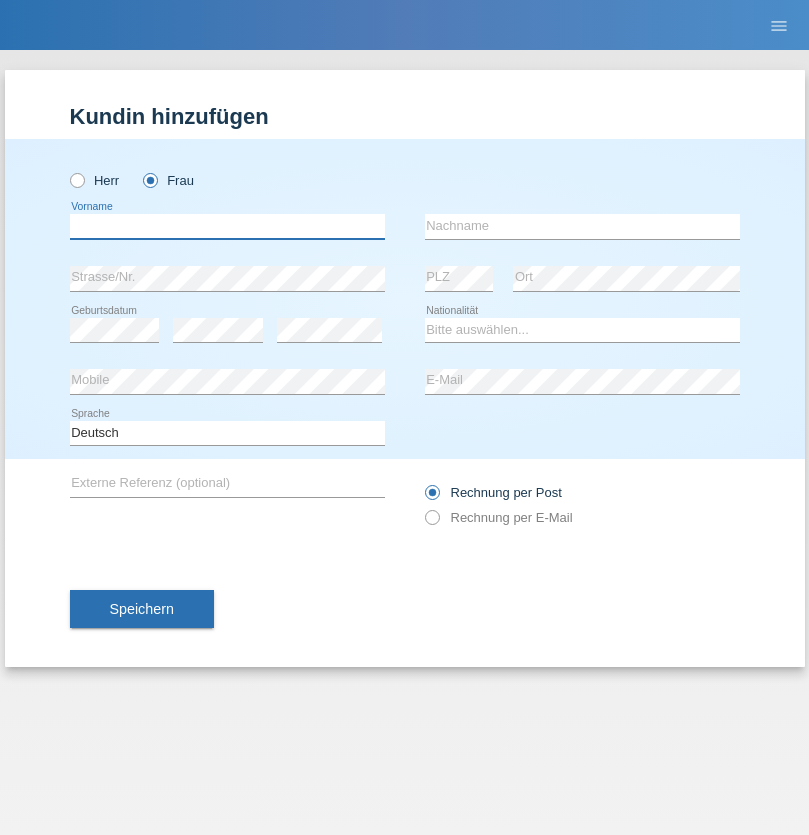 click at bounding box center (227, 226) 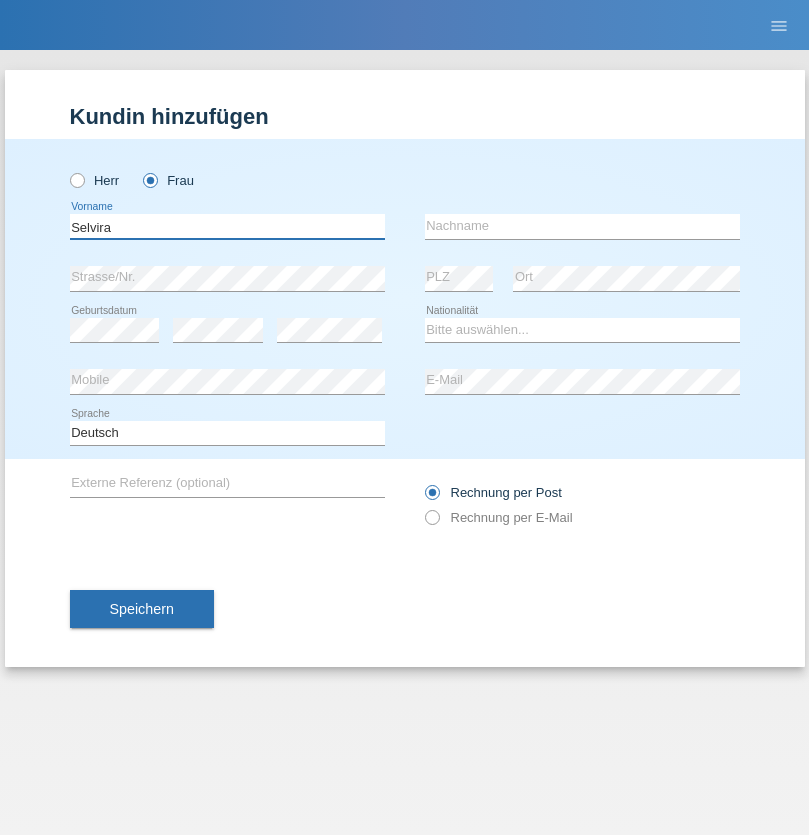 type on "Selvira" 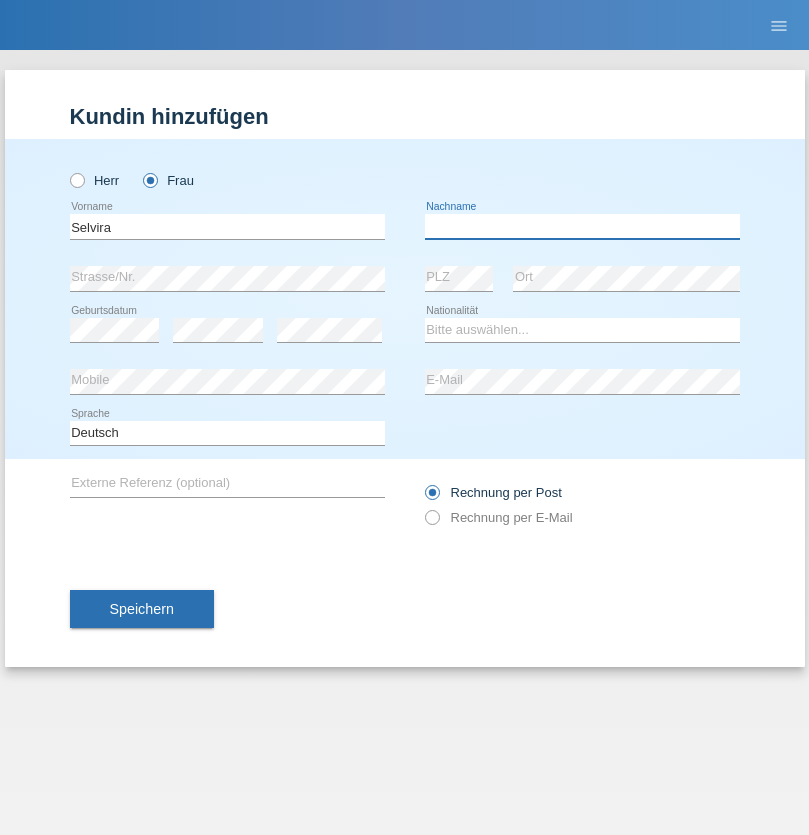 click at bounding box center (582, 226) 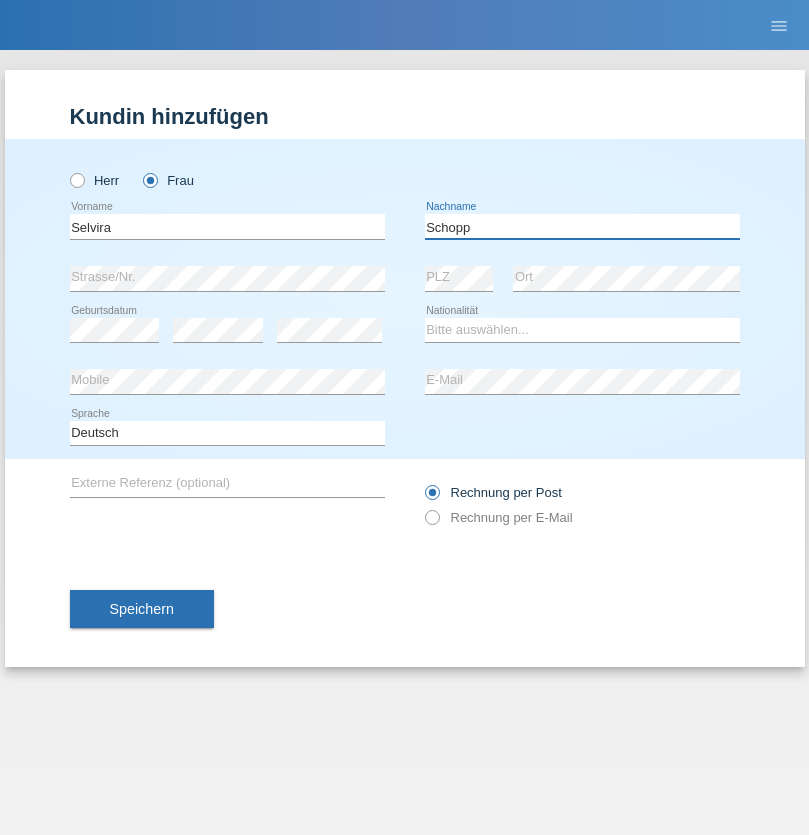 type on "Schopp" 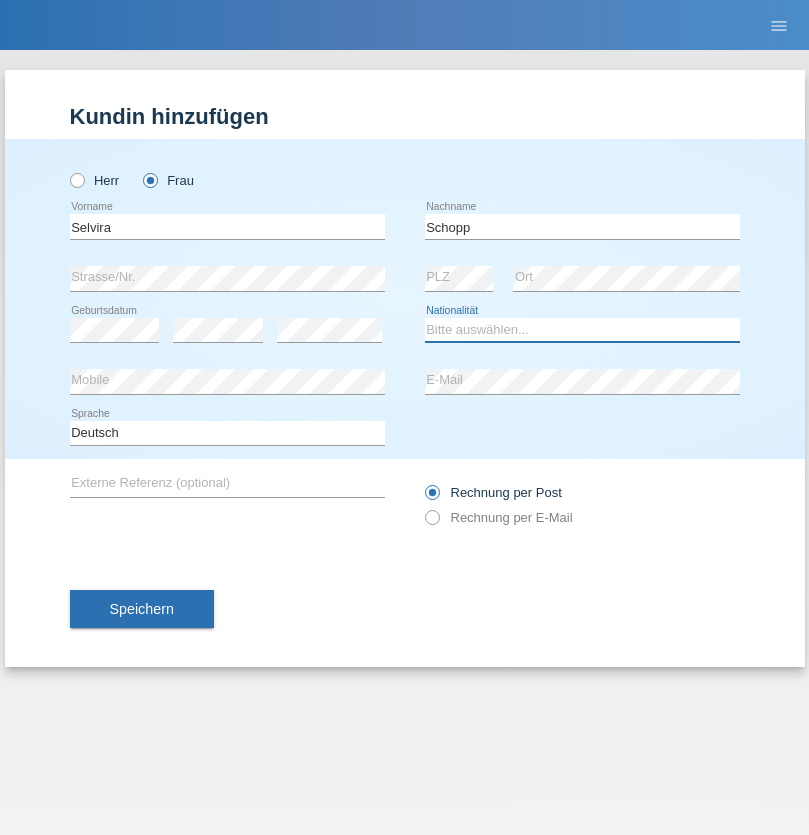 select on "CH" 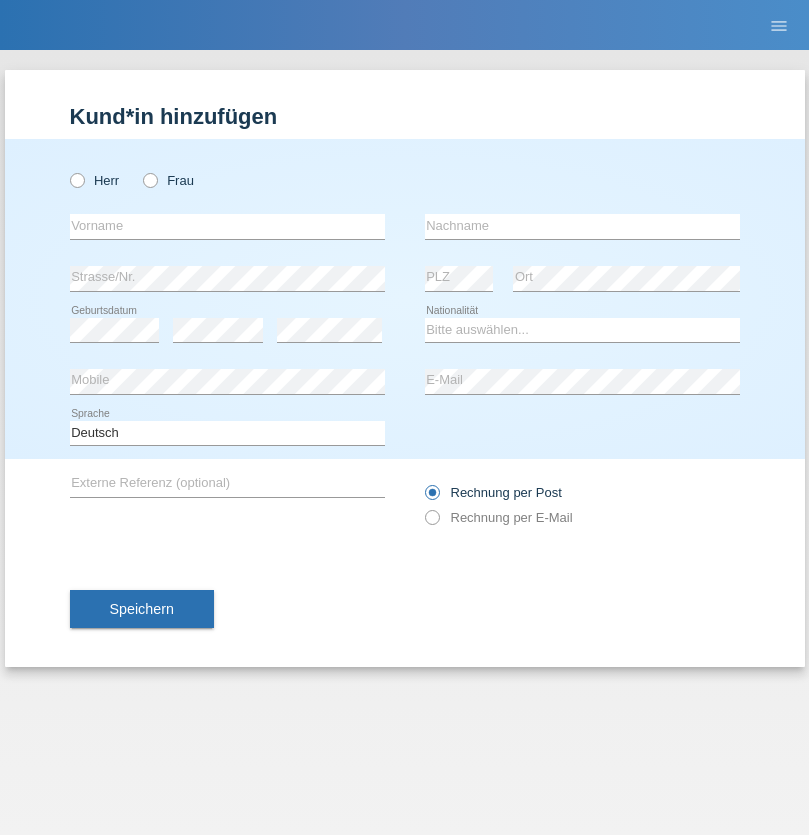 scroll, scrollTop: 0, scrollLeft: 0, axis: both 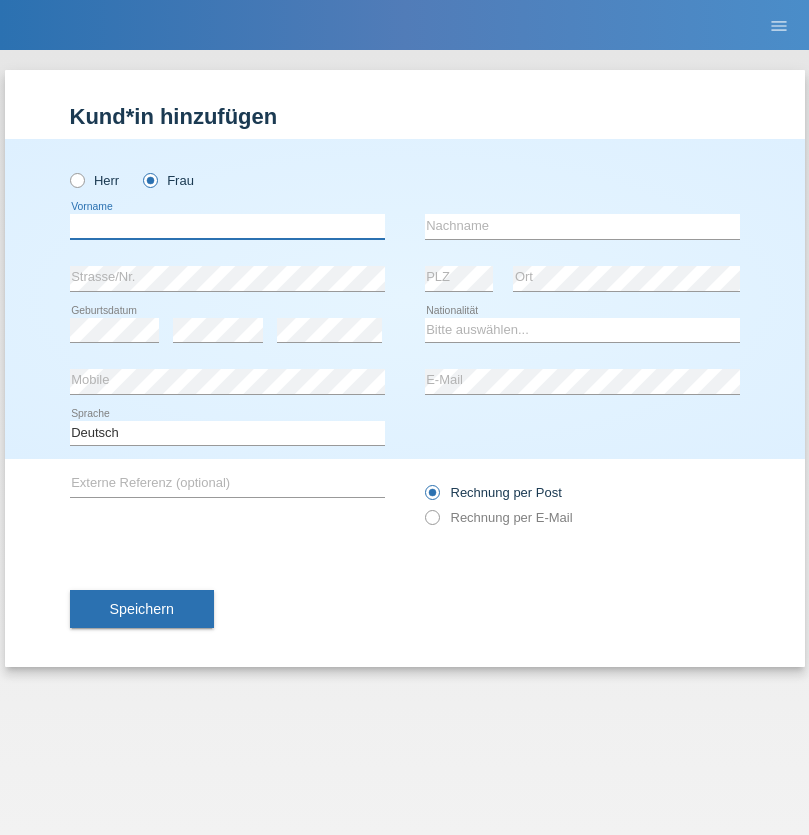 click at bounding box center (227, 226) 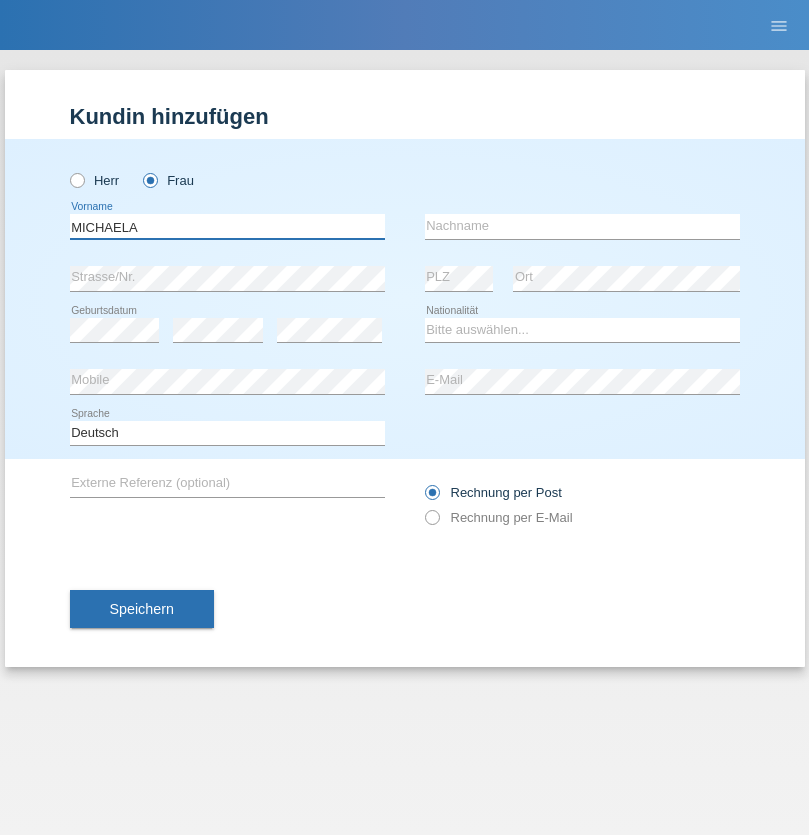 type on "MICHAELA" 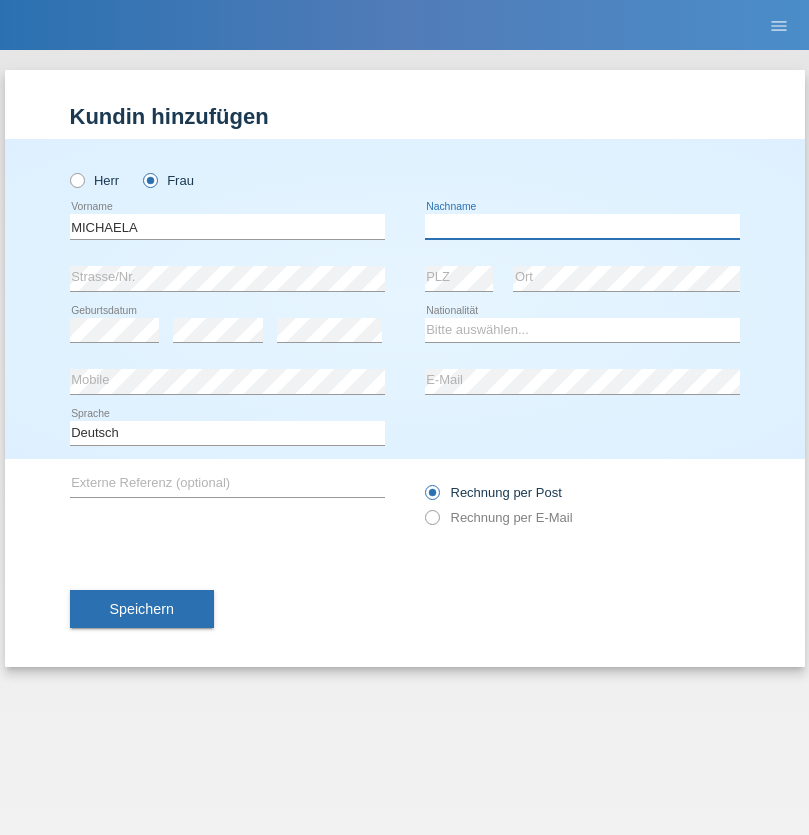 click at bounding box center (582, 226) 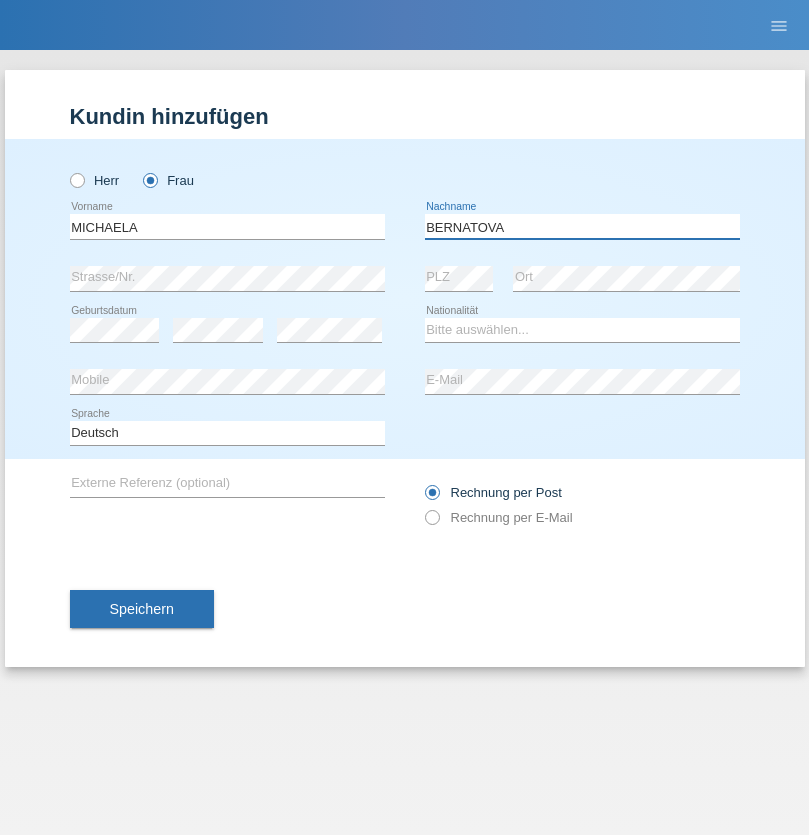 type on "BERNATOVA" 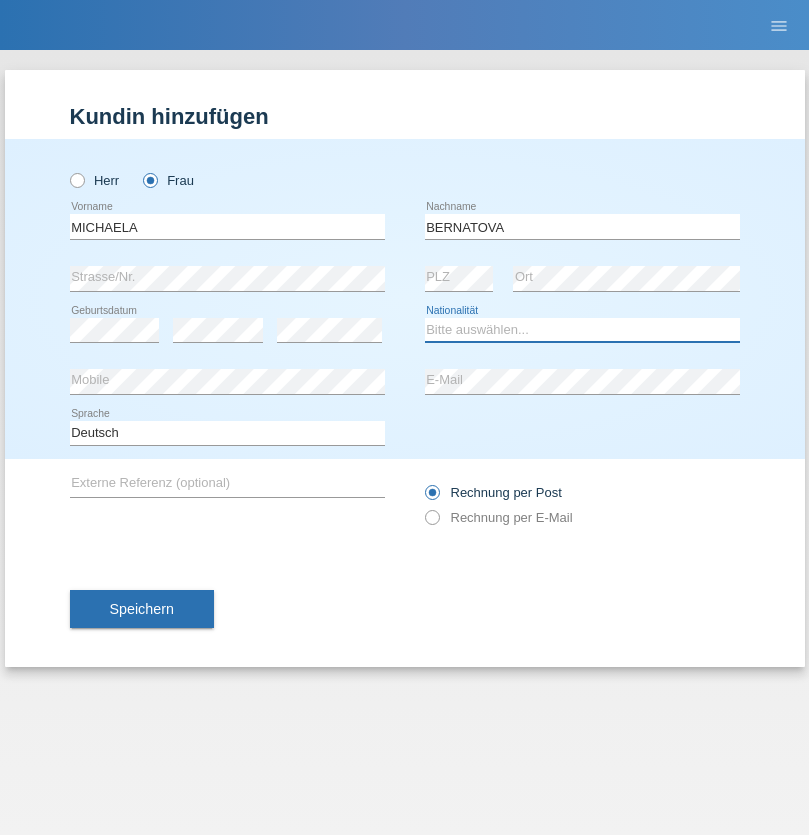 select on "SK" 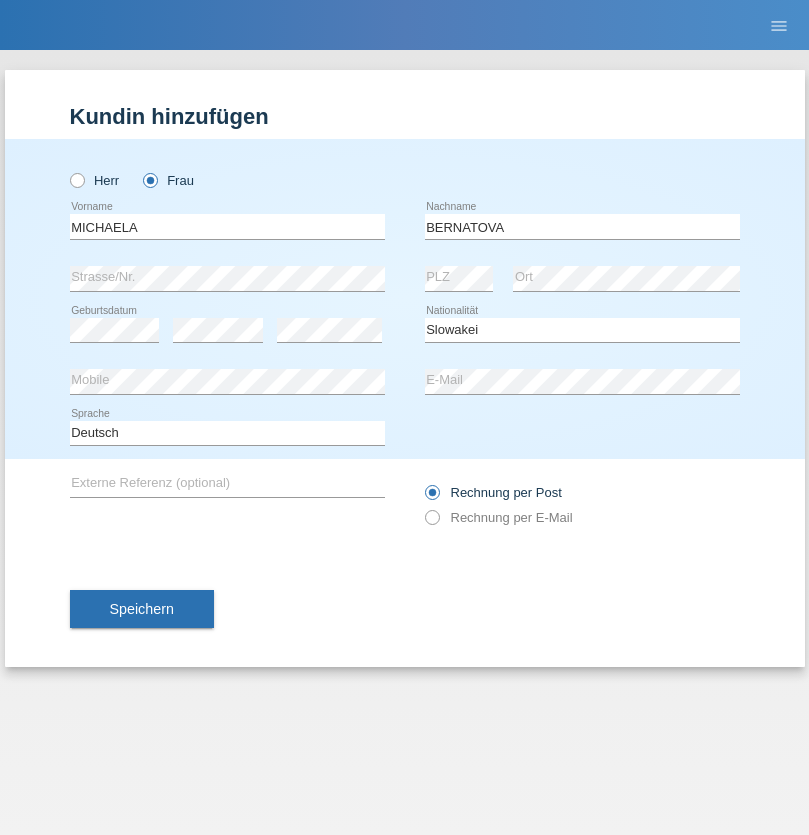 select on "C" 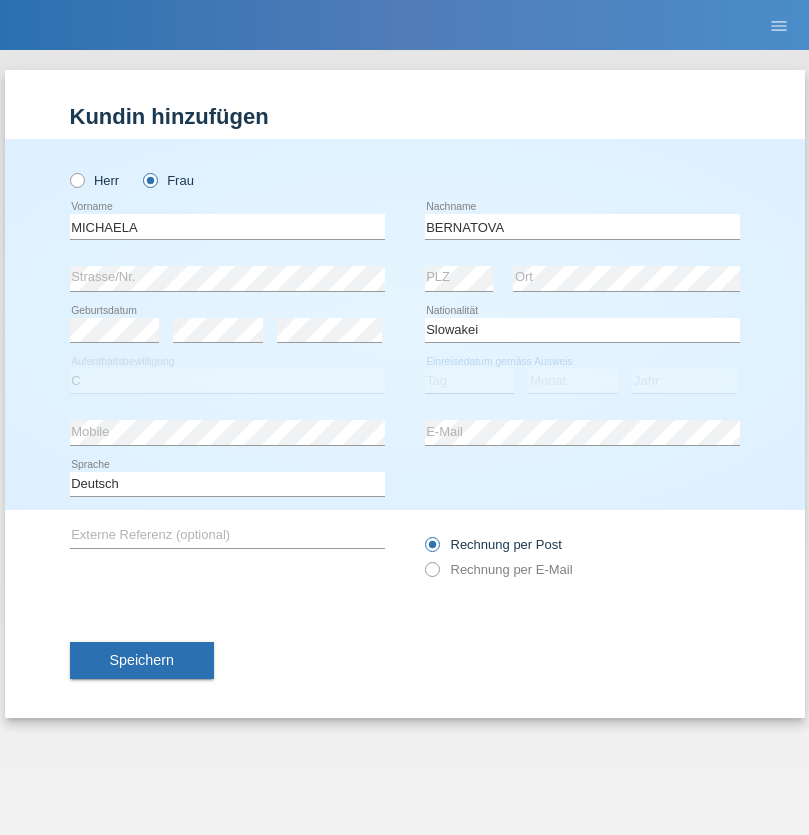 select on "05" 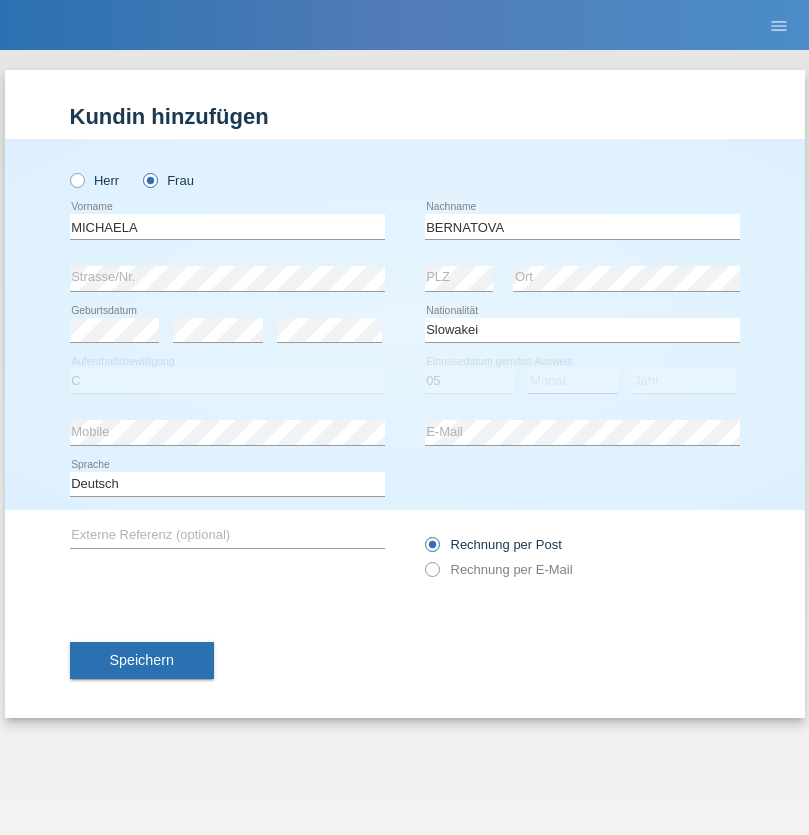 select on "04" 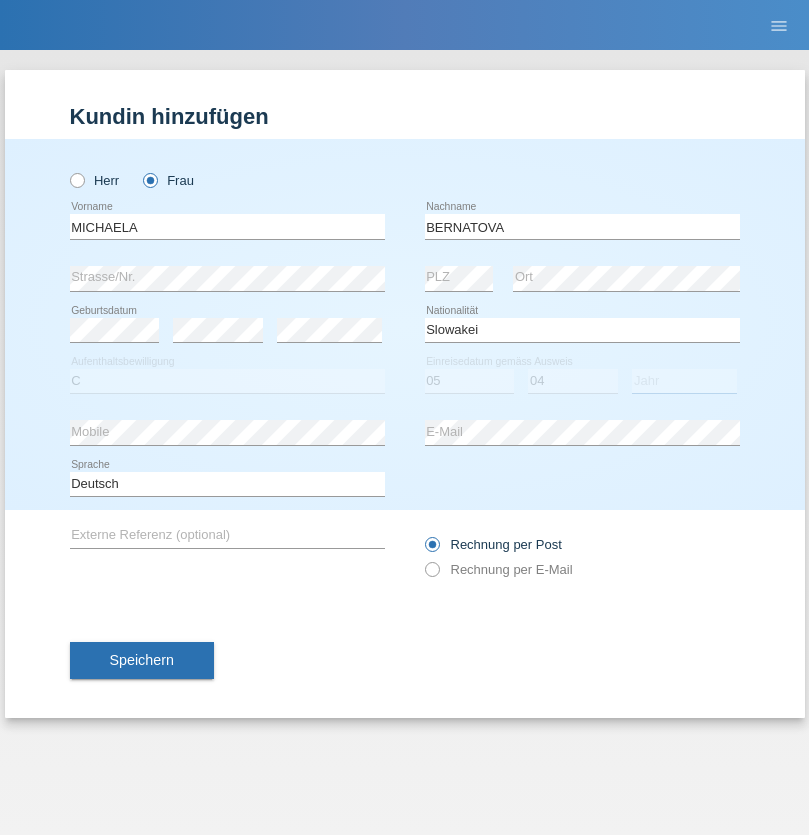 select on "2014" 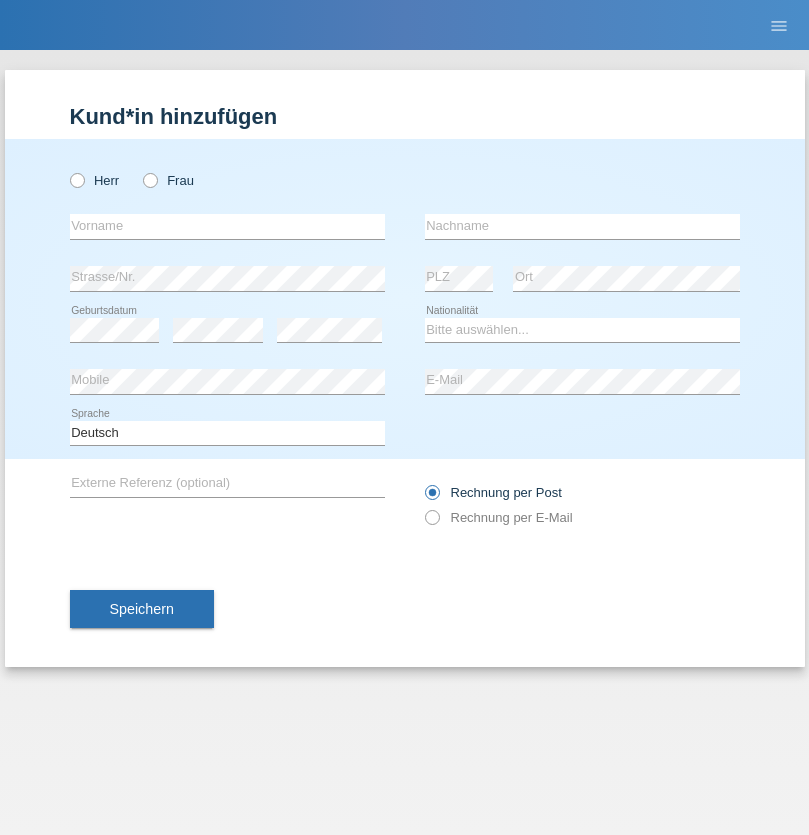 scroll, scrollTop: 0, scrollLeft: 0, axis: both 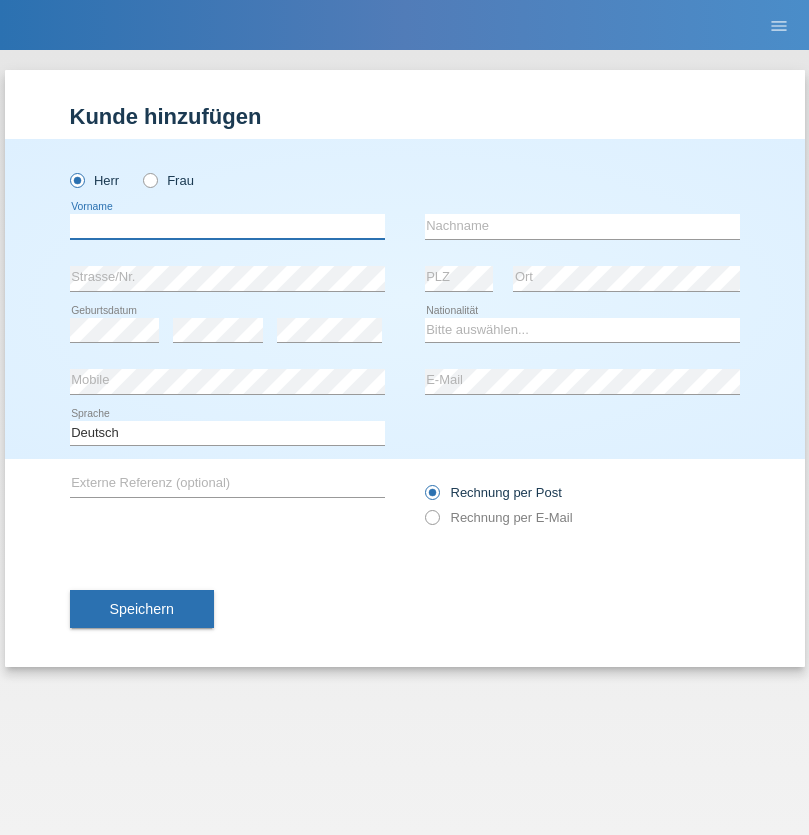 click at bounding box center (227, 226) 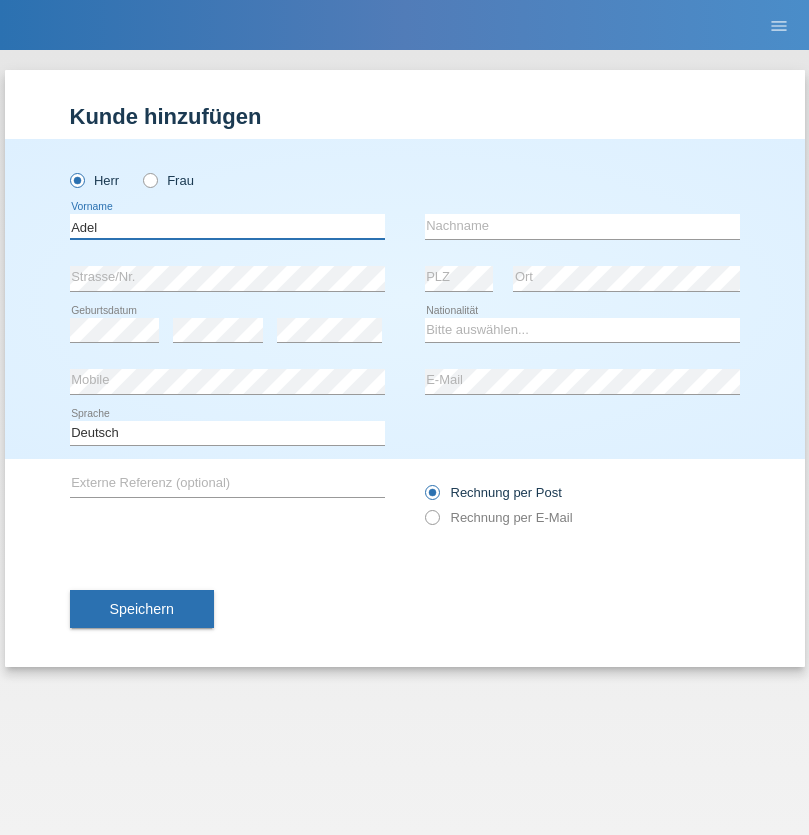 type on "Adel" 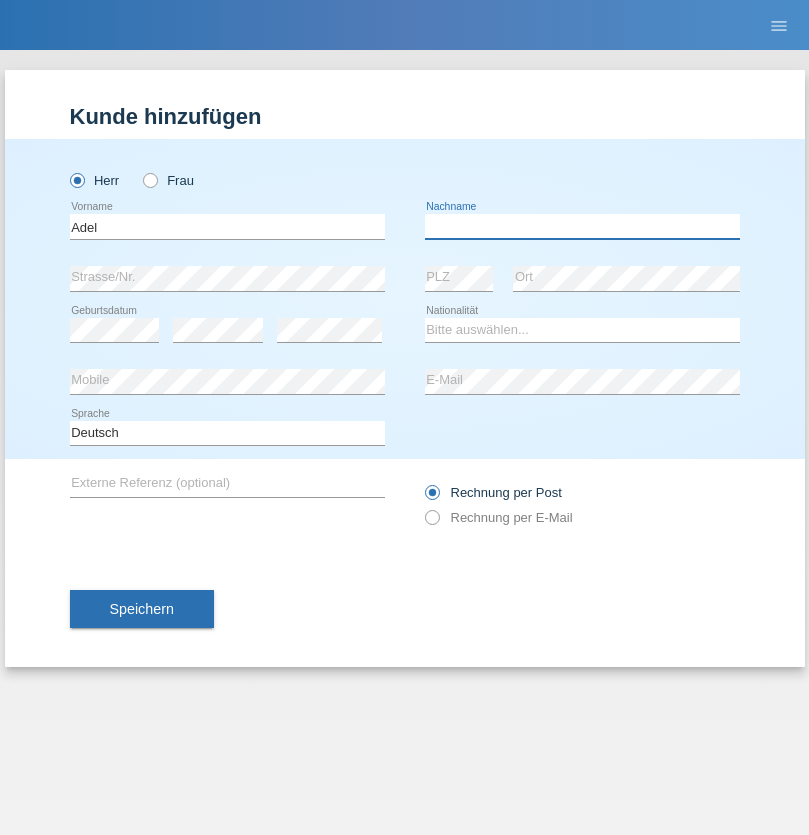 click at bounding box center [582, 226] 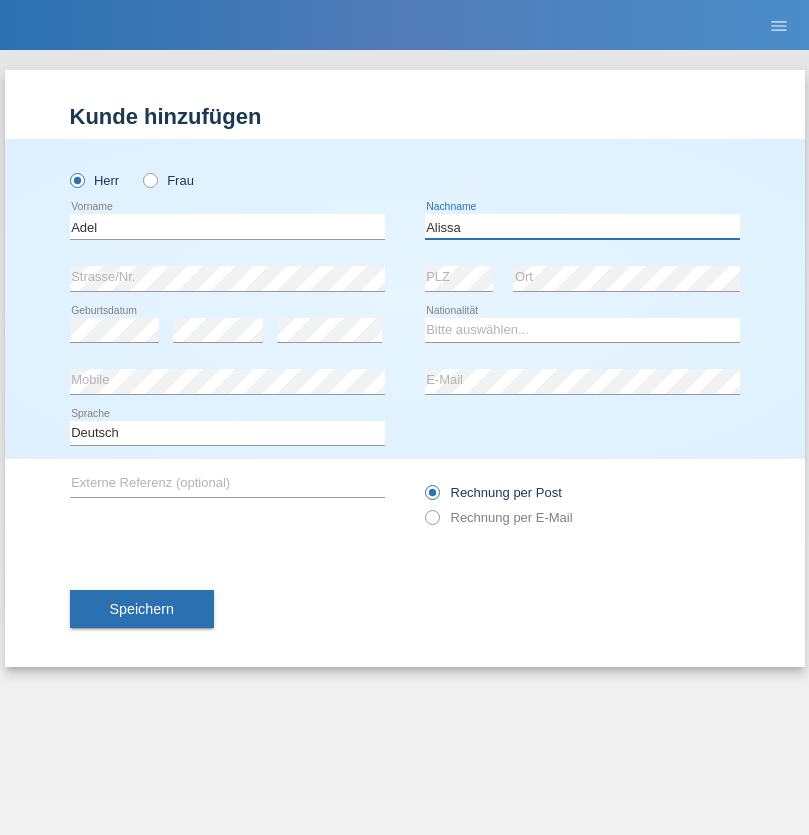 type on "Alissa" 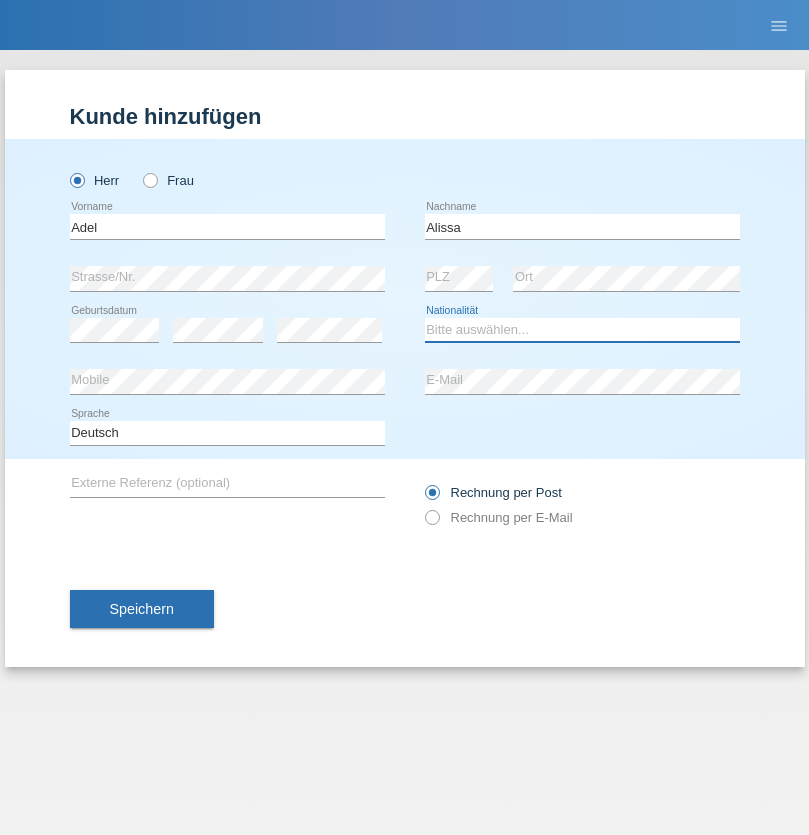 select on "SY" 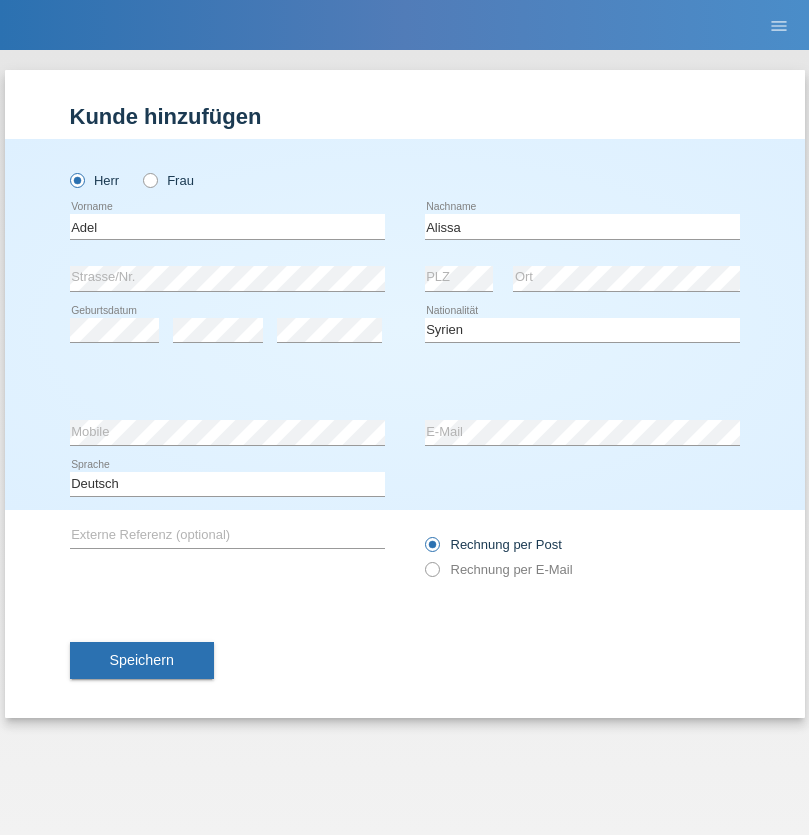 select on "C" 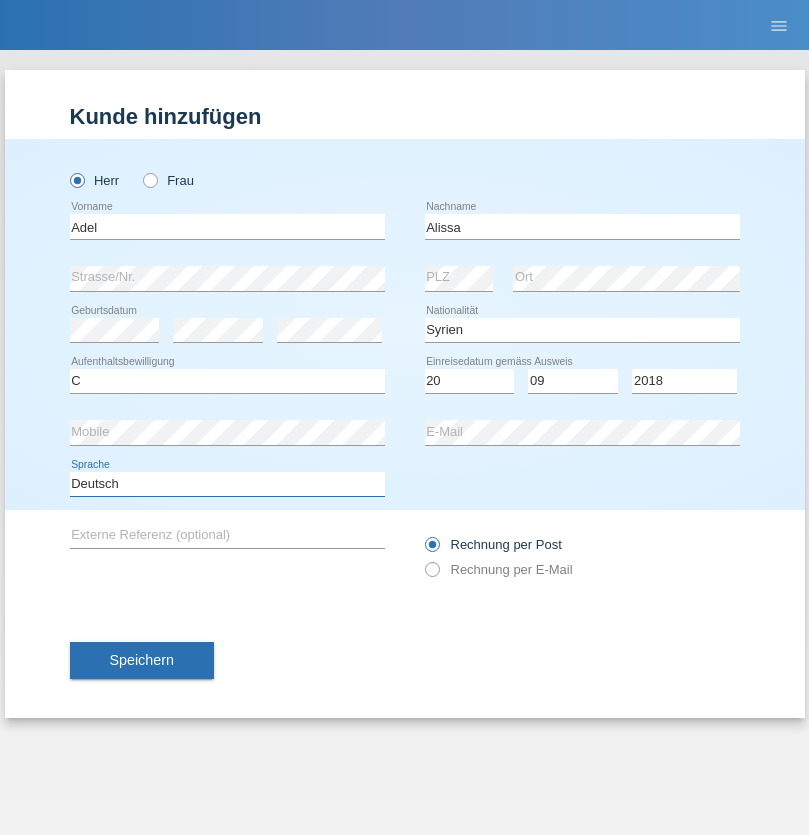 select on "en" 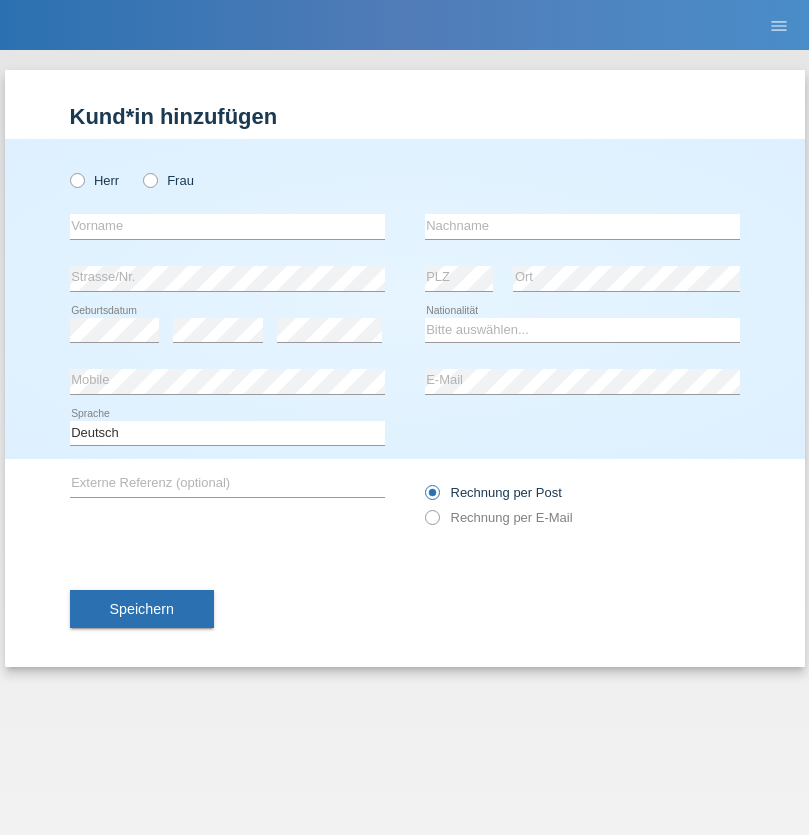 scroll, scrollTop: 0, scrollLeft: 0, axis: both 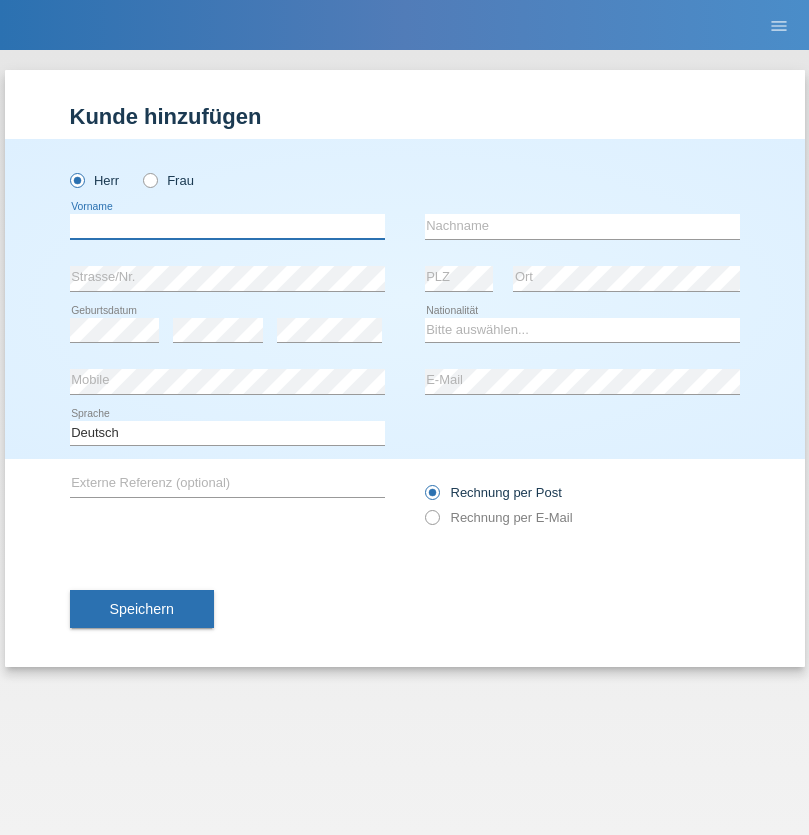 click at bounding box center [227, 226] 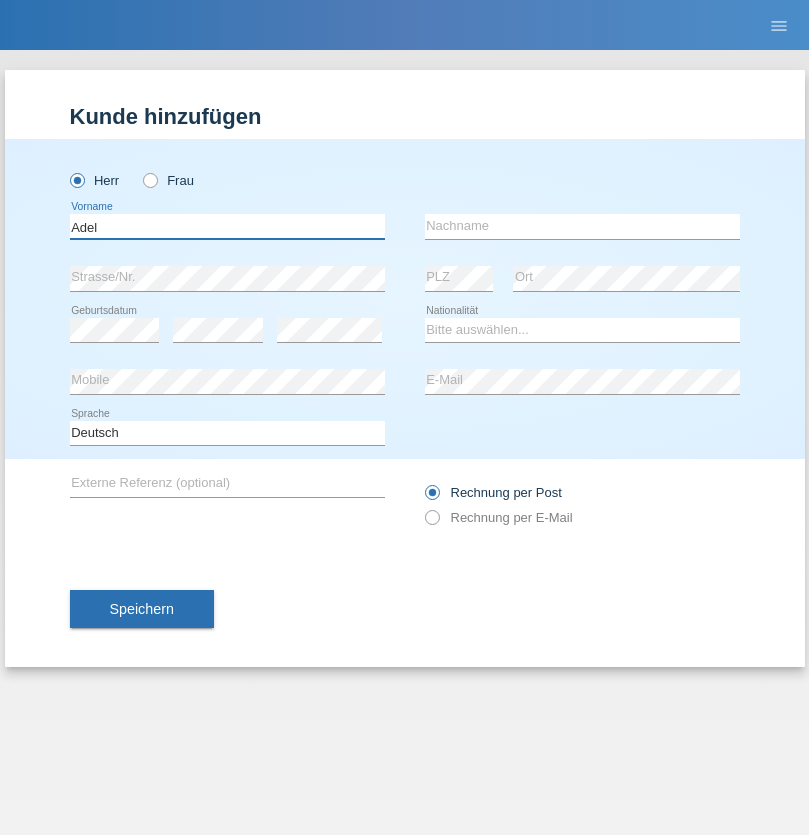 type on "Adel" 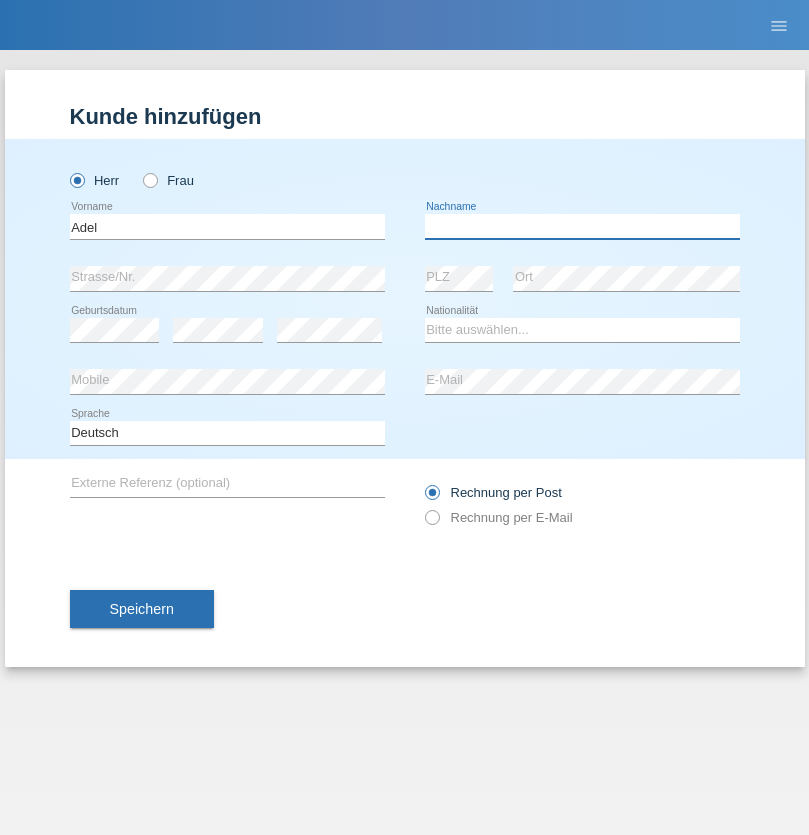 click at bounding box center [582, 226] 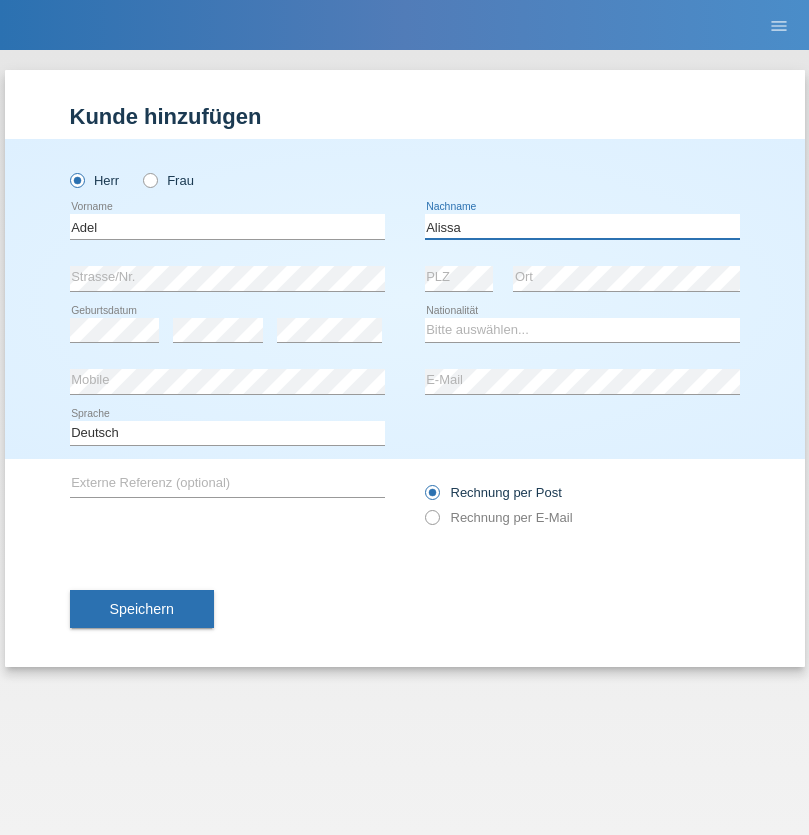 type on "Alissa" 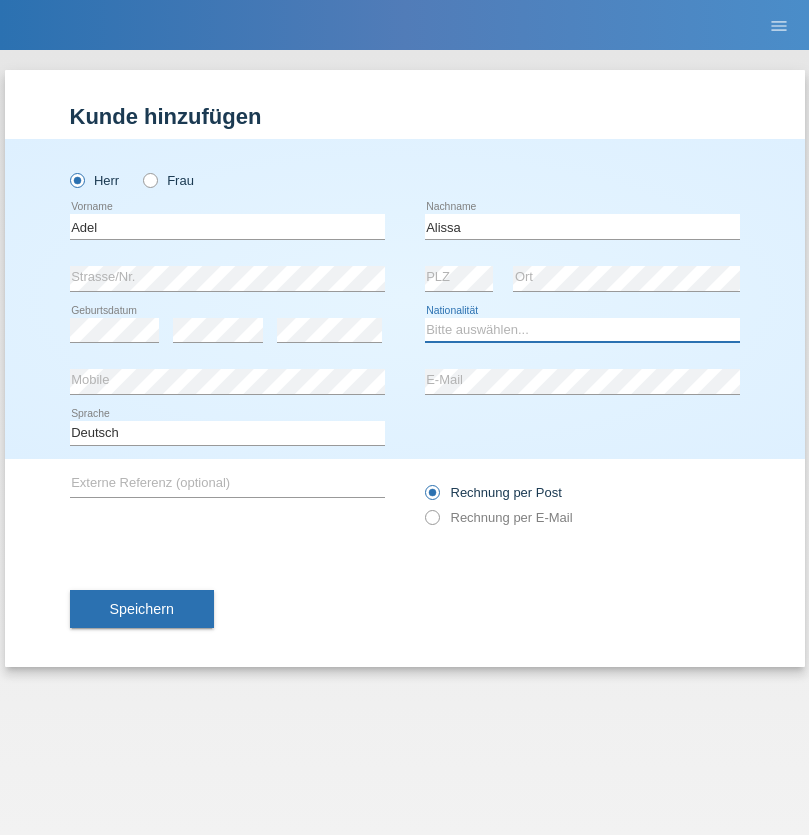 select on "SY" 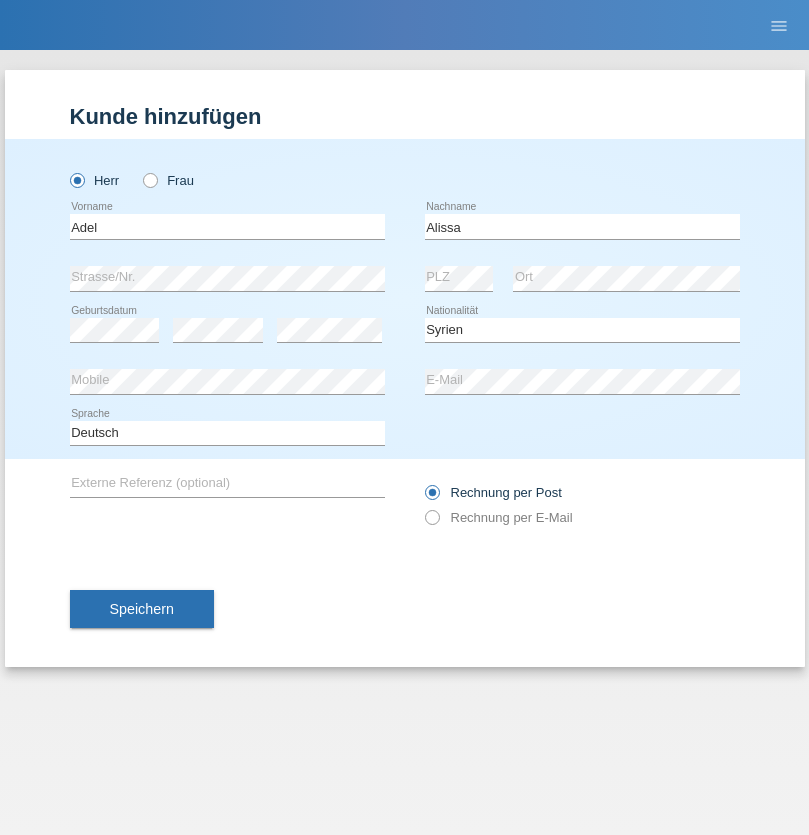 select on "C" 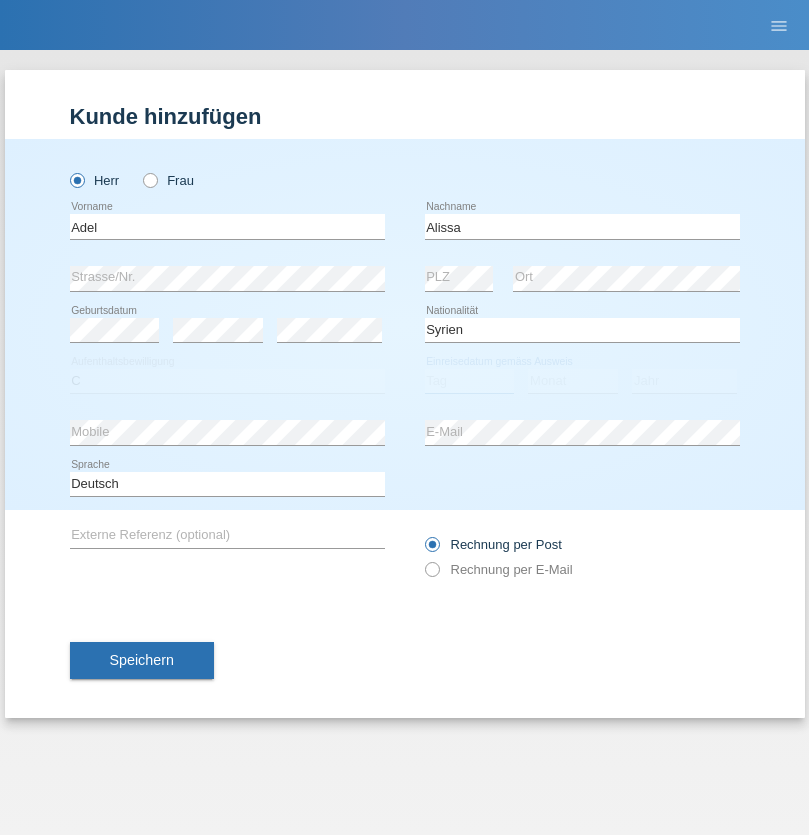 select on "20" 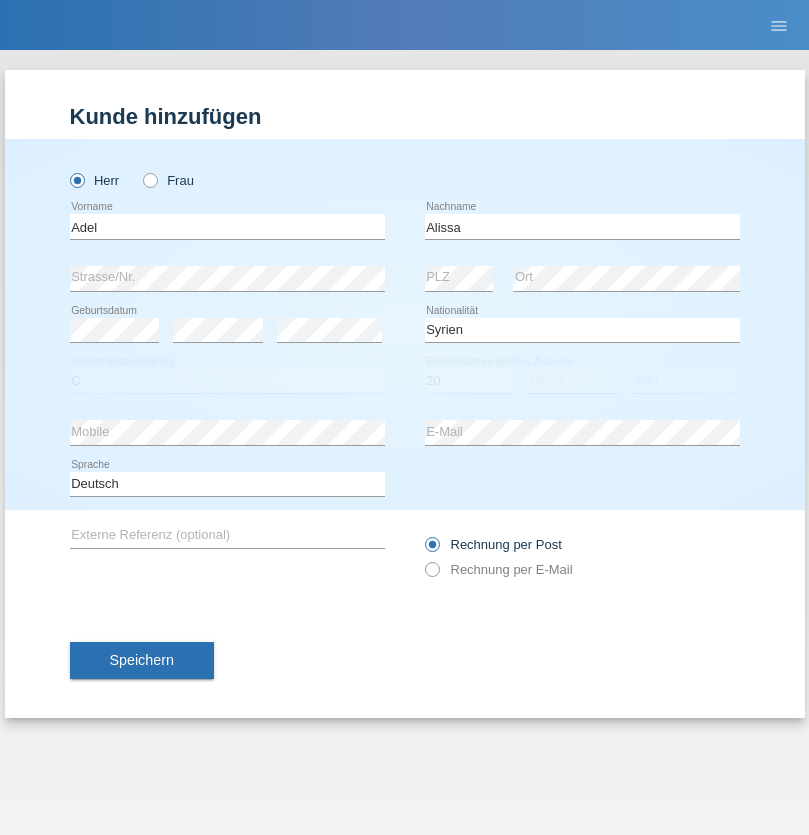 select on "09" 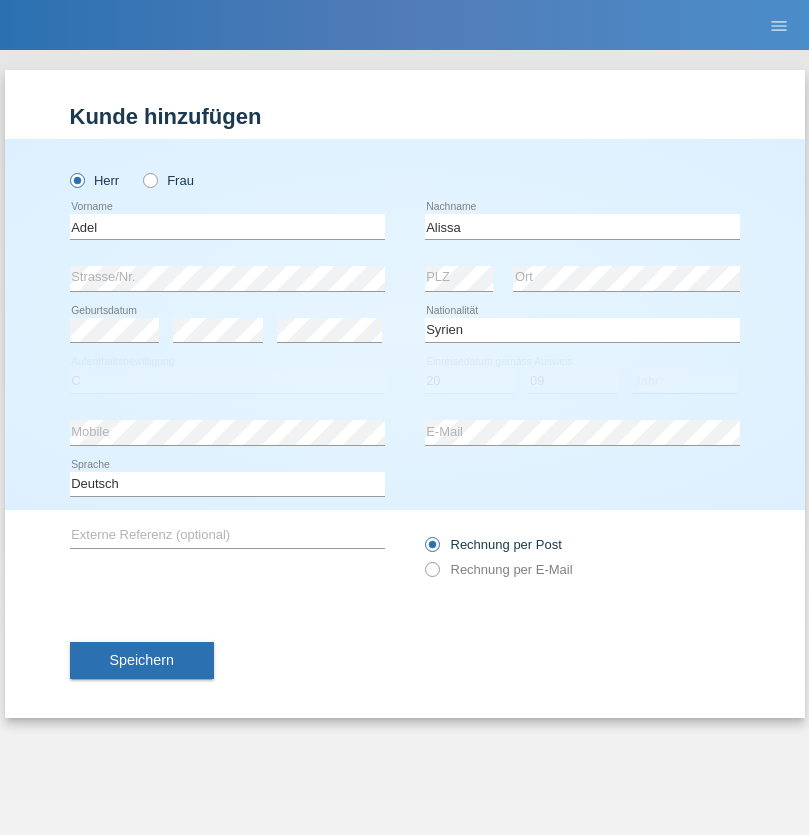 select on "2018" 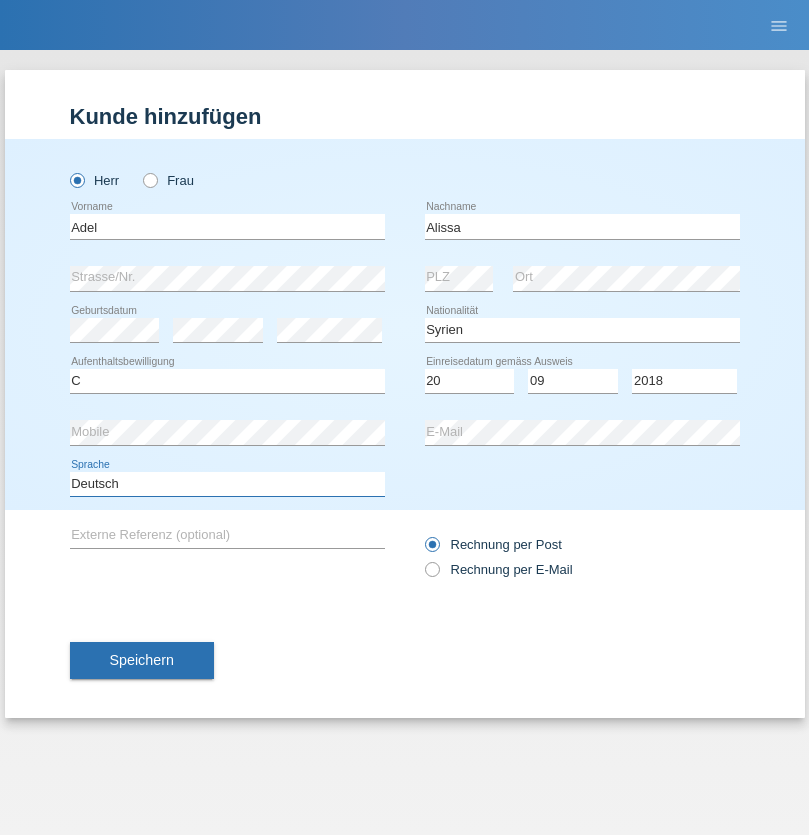select on "en" 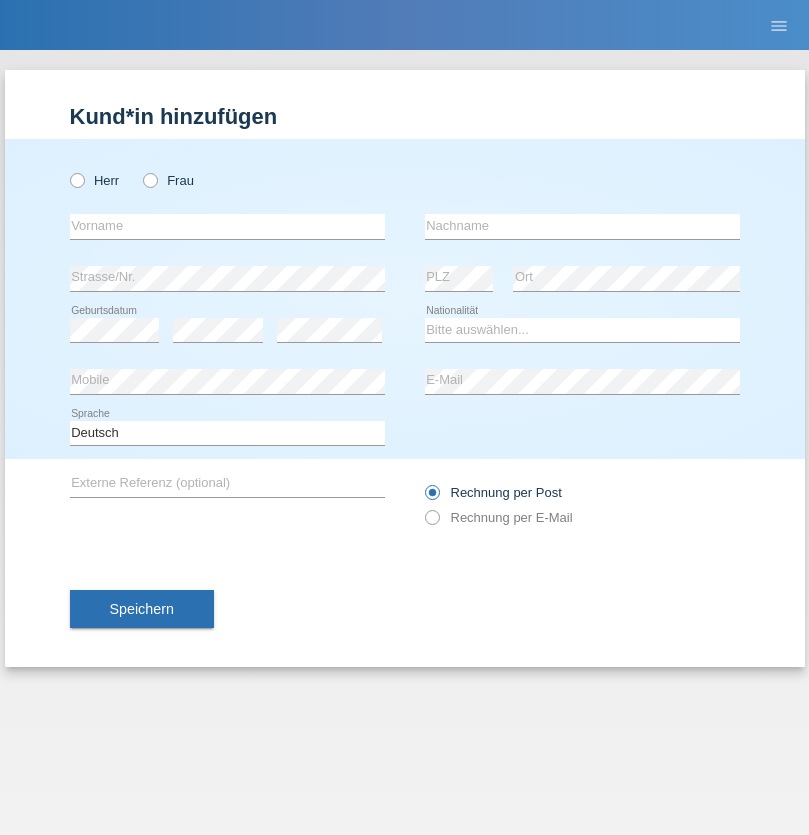 scroll, scrollTop: 0, scrollLeft: 0, axis: both 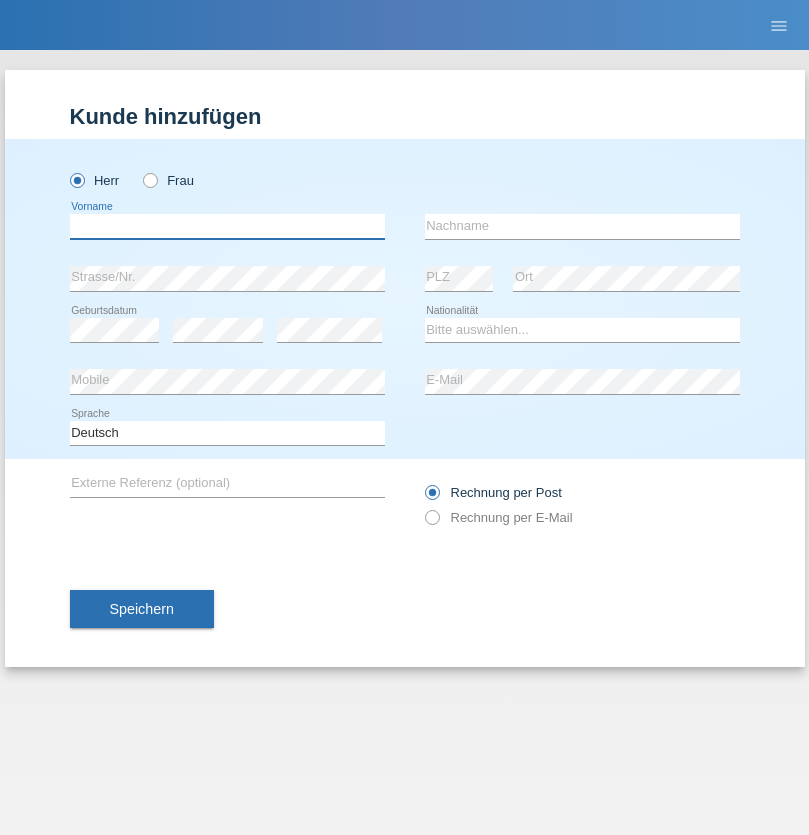 click at bounding box center [227, 226] 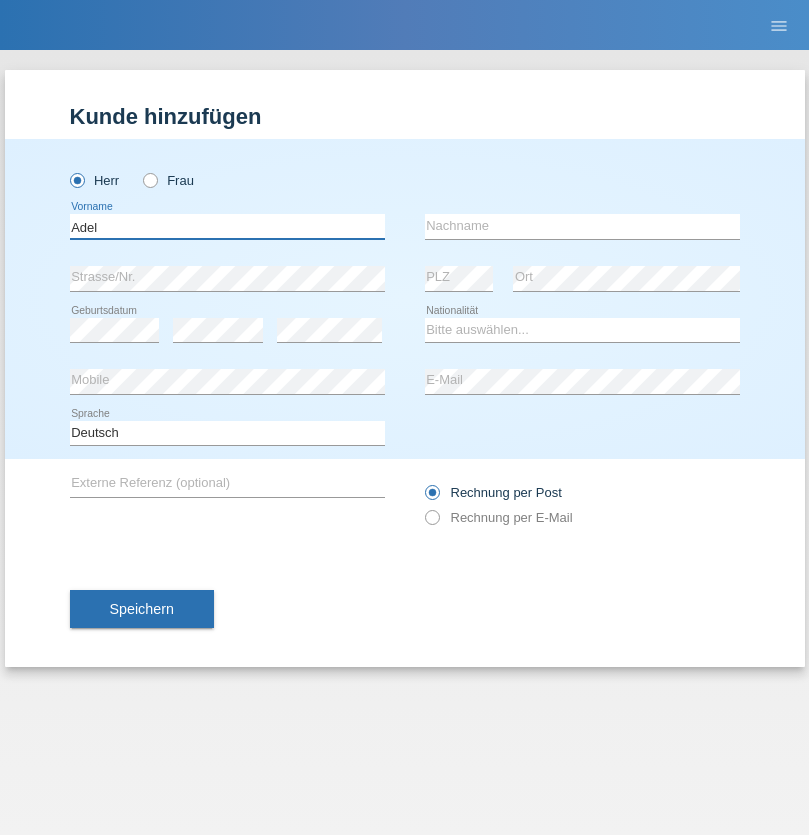 type on "Adel" 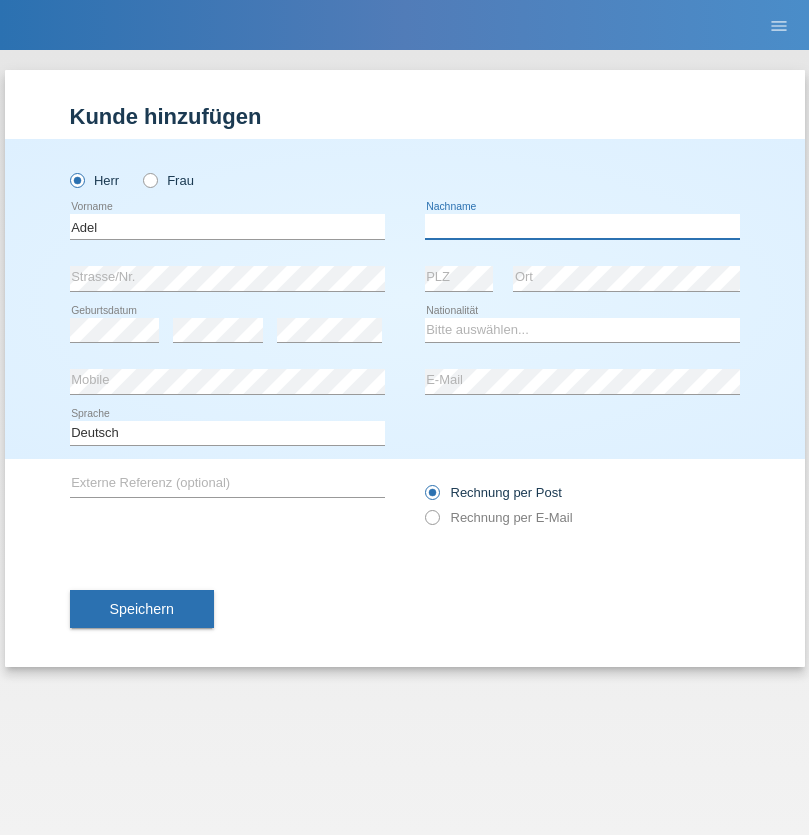 click at bounding box center (582, 226) 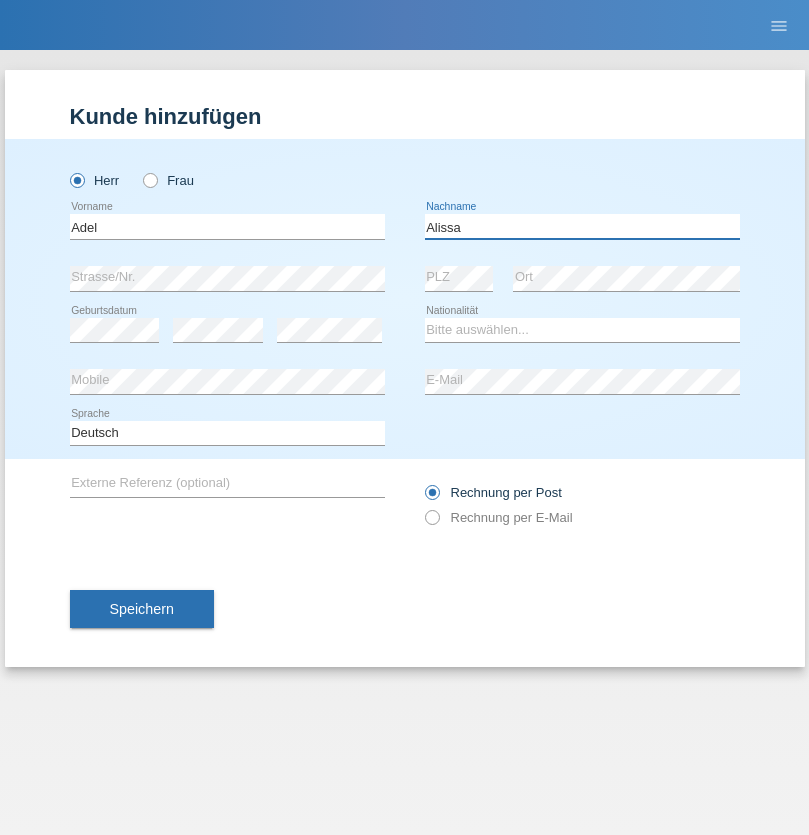 type on "Alissa" 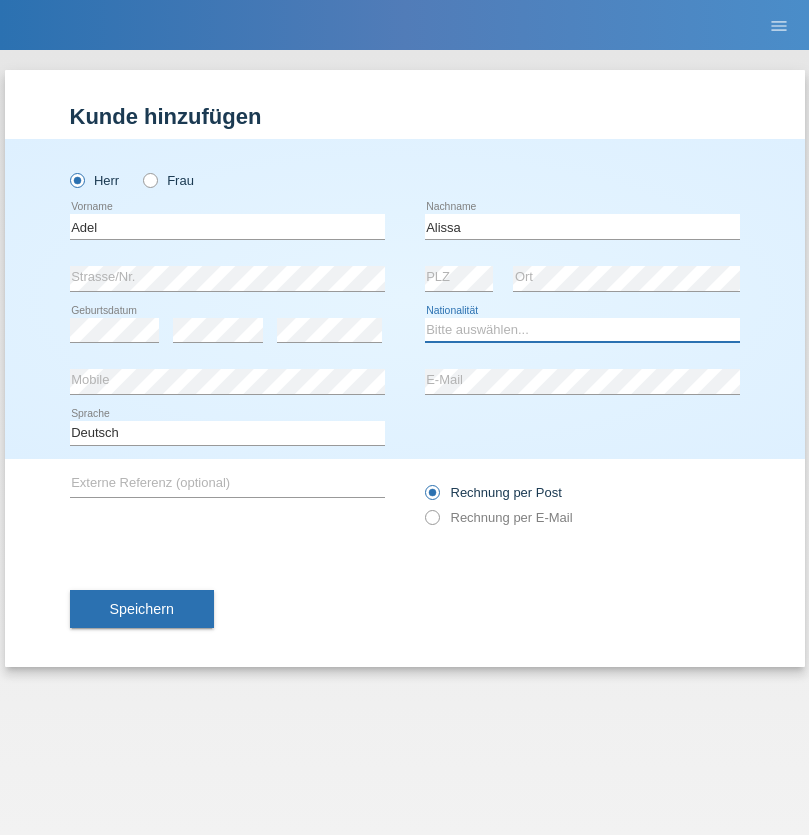 select on "SY" 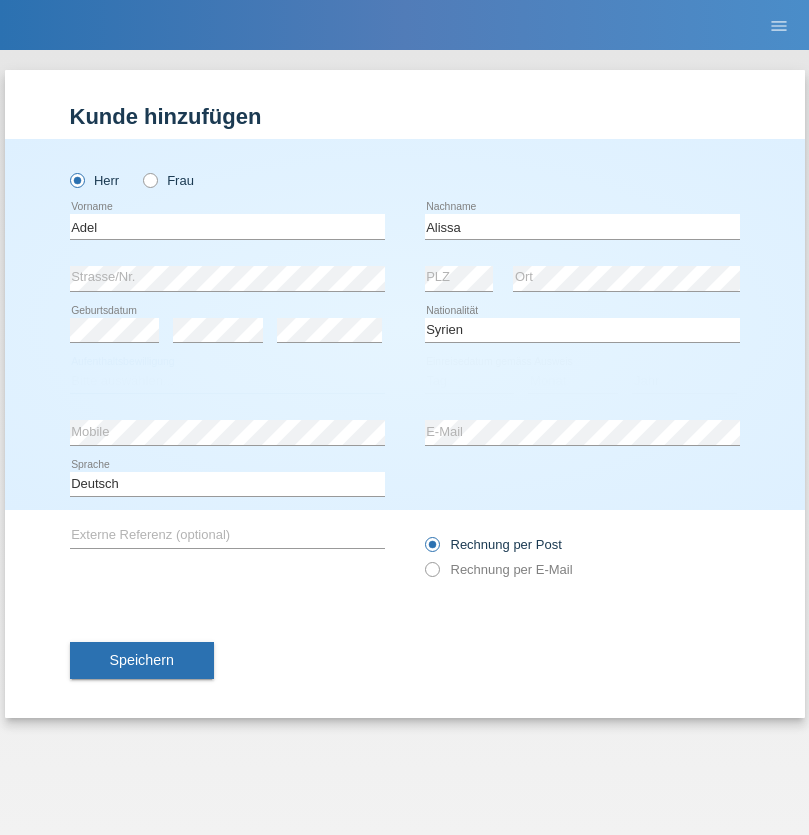 select on "C" 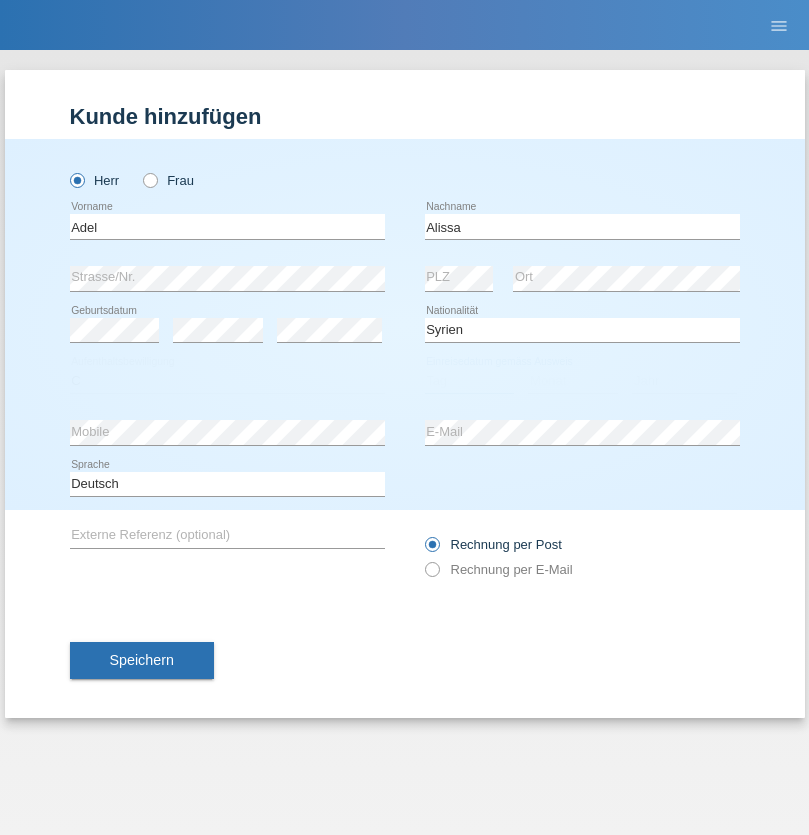 select on "20" 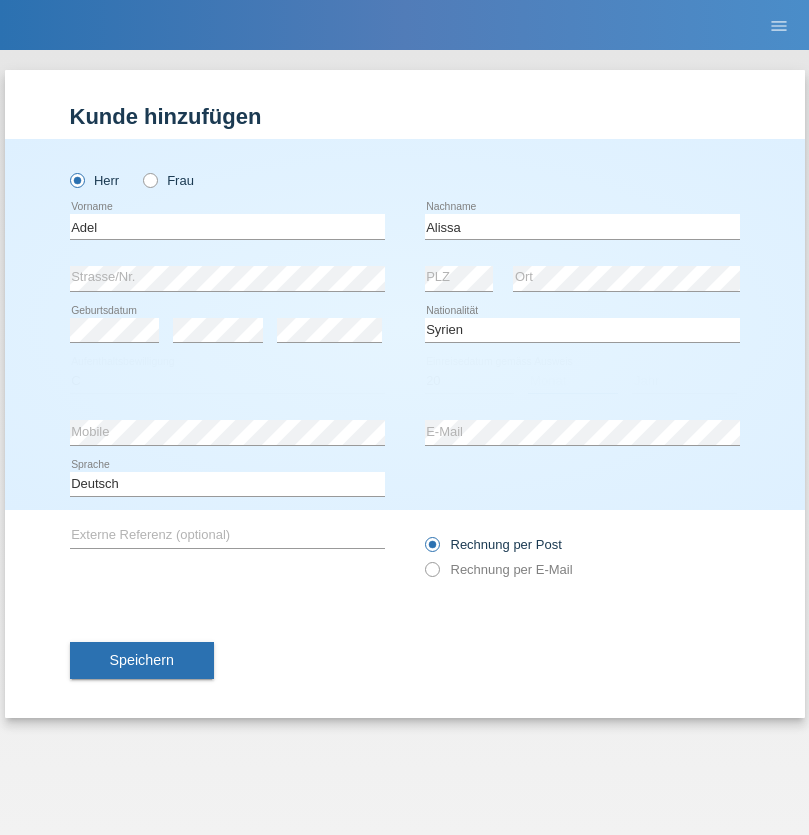 select on "09" 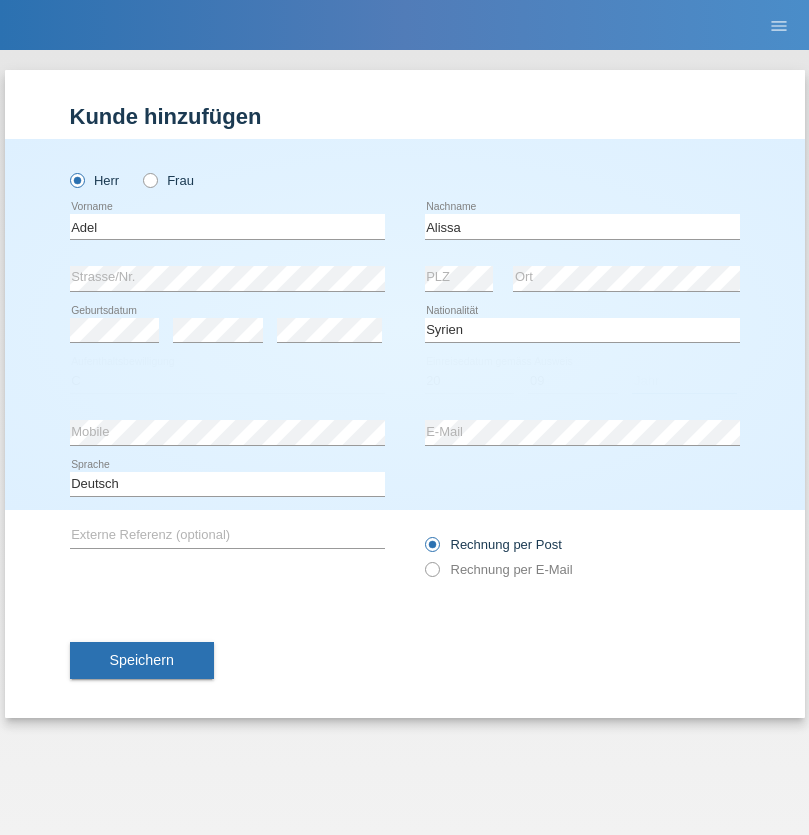 select on "2018" 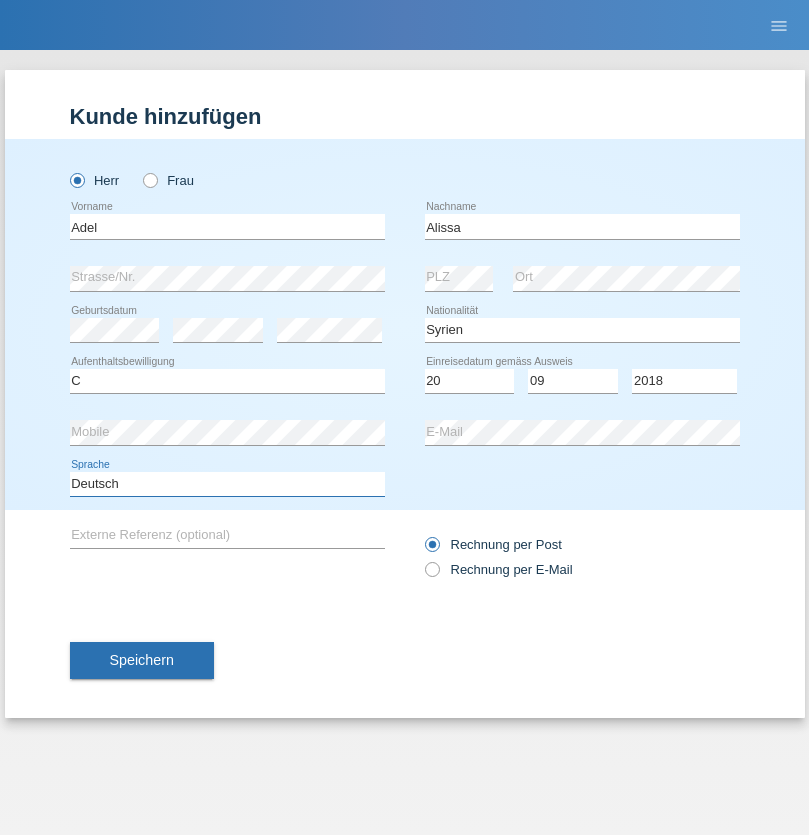 select on "en" 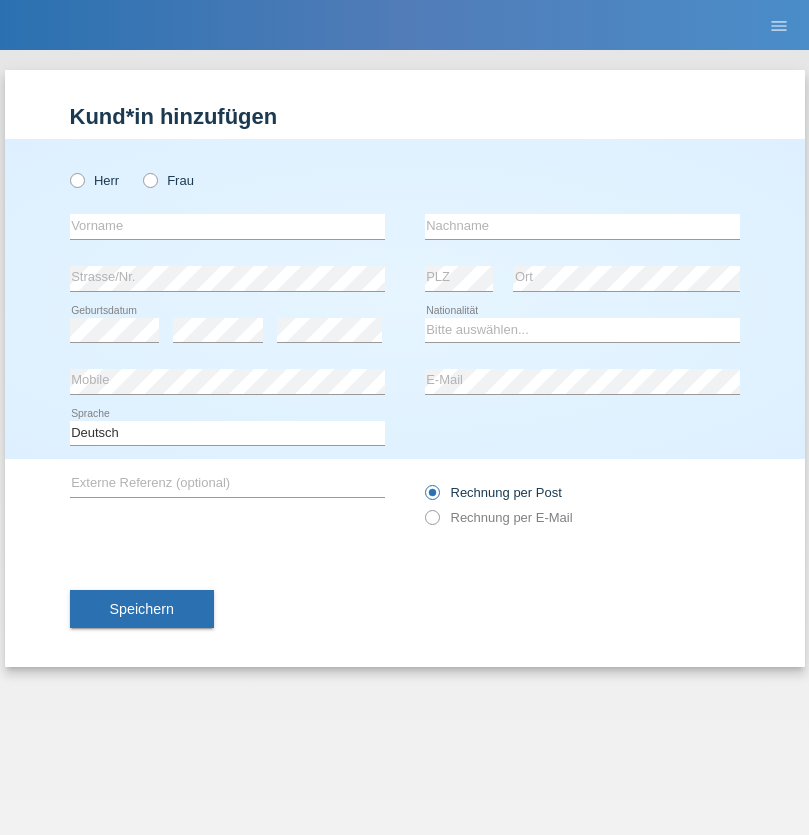 scroll, scrollTop: 0, scrollLeft: 0, axis: both 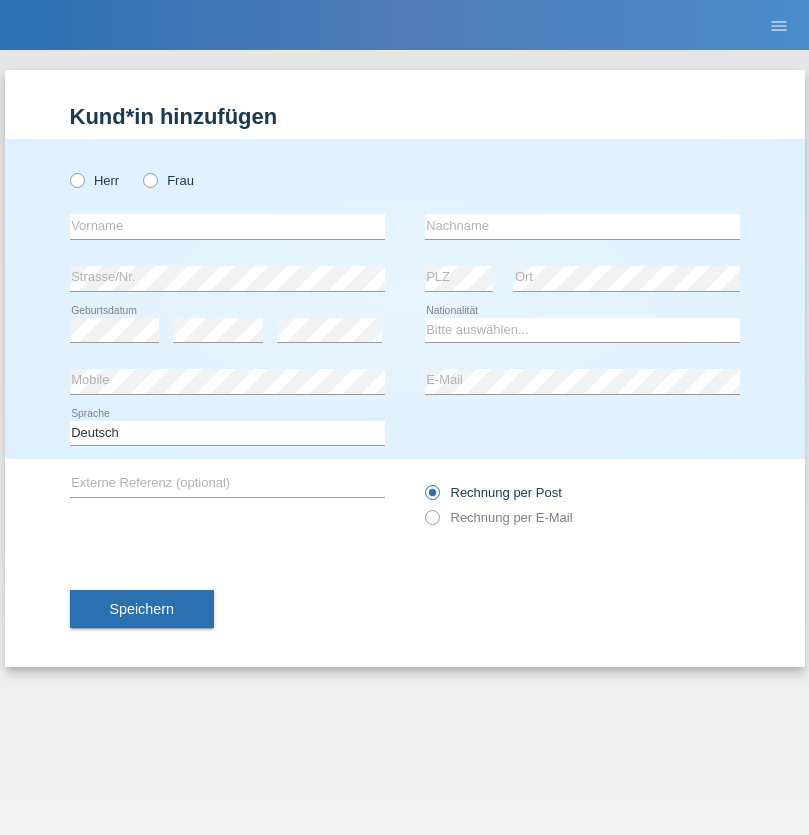 radio on "true" 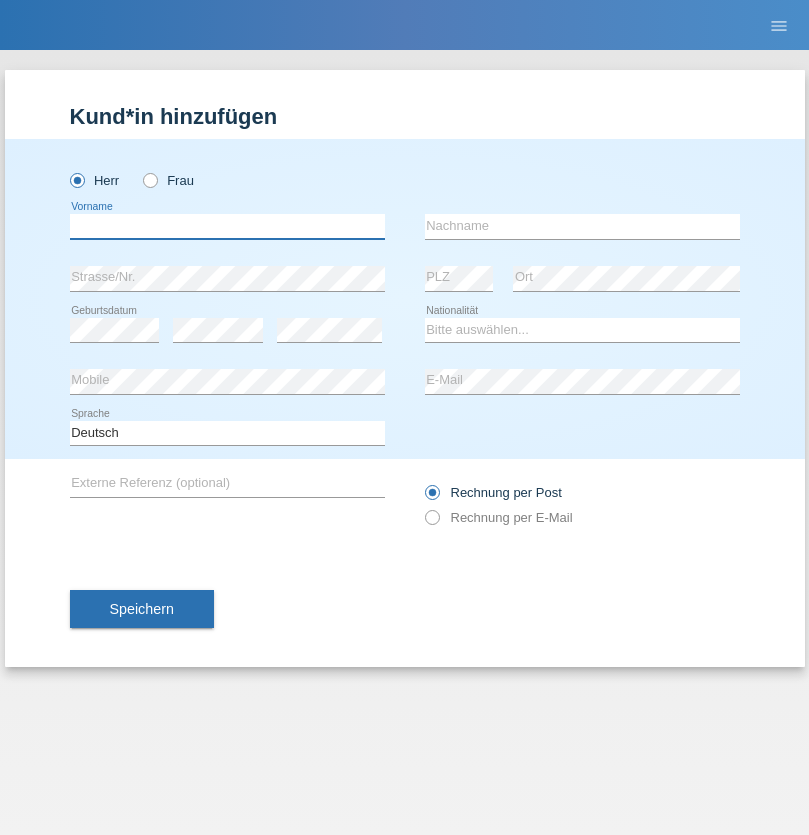 click at bounding box center [227, 226] 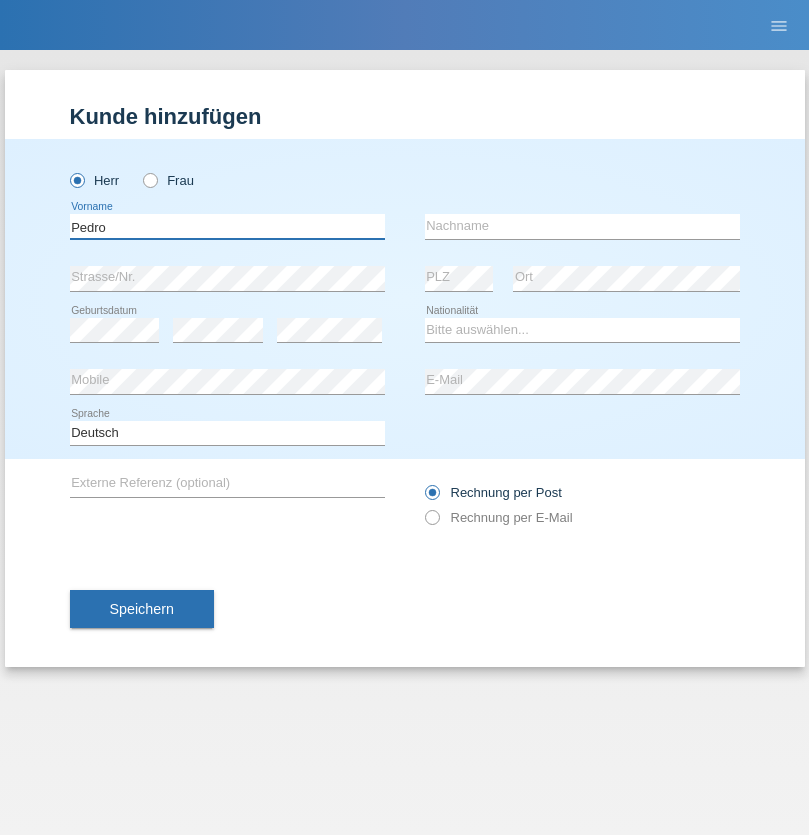 type on "Pedro" 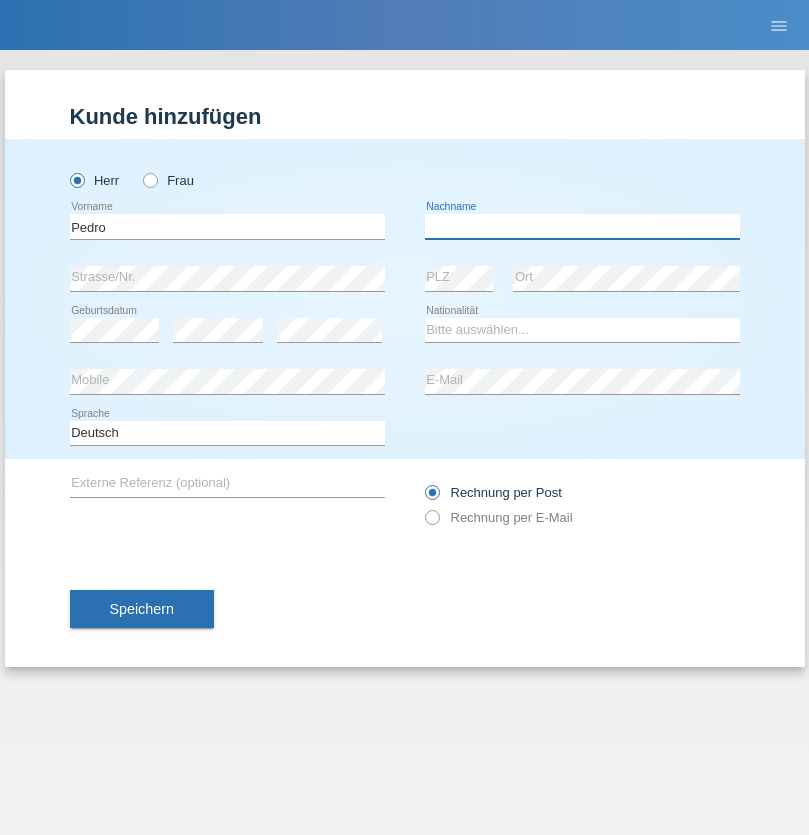 click at bounding box center [582, 226] 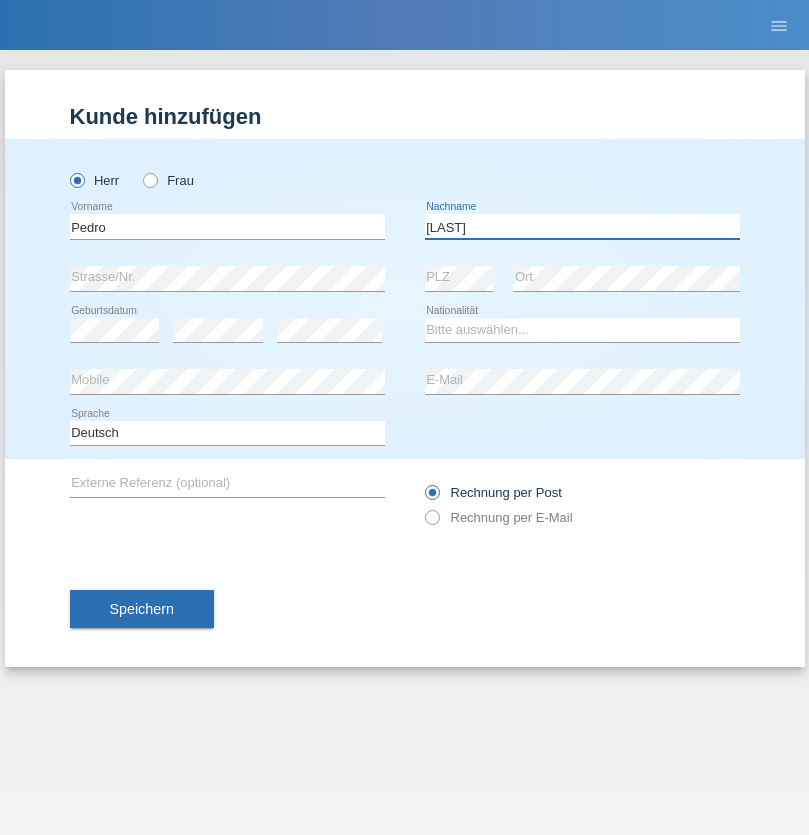 type on "[LAST]" 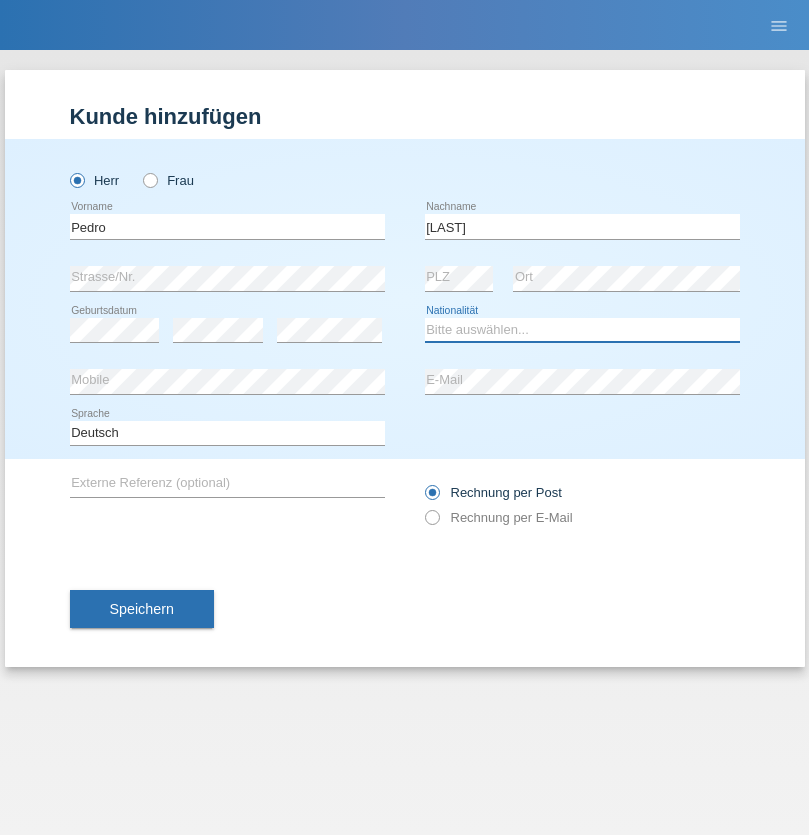 select on "CH" 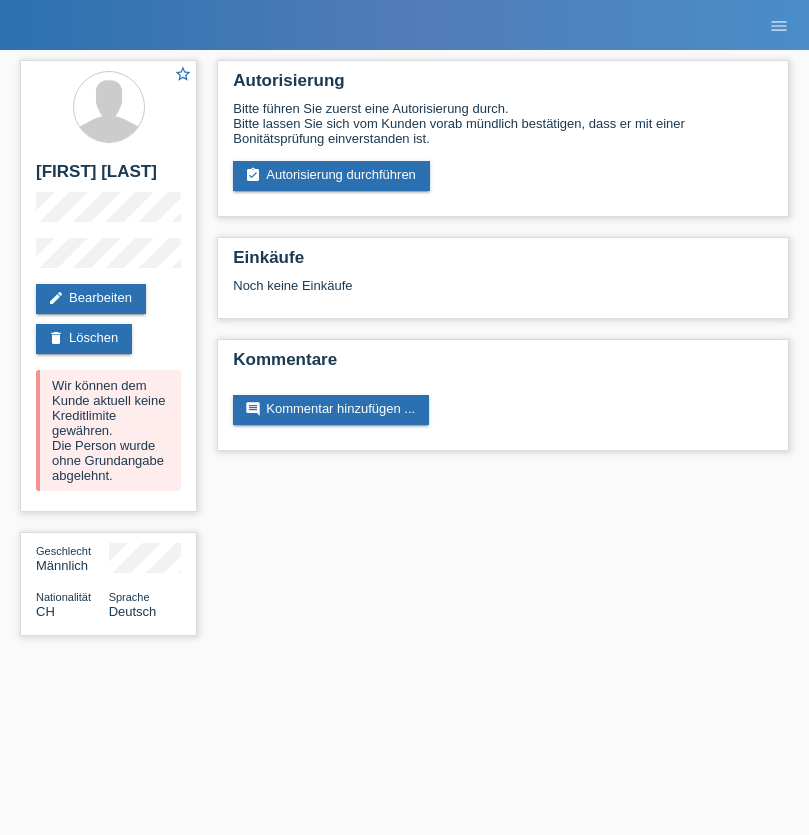 scroll, scrollTop: 0, scrollLeft: 0, axis: both 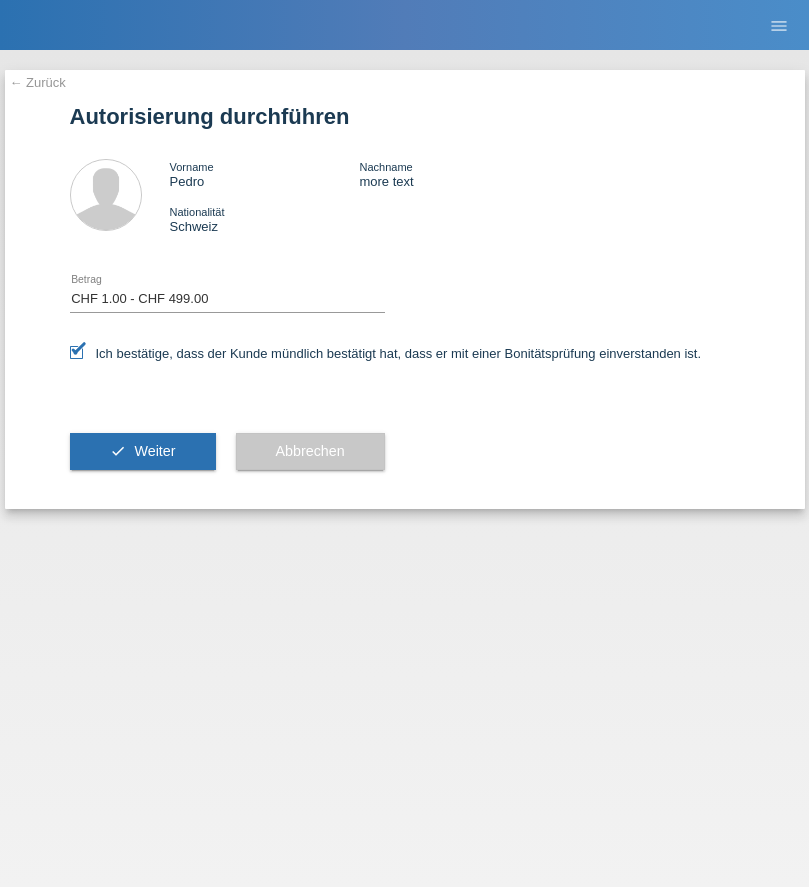 select on "1" 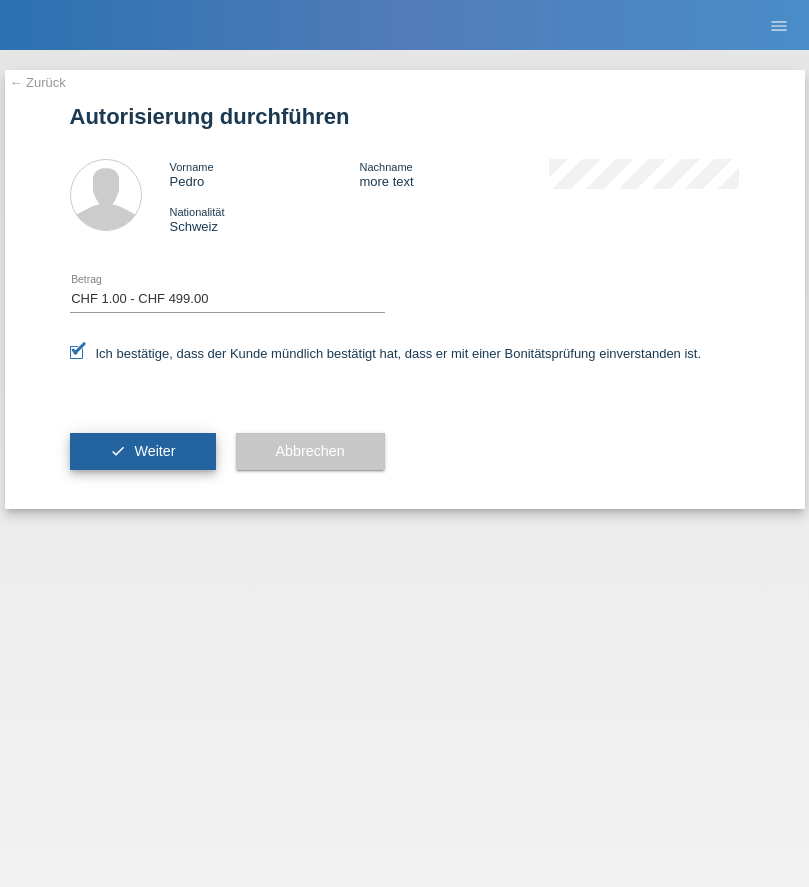 click on "Weiter" at bounding box center (154, 451) 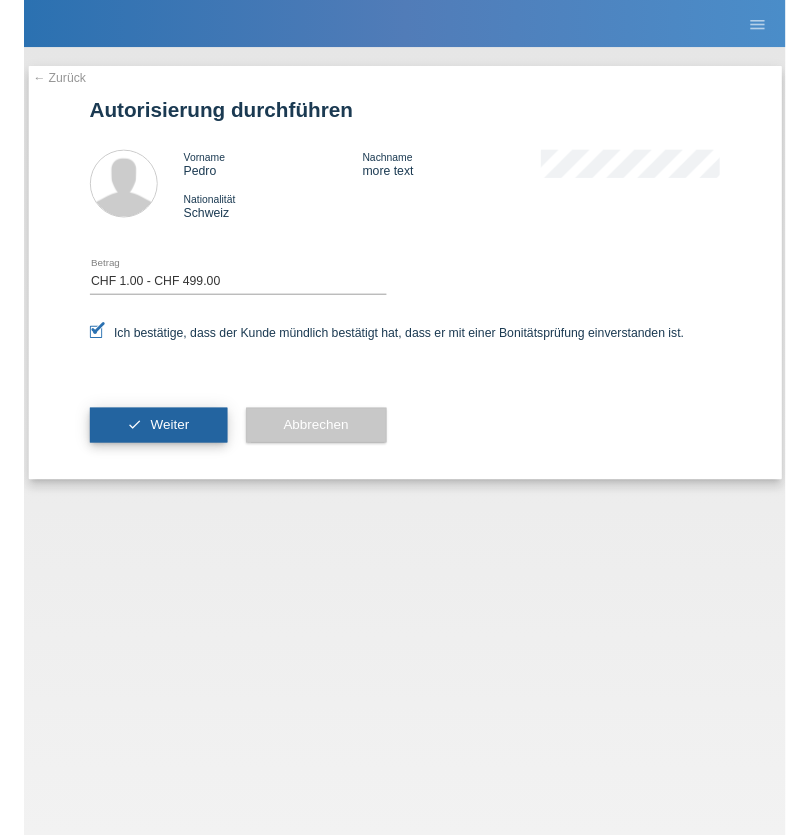 scroll, scrollTop: 0, scrollLeft: 0, axis: both 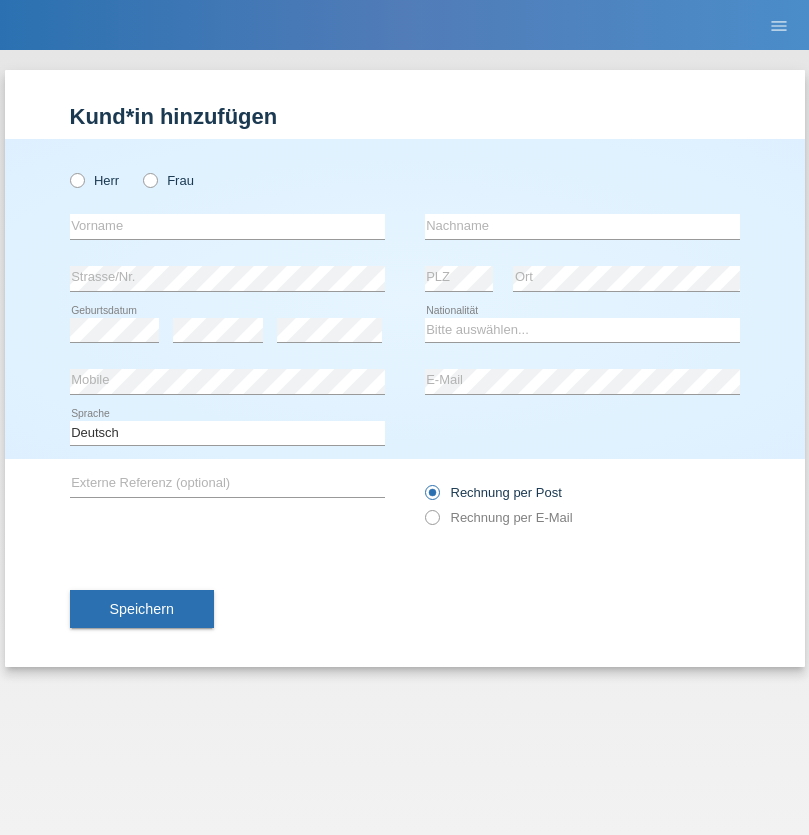 radio on "true" 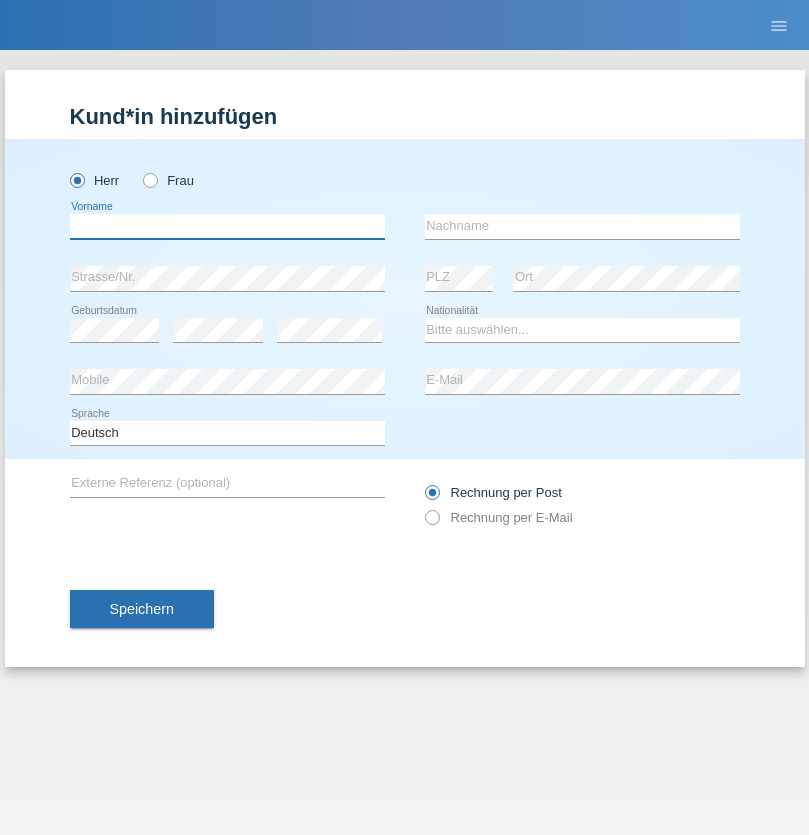 click at bounding box center (227, 226) 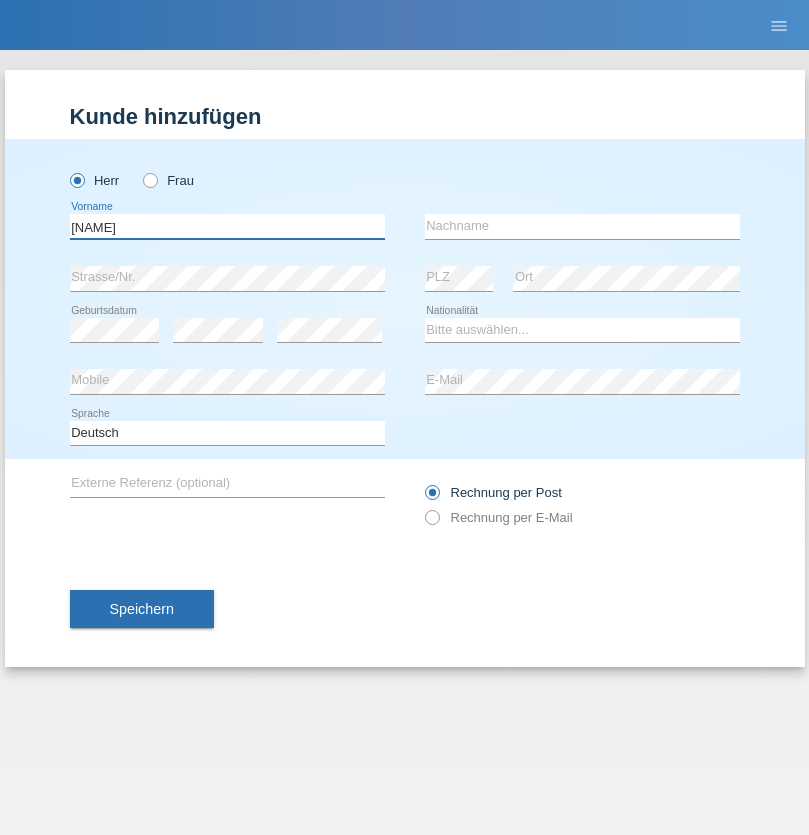 type on "[FIRST]" 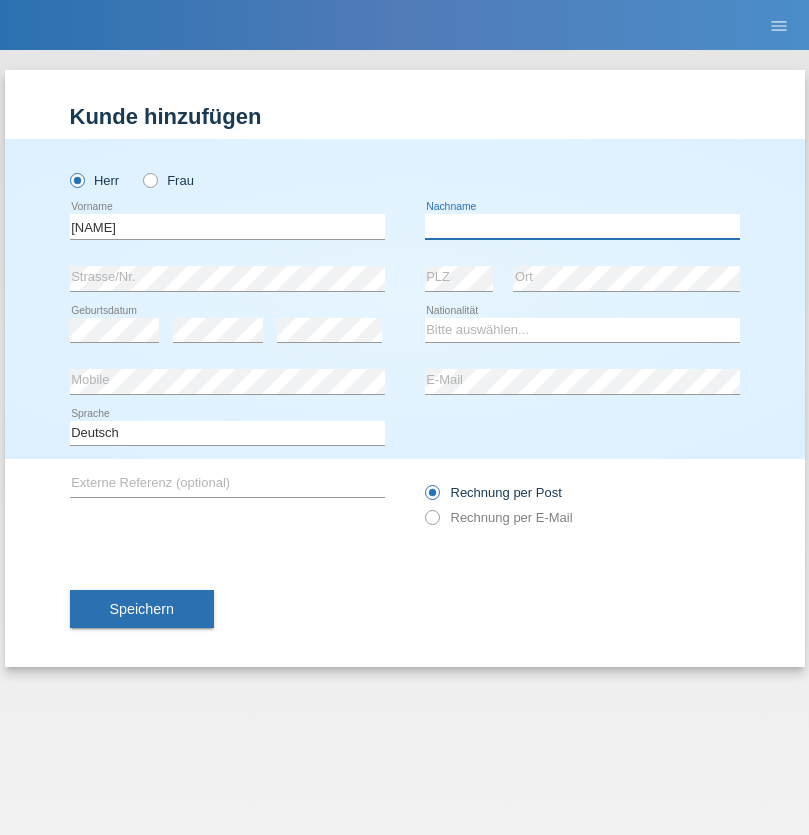 click at bounding box center (582, 226) 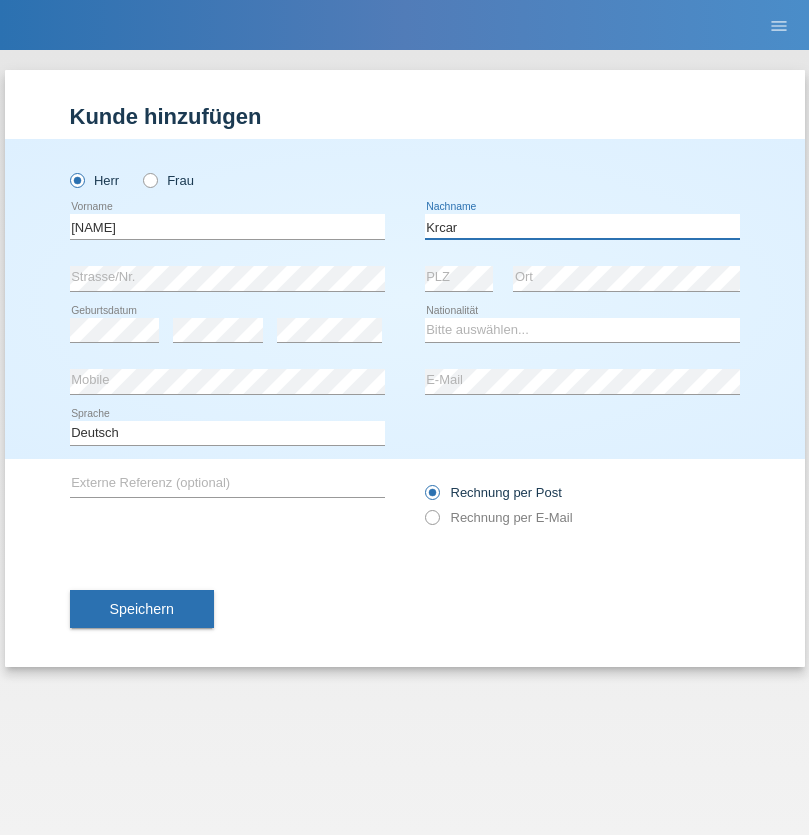 type on "[LAST]" 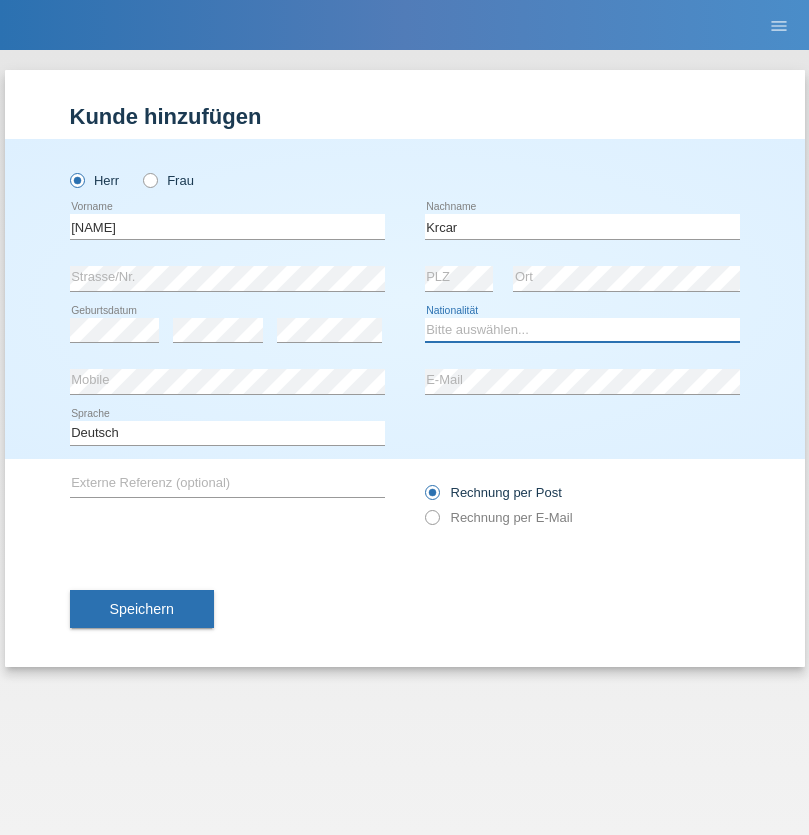 select on "HR" 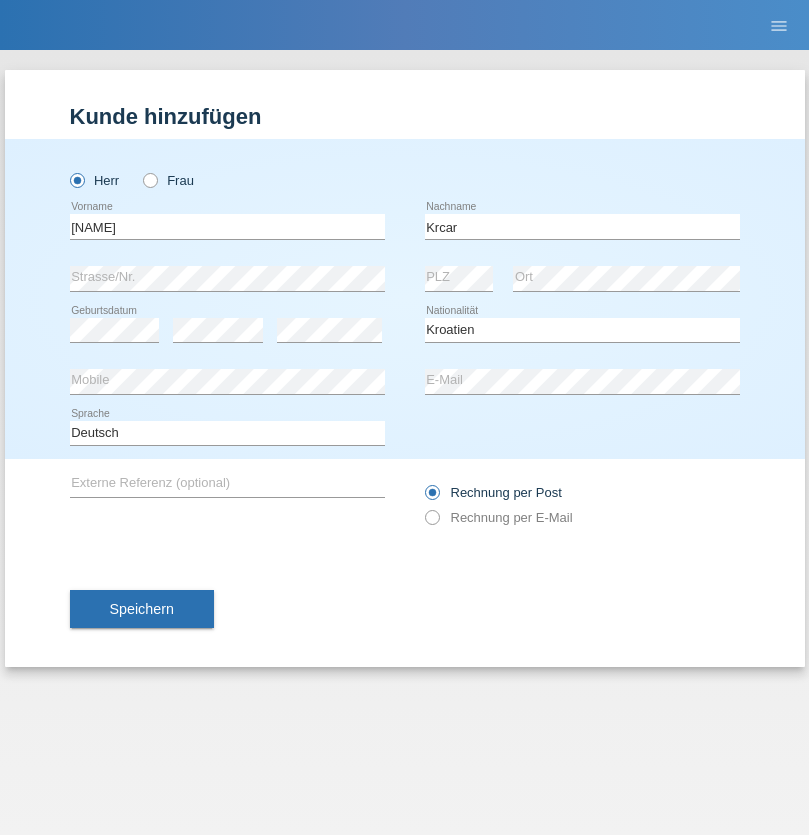 select on "C" 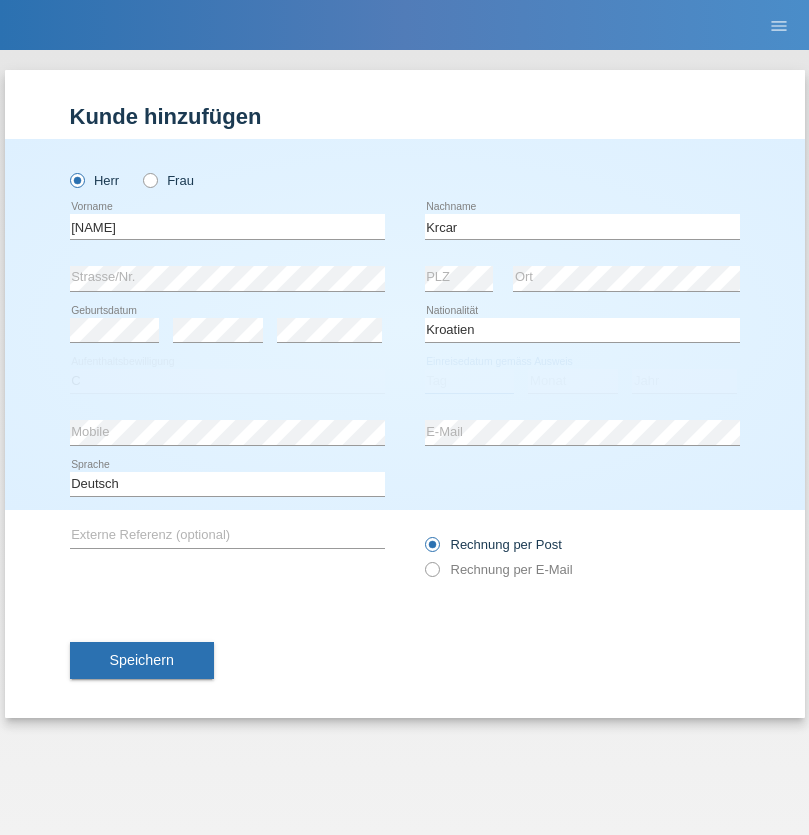 select on "14" 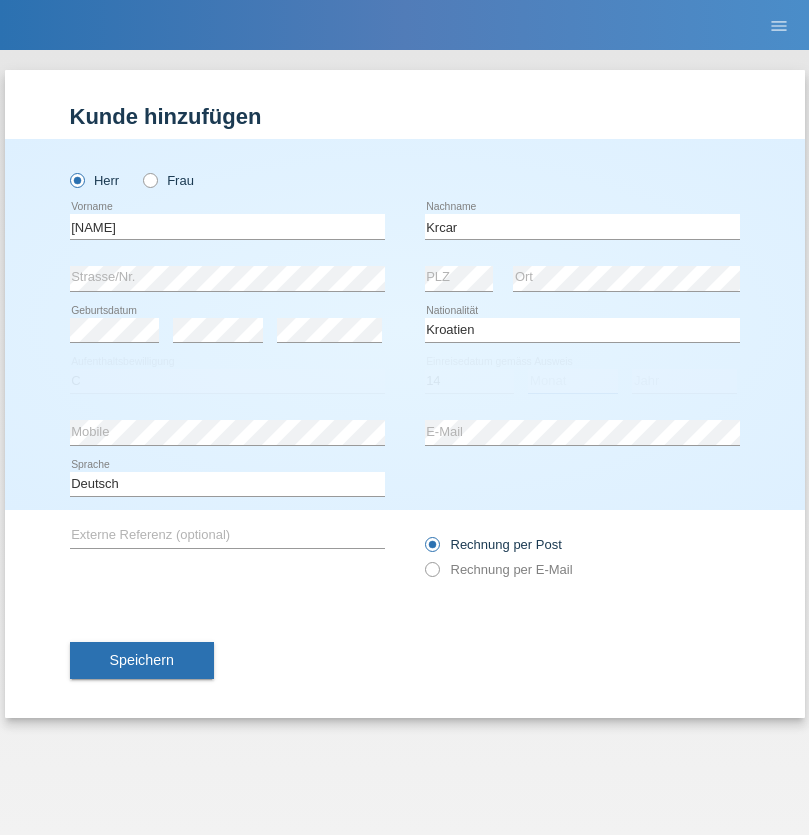 select on "10" 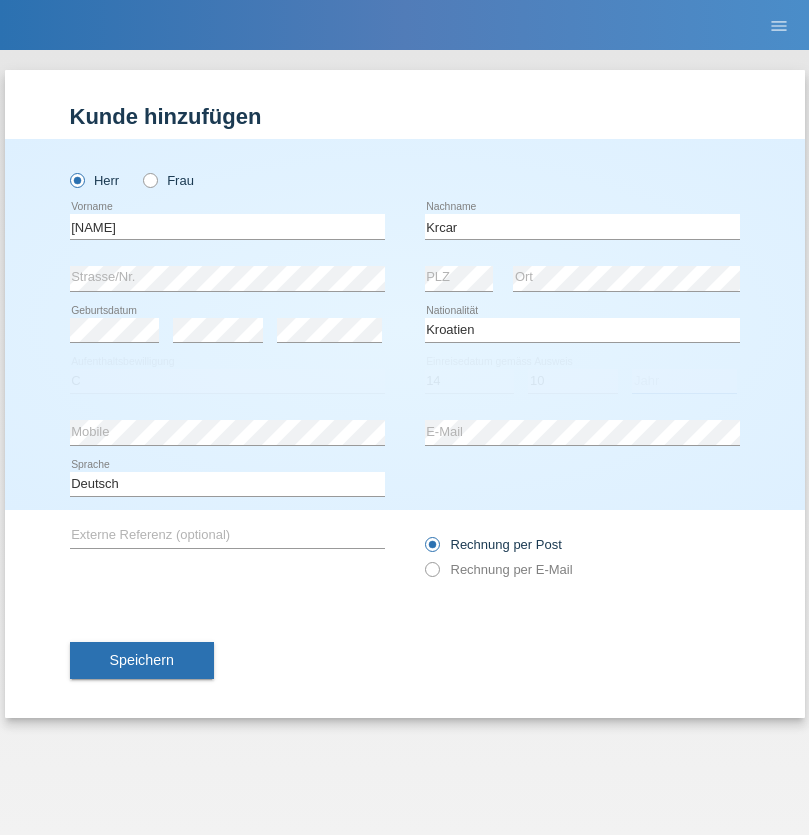 select on "2021" 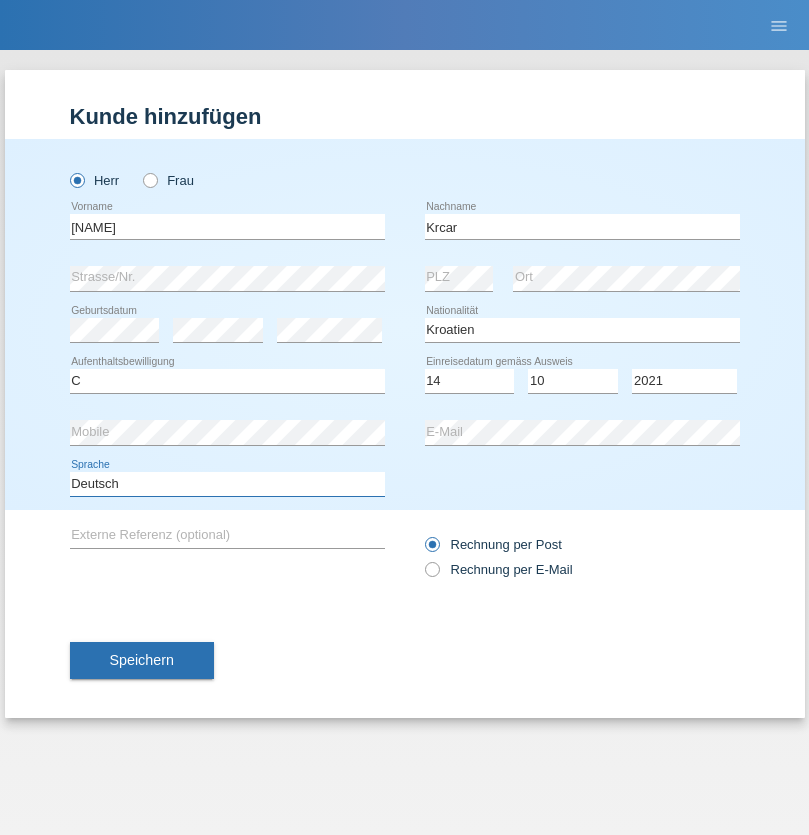 select on "en" 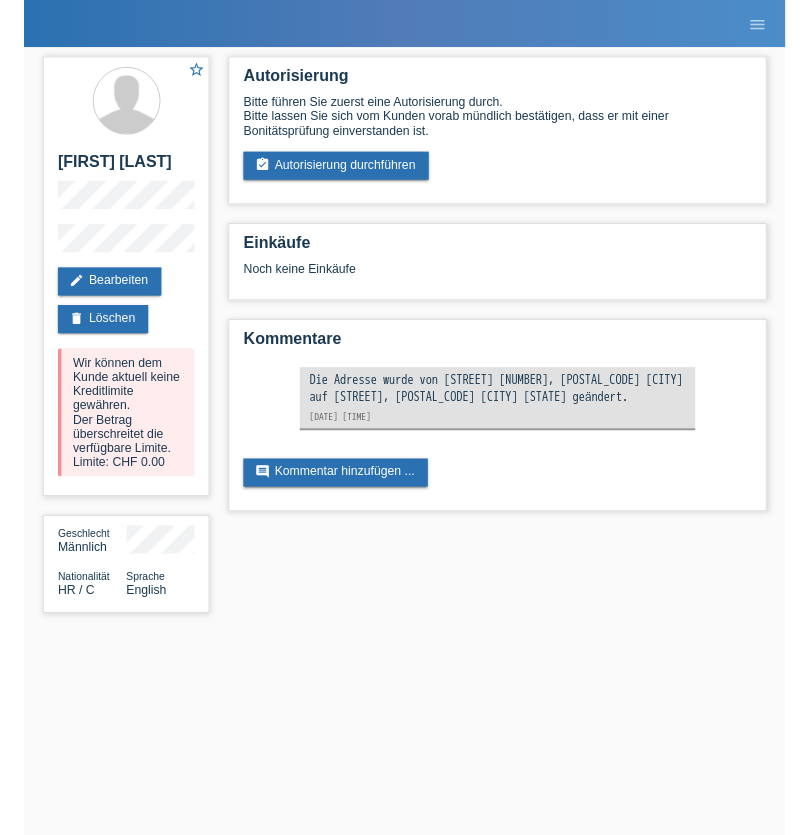 scroll, scrollTop: 0, scrollLeft: 0, axis: both 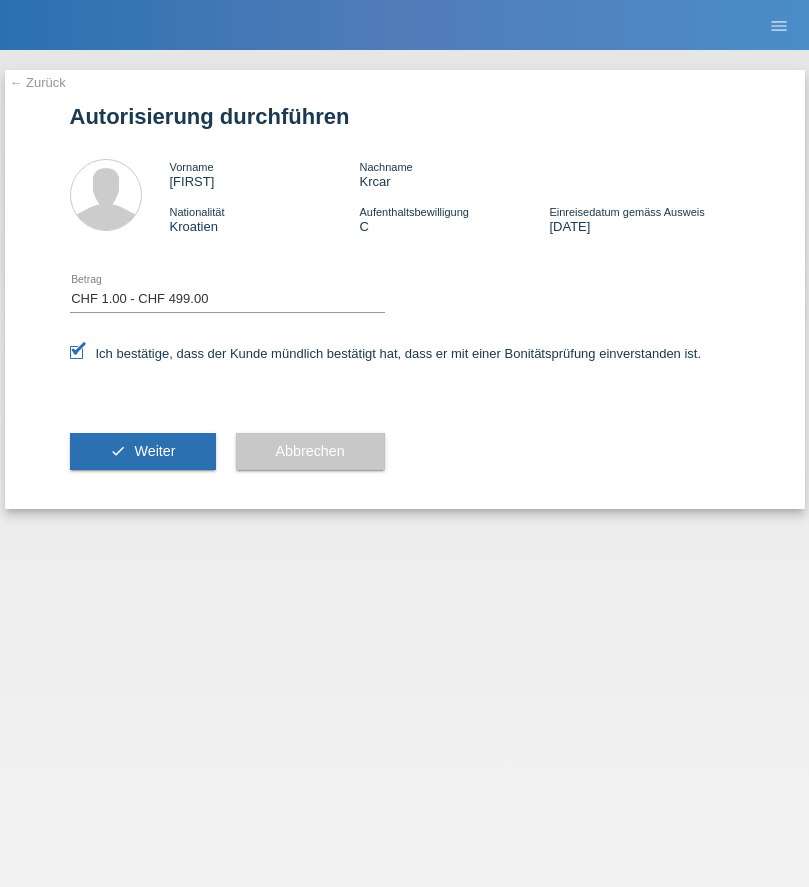 select on "1" 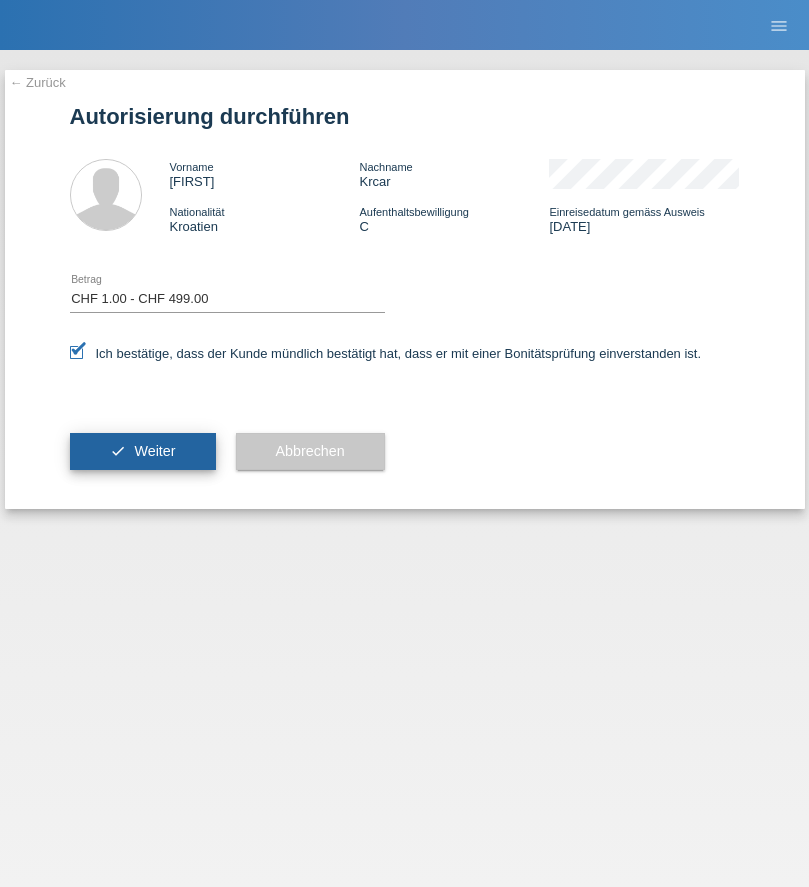 click on "Weiter" at bounding box center [154, 451] 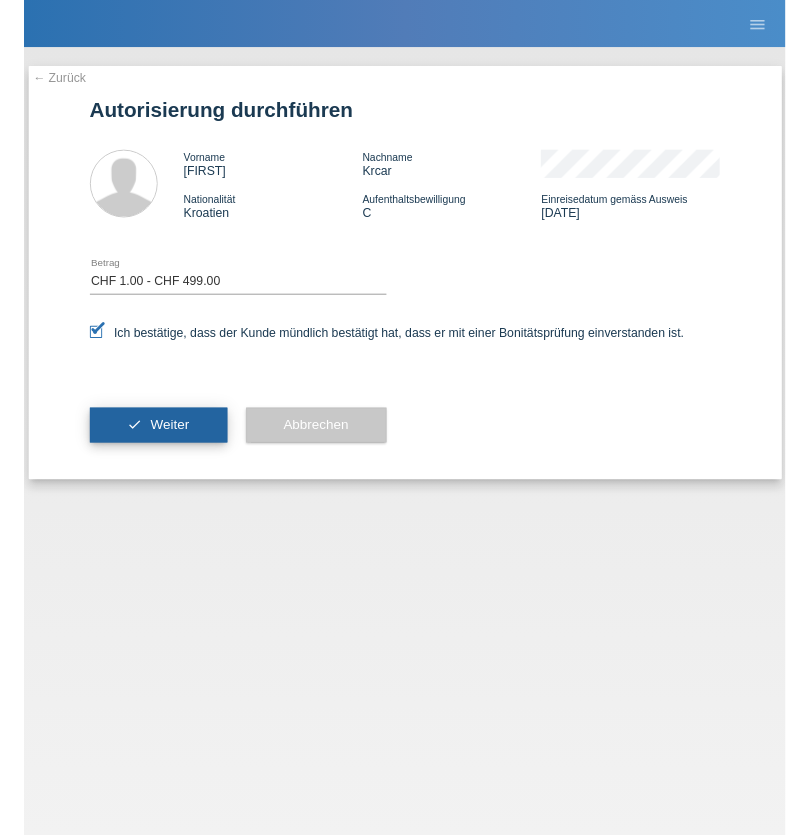 scroll, scrollTop: 0, scrollLeft: 0, axis: both 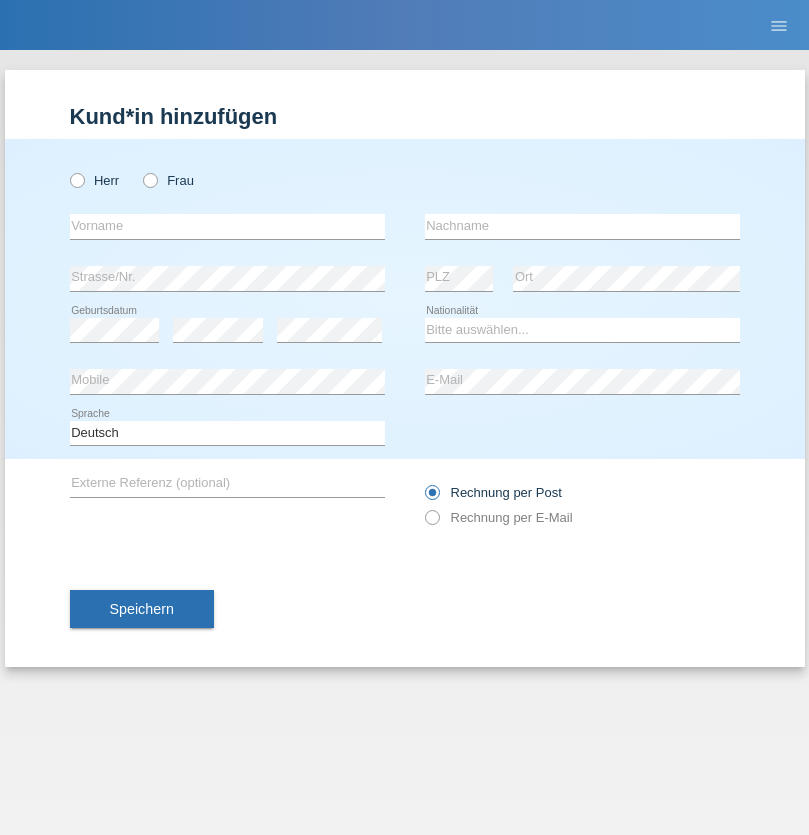 radio on "true" 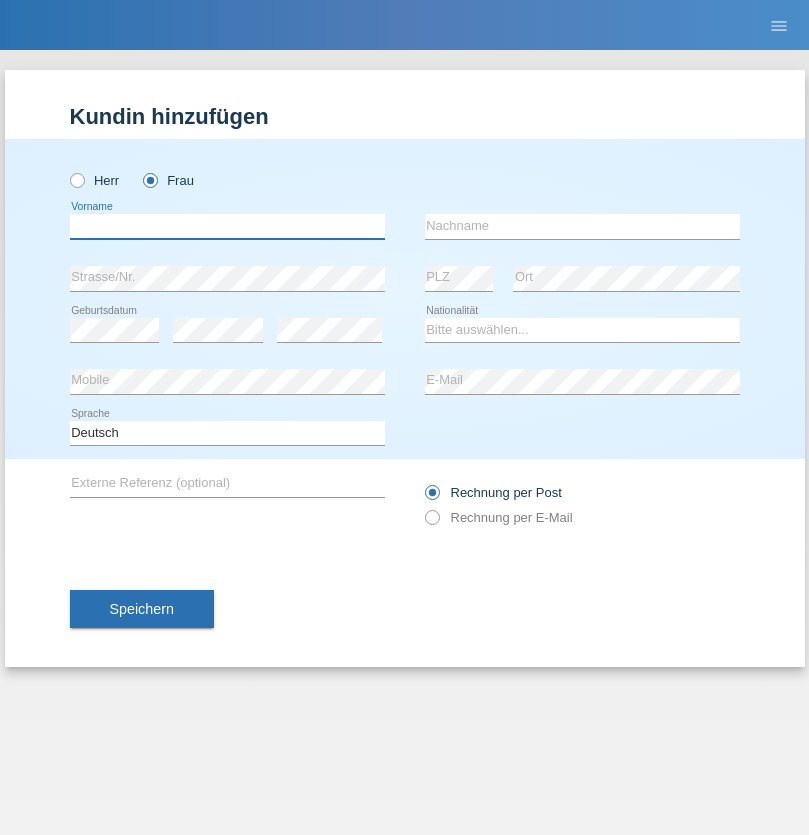 click at bounding box center (227, 226) 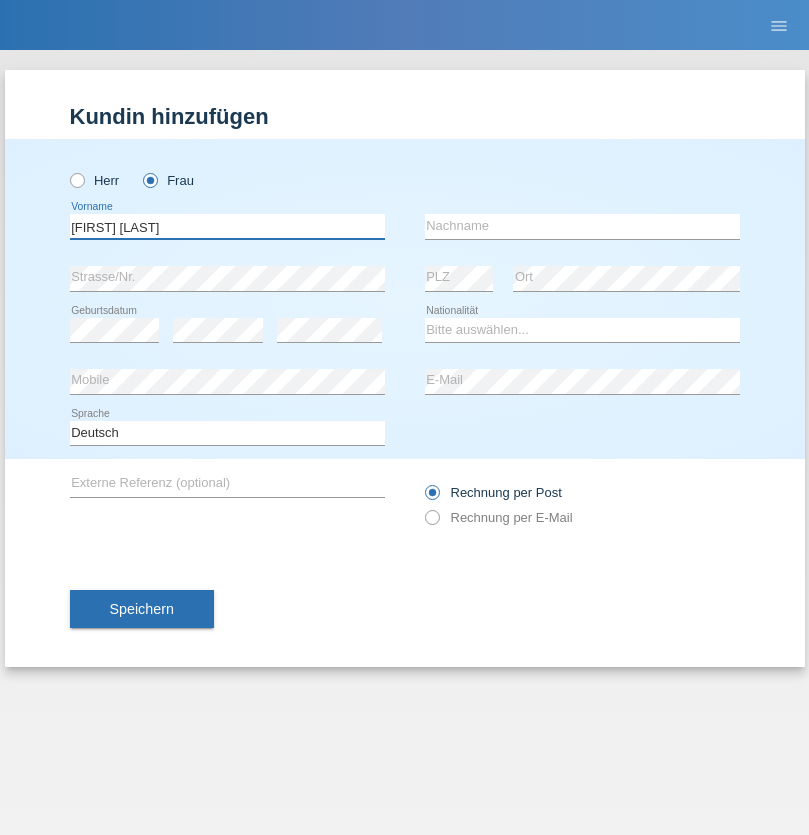 type on "Margare Asucena" 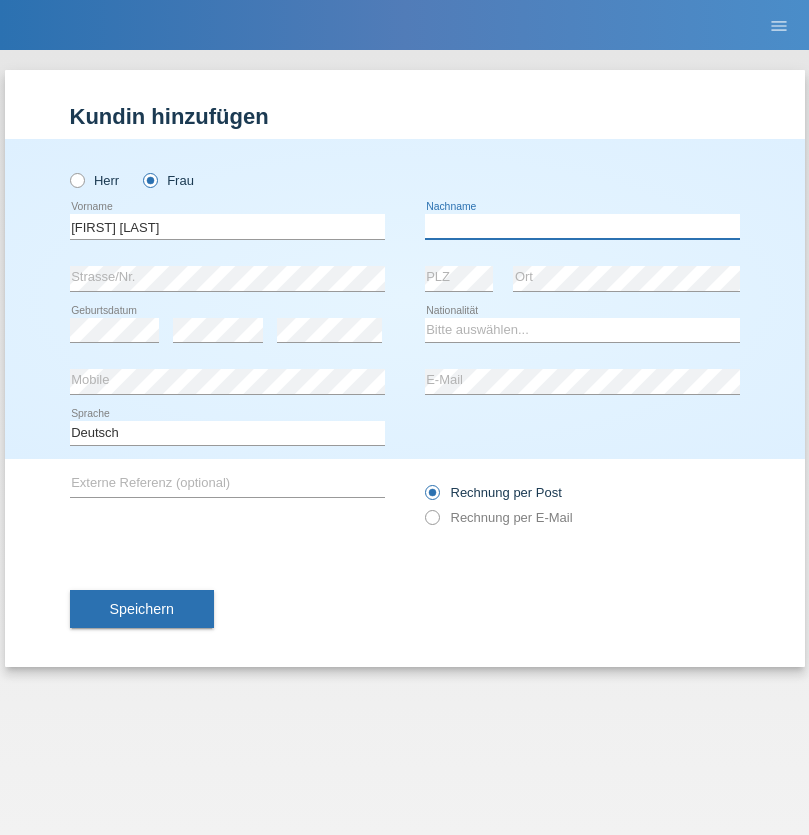 click at bounding box center [582, 226] 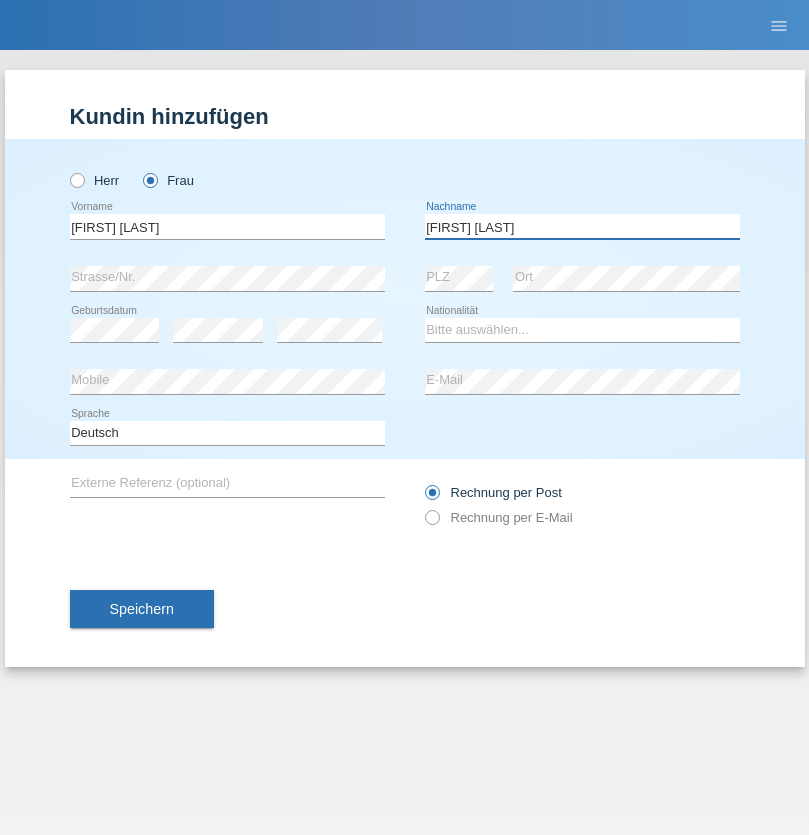 type on "Herebia de Beck" 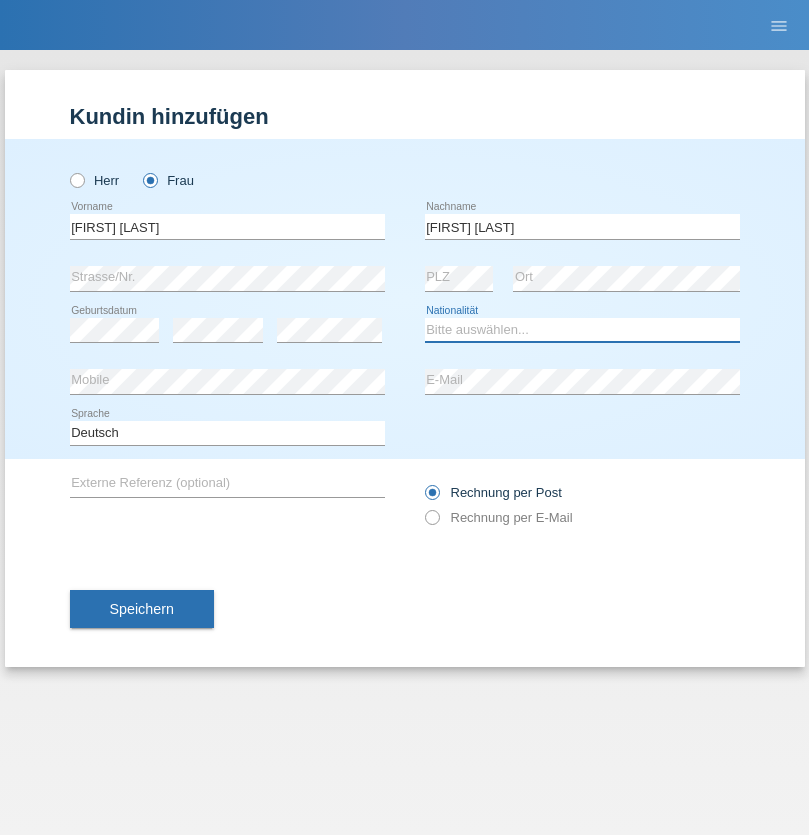 select on "CH" 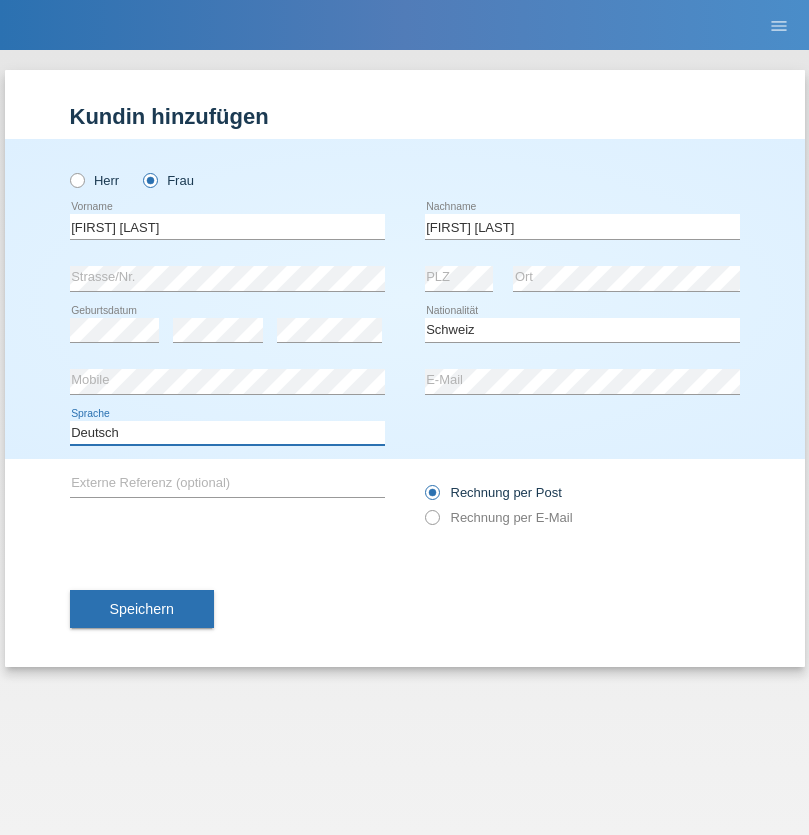 select on "en" 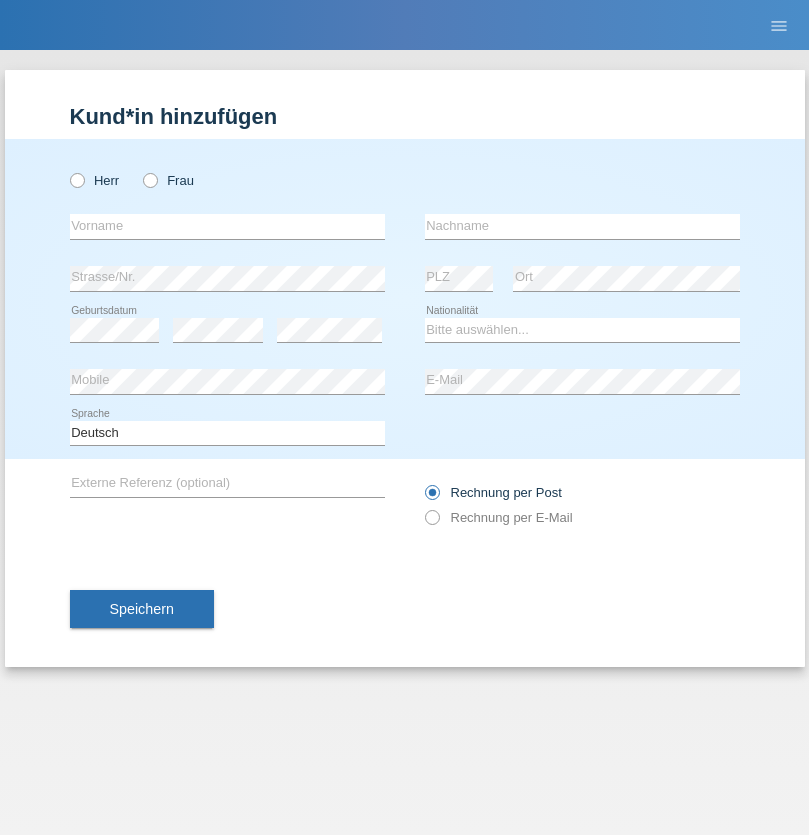 scroll, scrollTop: 0, scrollLeft: 0, axis: both 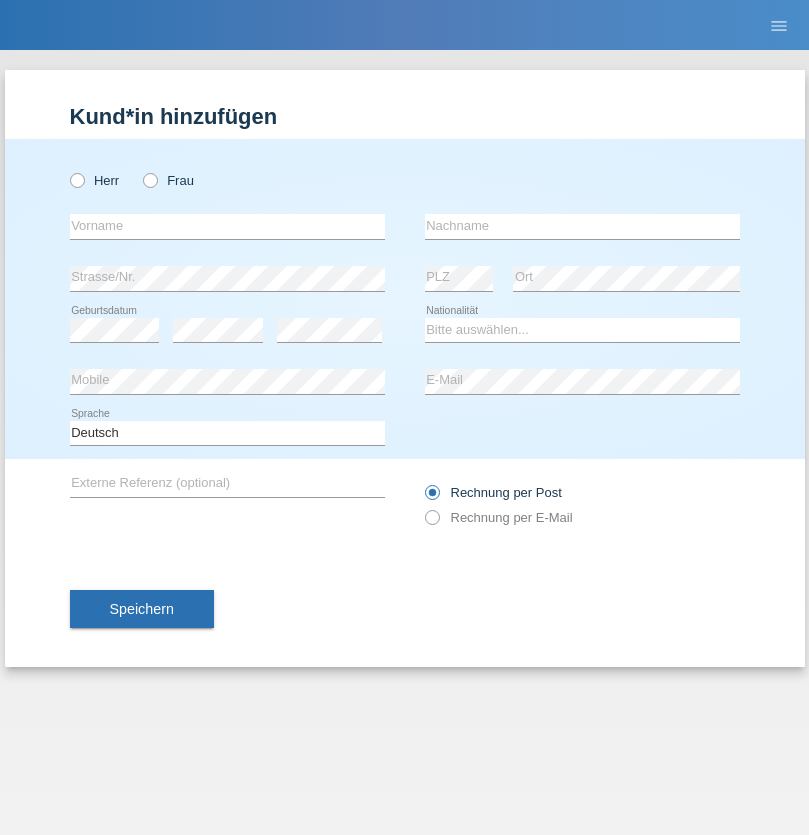 radio on "true" 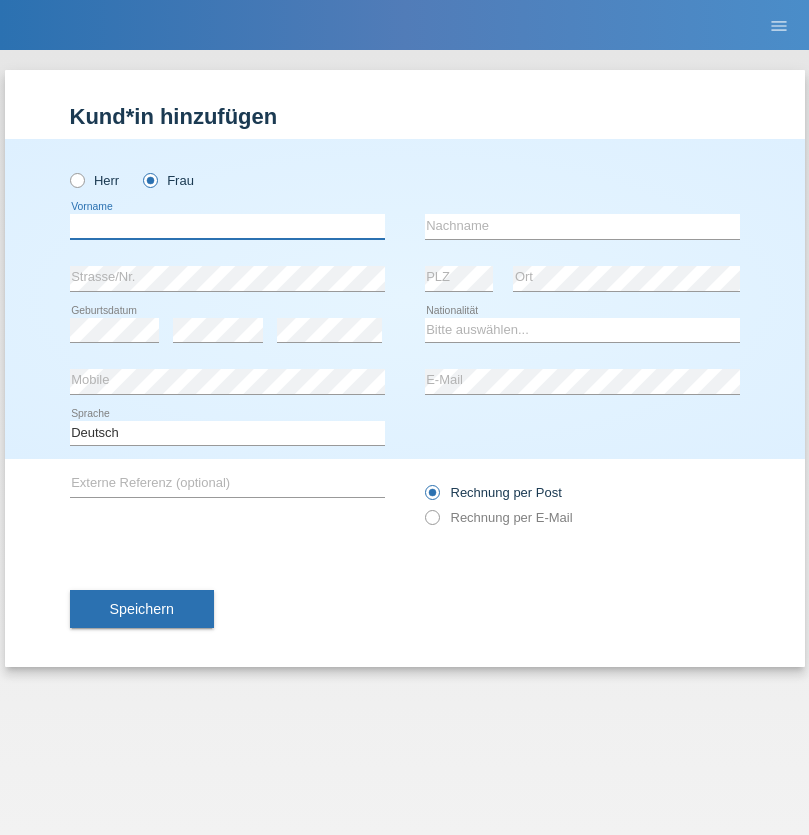 click at bounding box center [227, 226] 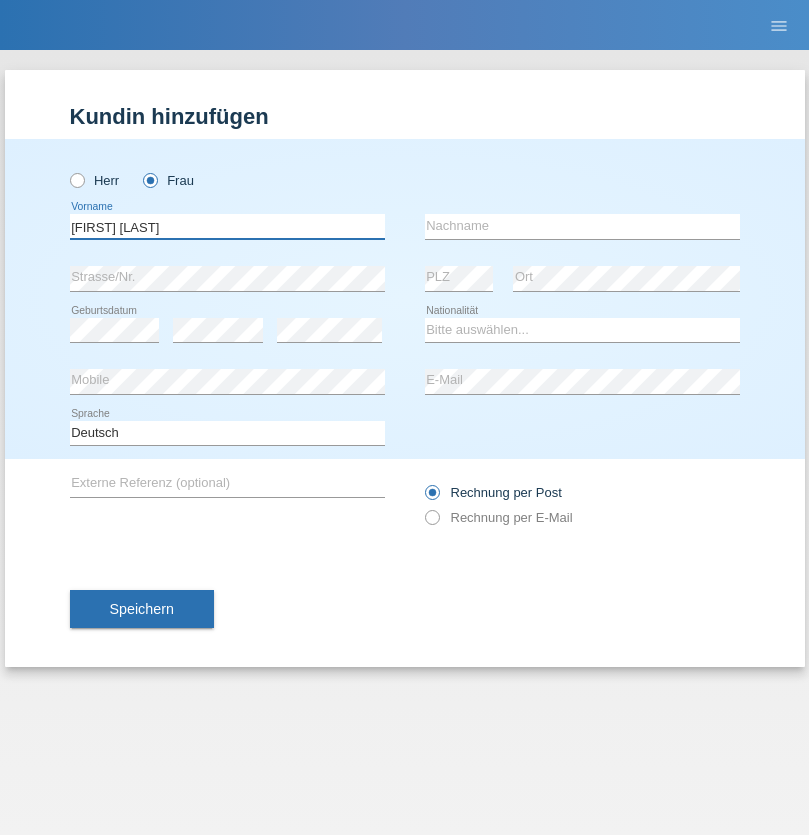 type on "[FIRST] [LAST]" 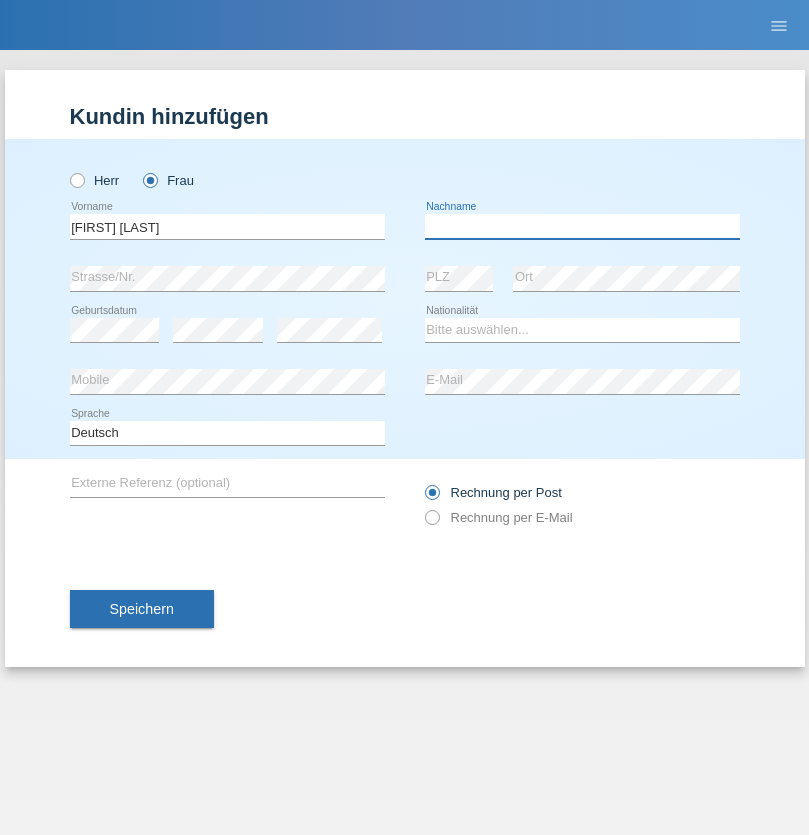 click at bounding box center (582, 226) 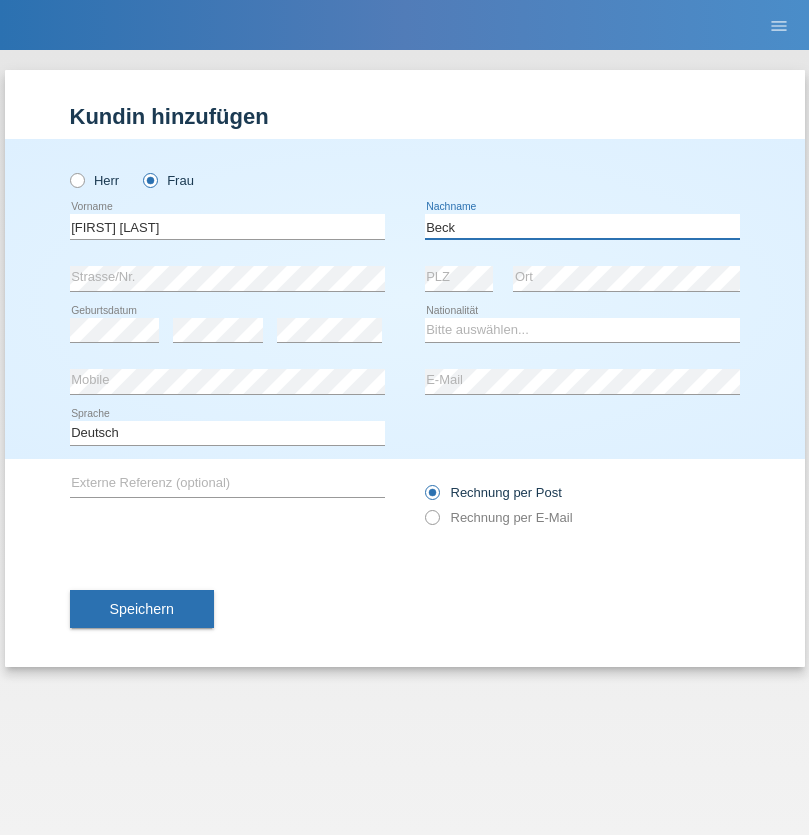 type on "Beck" 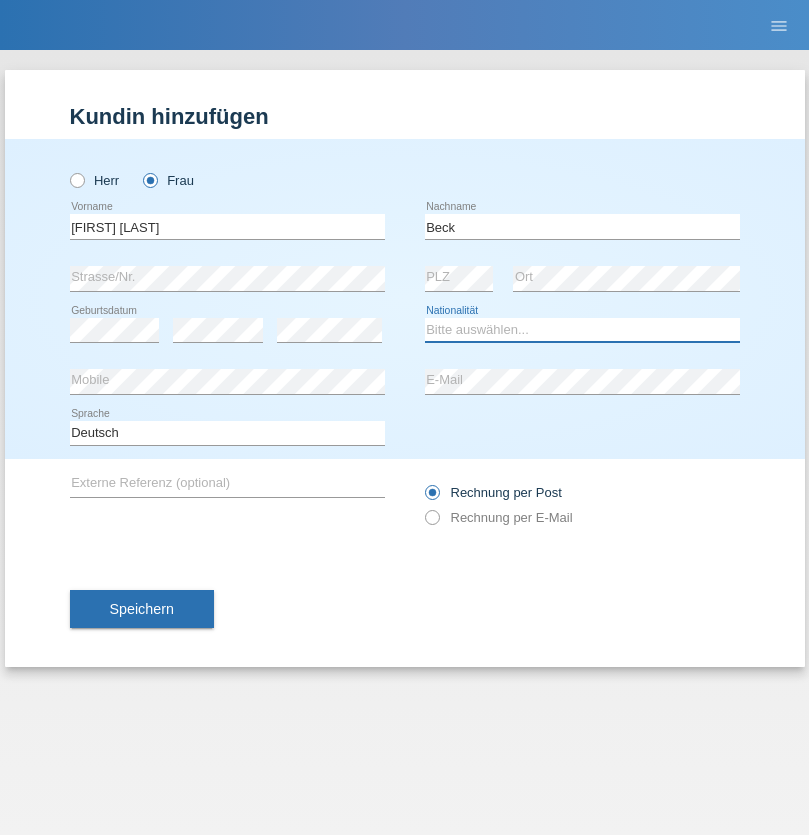 select on "CH" 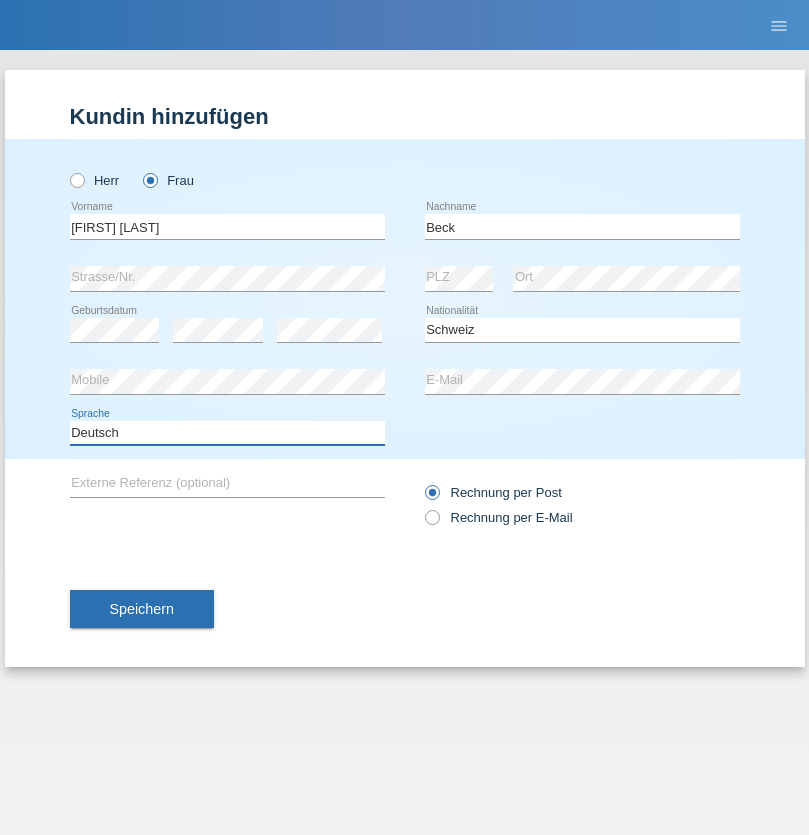 select on "en" 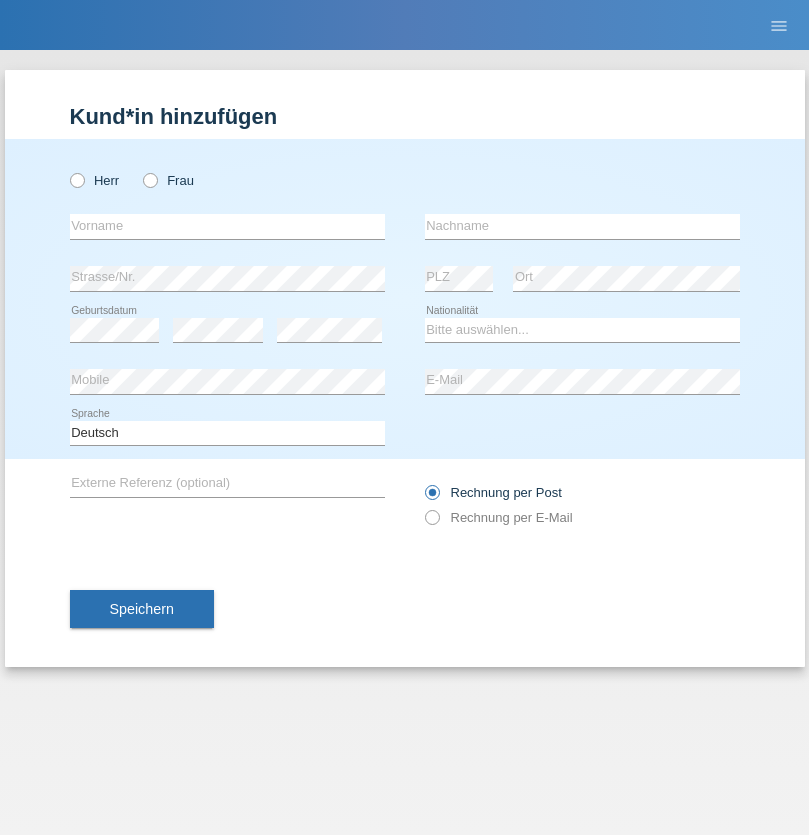 scroll, scrollTop: 0, scrollLeft: 0, axis: both 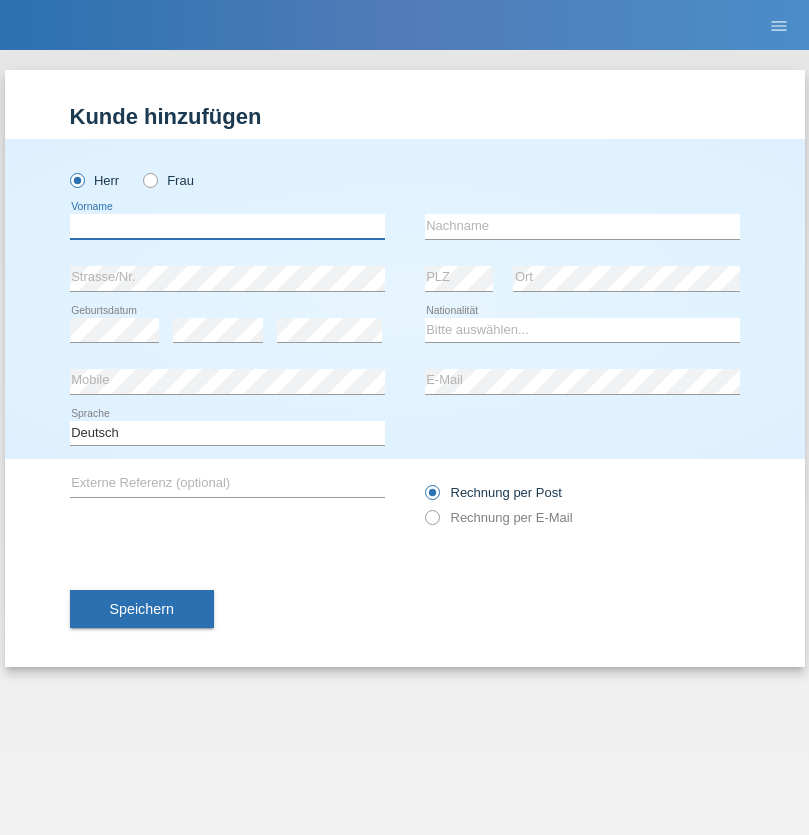 click at bounding box center [227, 226] 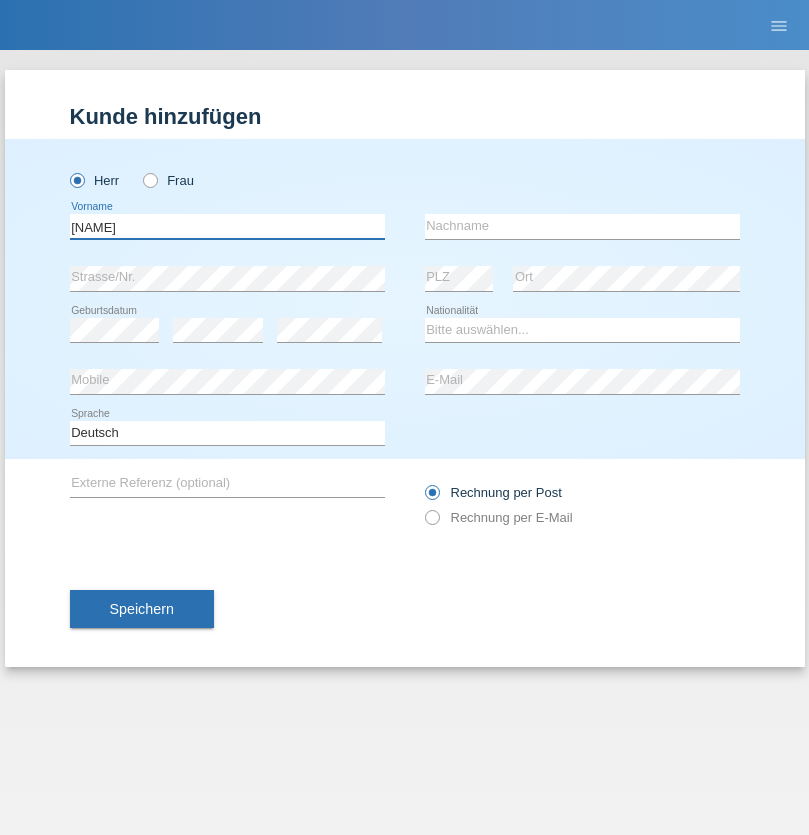 type on "[NAME]" 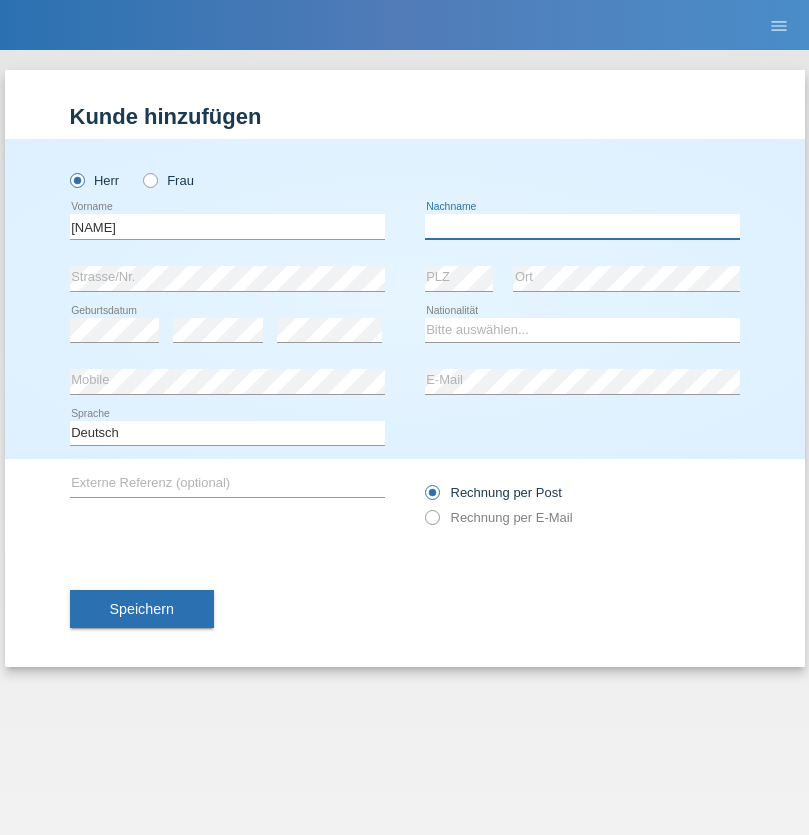 click at bounding box center (582, 226) 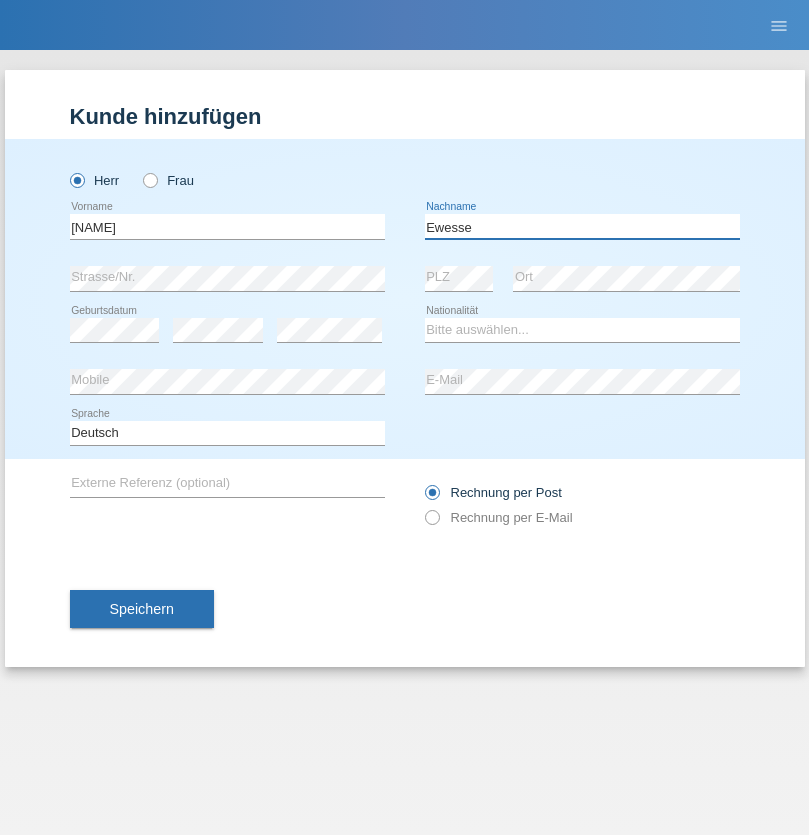 type on "Ewesse" 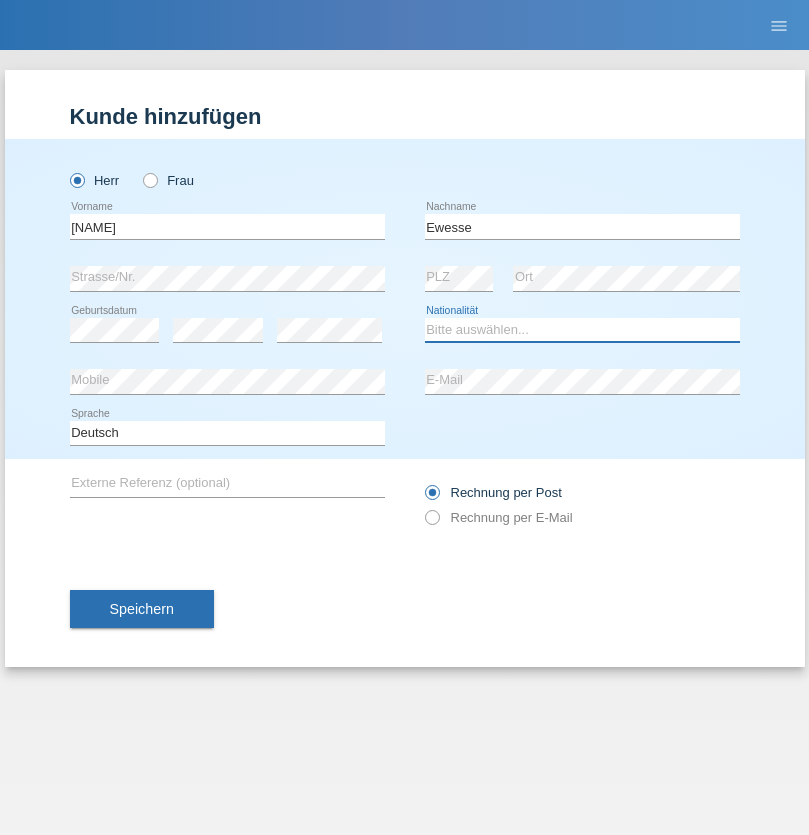 select on "FR" 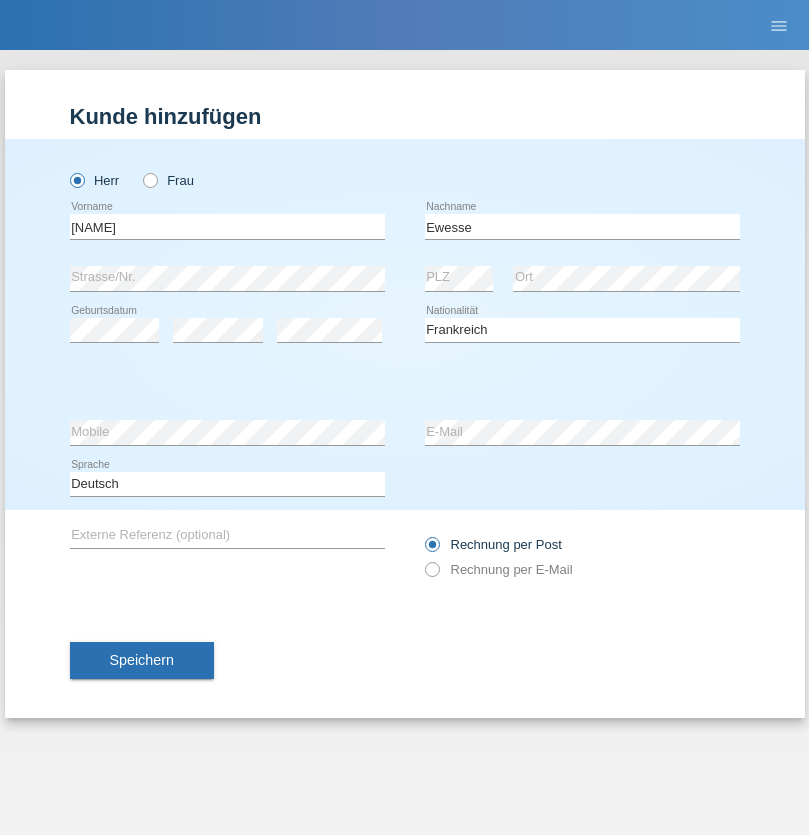select on "C" 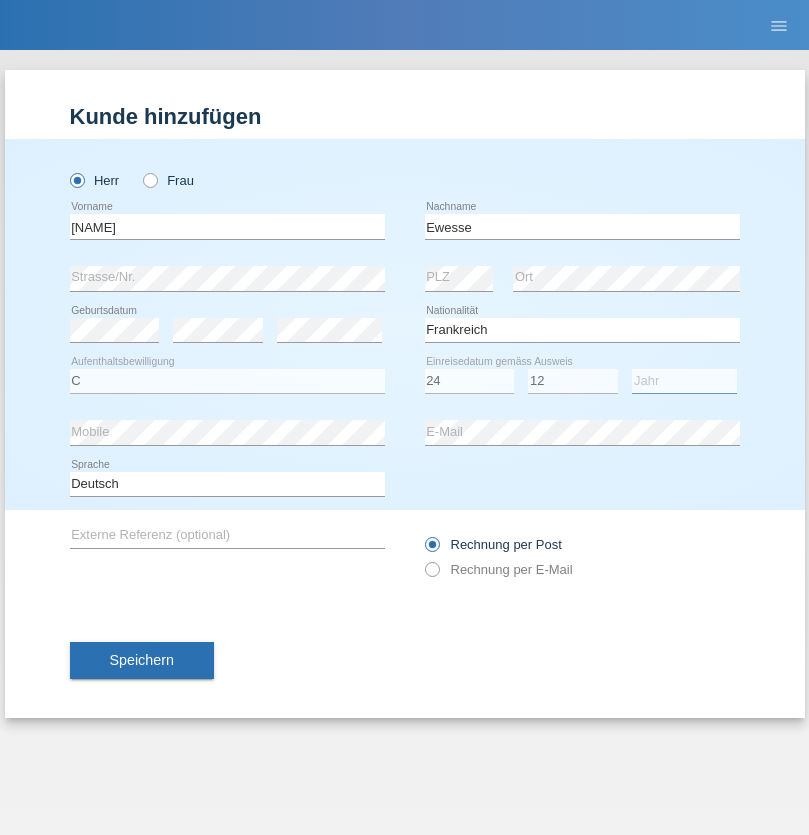 select on "1926" 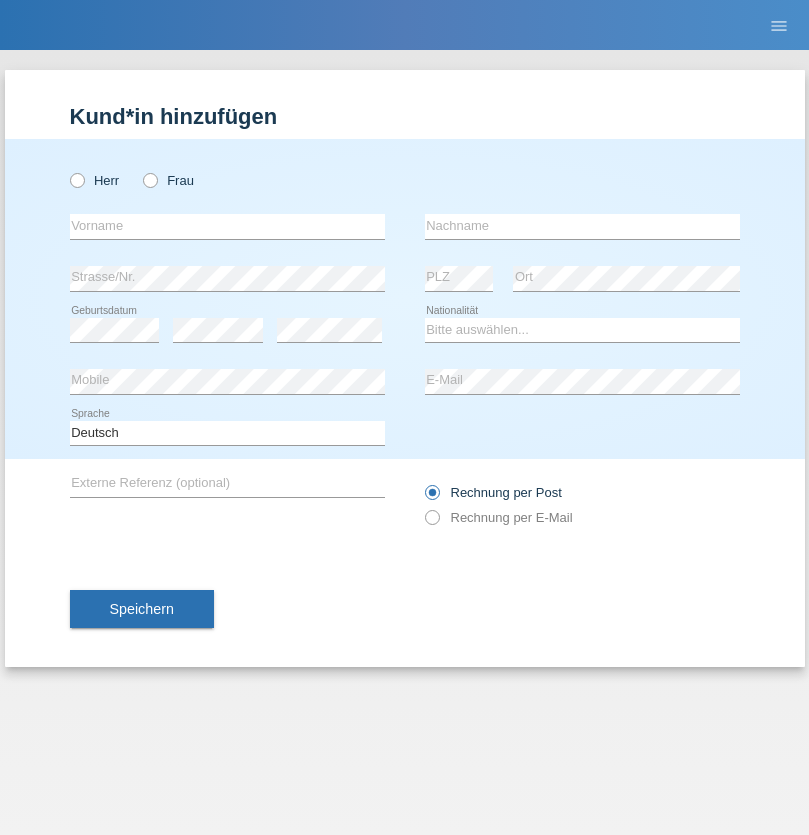 scroll, scrollTop: 0, scrollLeft: 0, axis: both 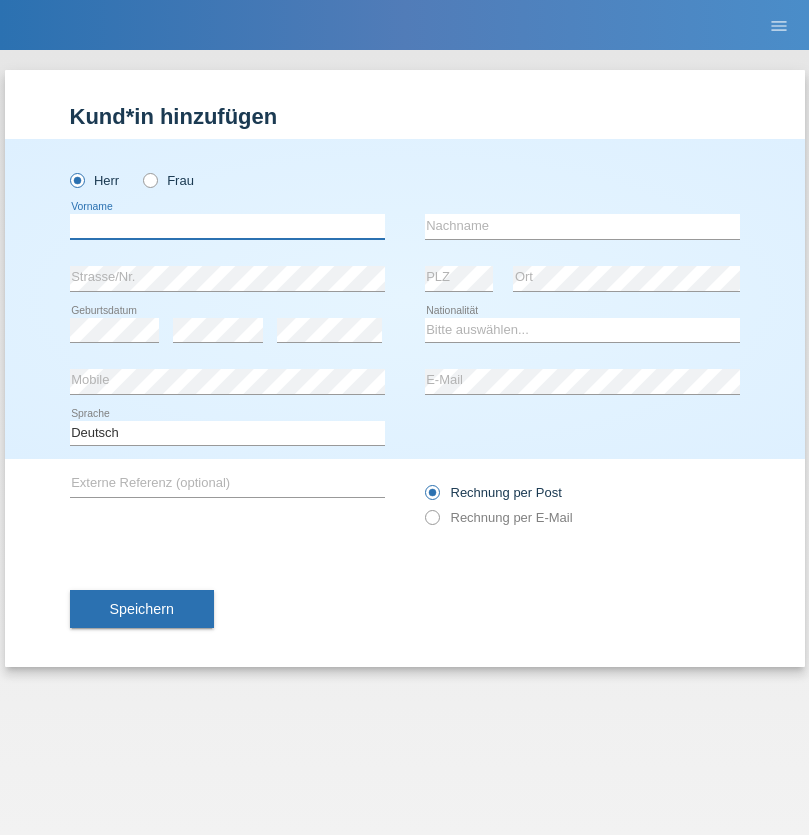 click at bounding box center (227, 226) 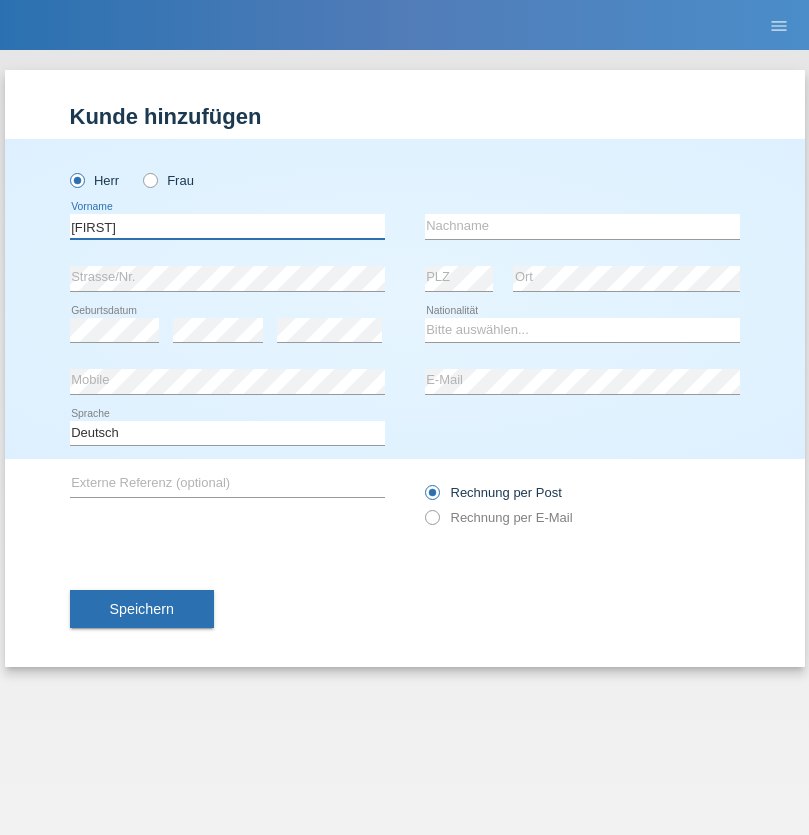 type on "Mehmet" 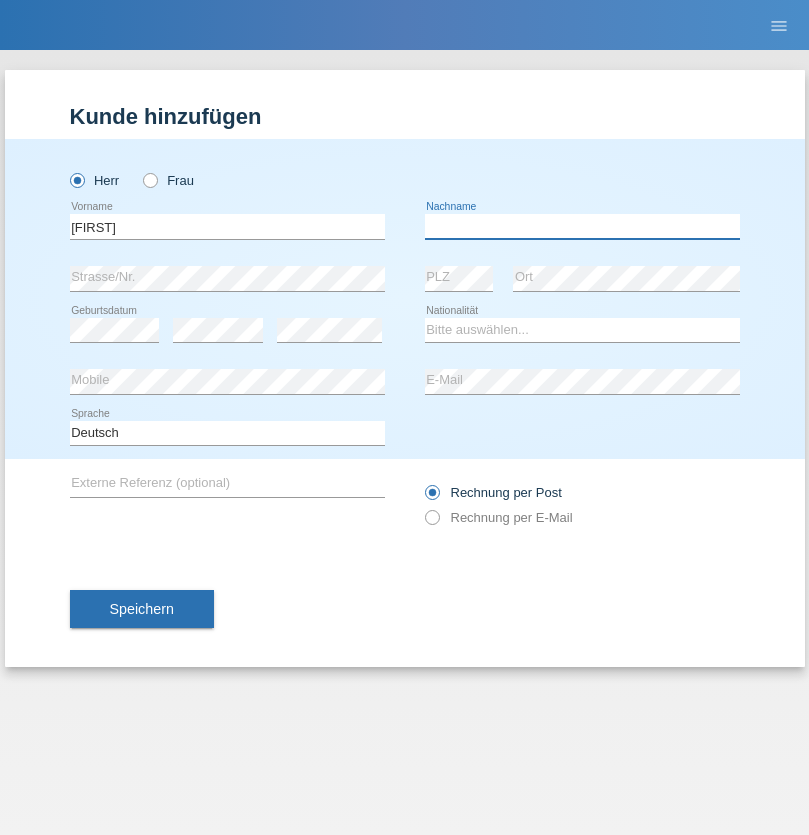 click at bounding box center (582, 226) 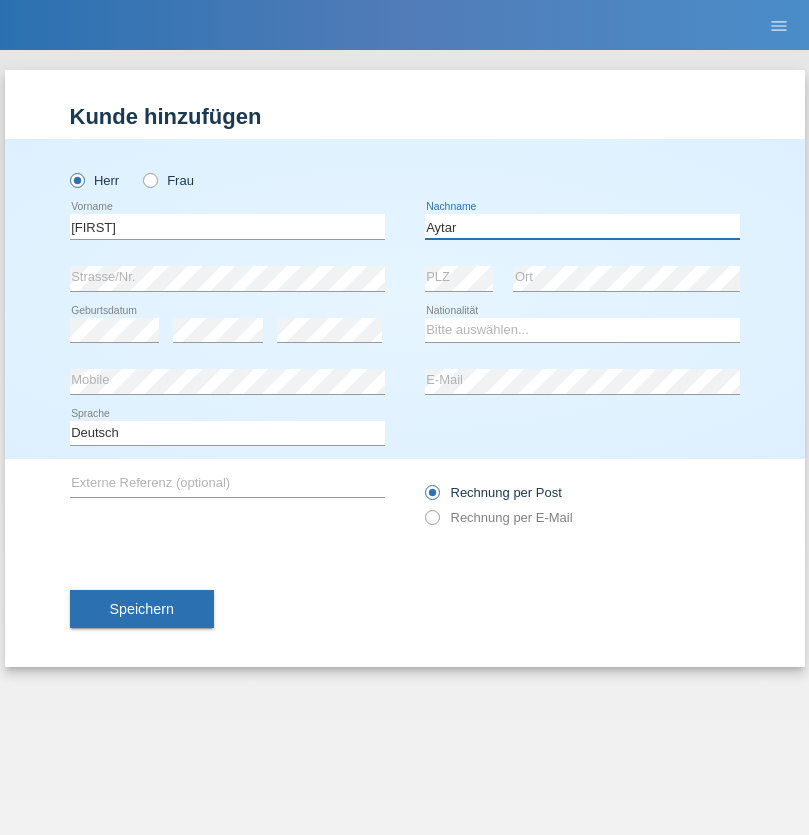type on "Aytar" 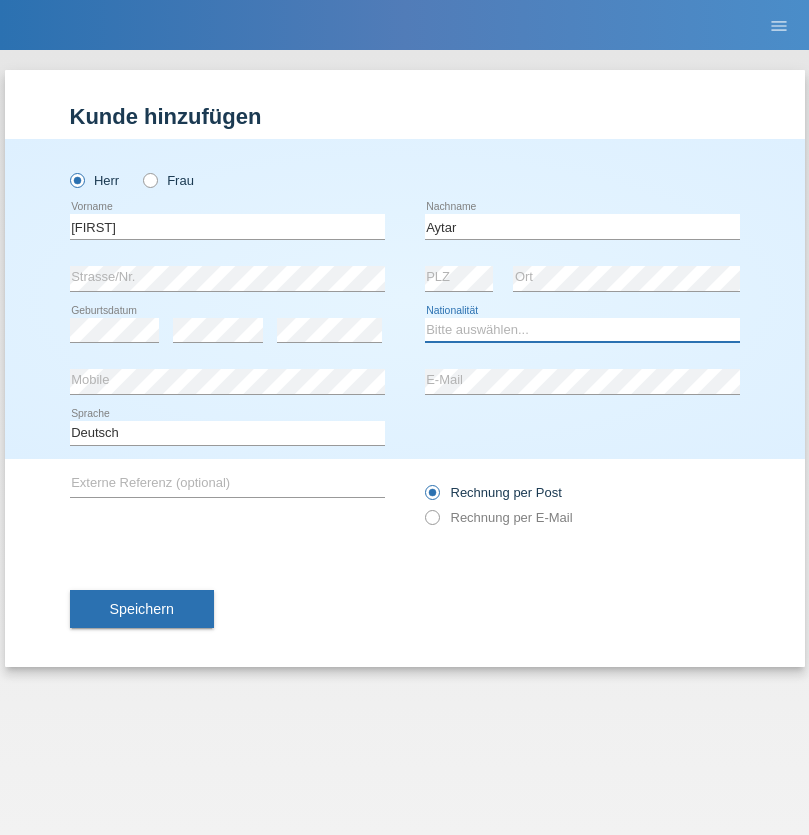 select on "CH" 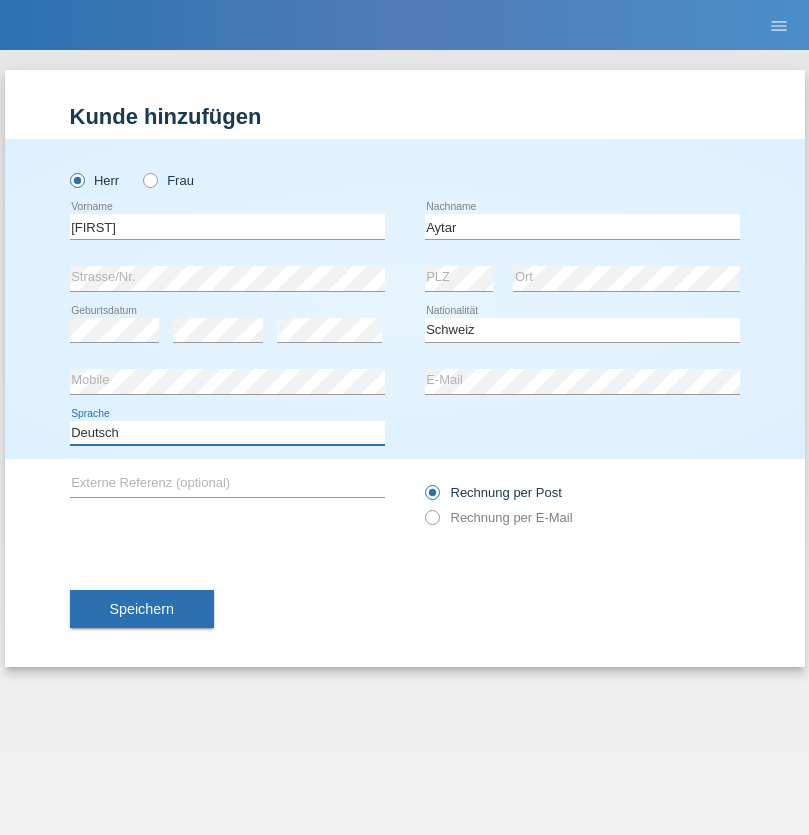 select on "en" 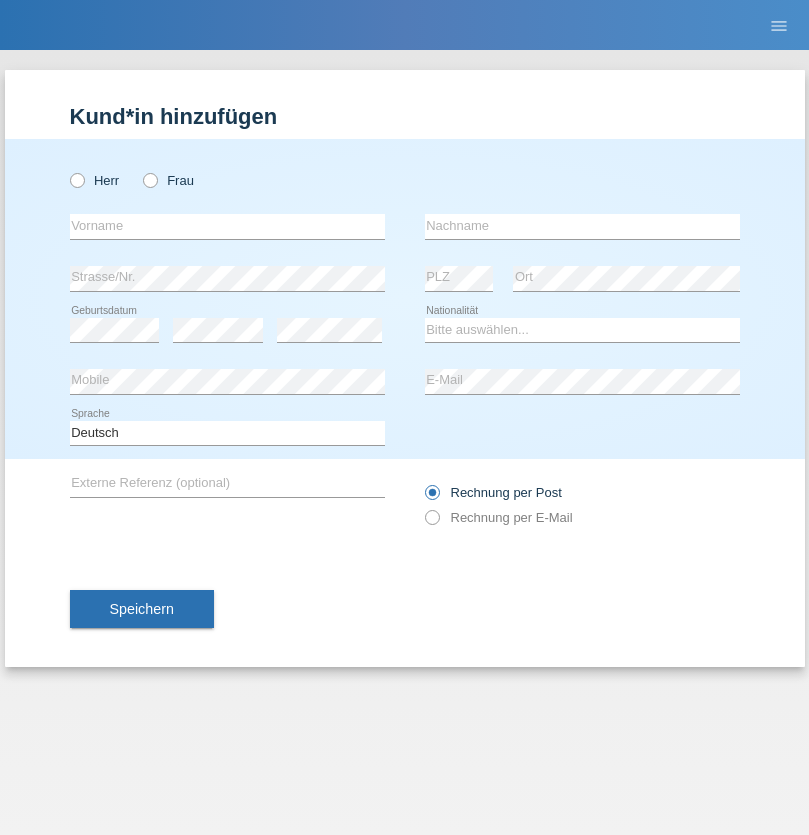 scroll, scrollTop: 0, scrollLeft: 0, axis: both 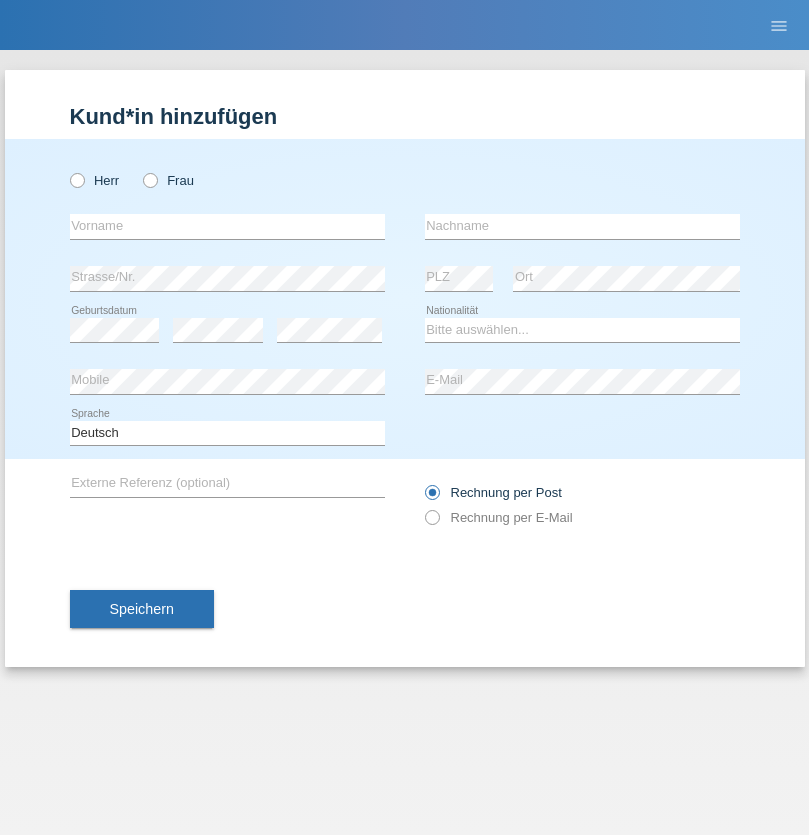radio on "true" 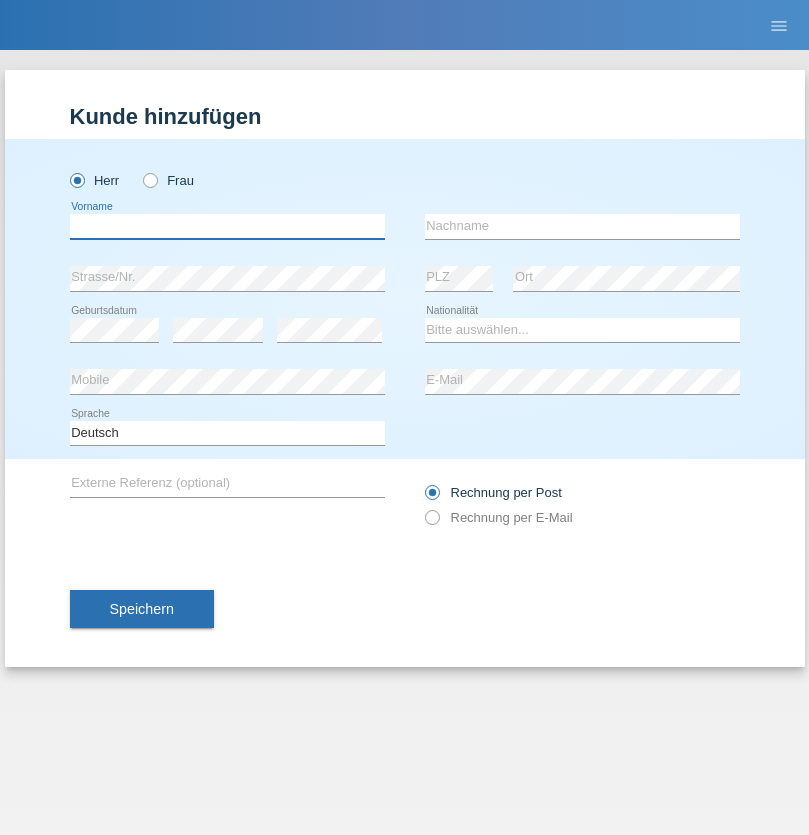 click at bounding box center [227, 226] 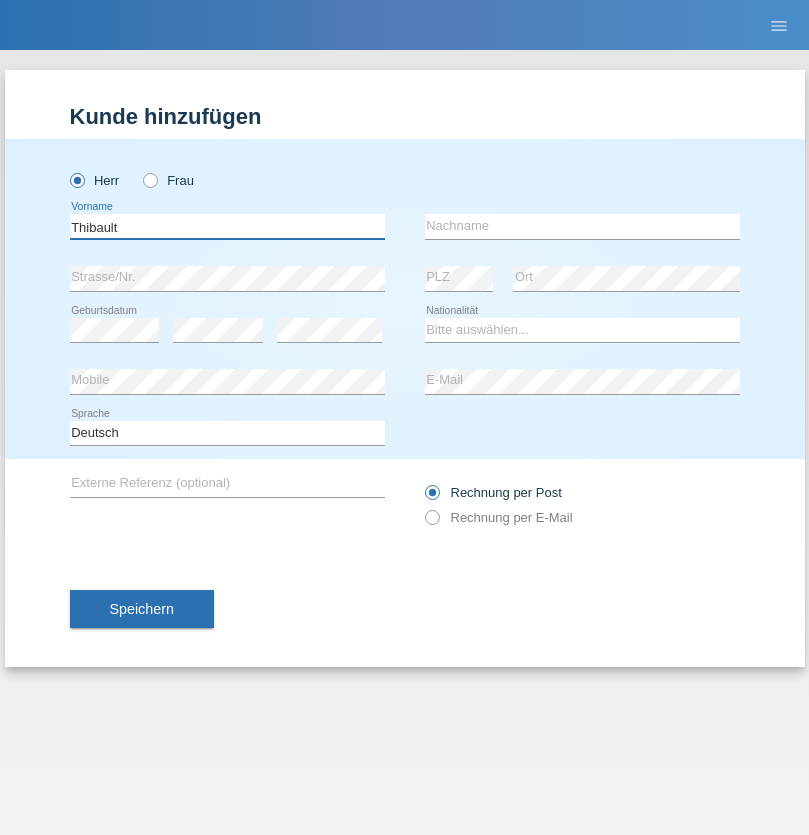 type on "Thibault" 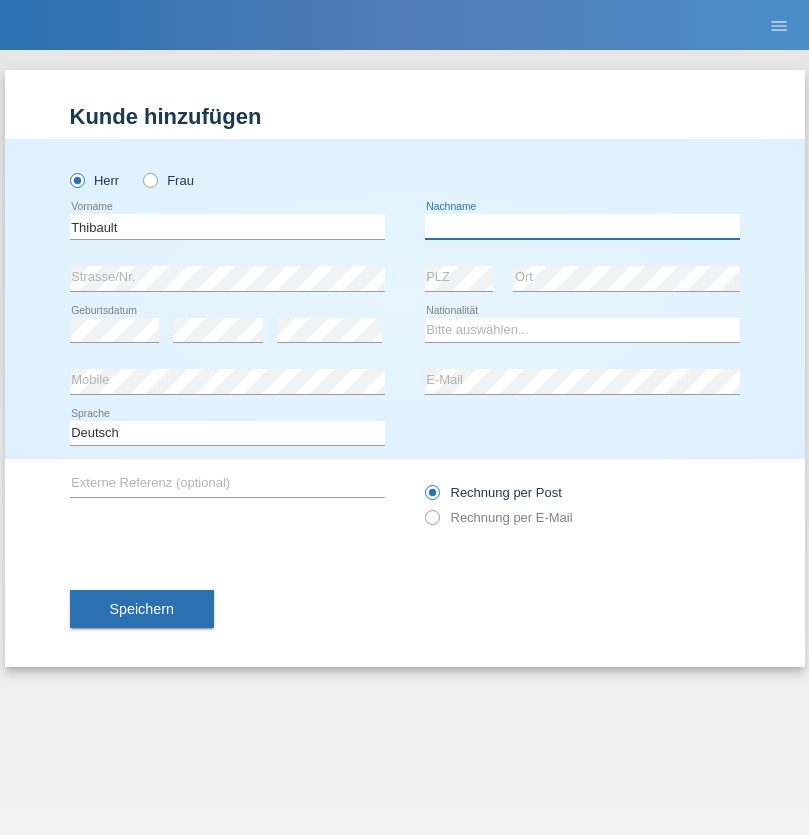 click at bounding box center [582, 226] 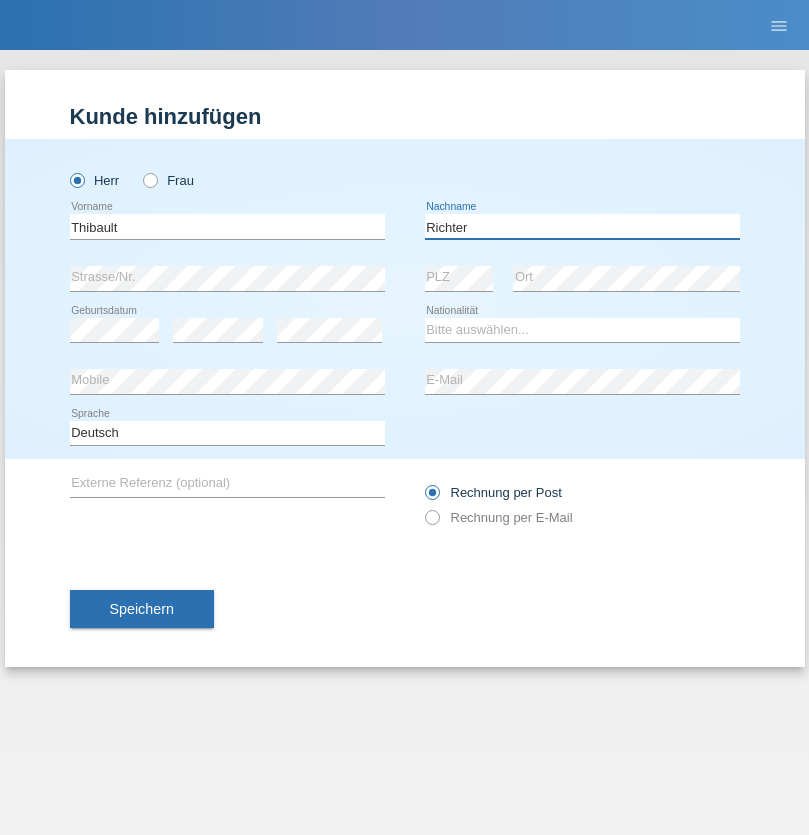 type on "Richter" 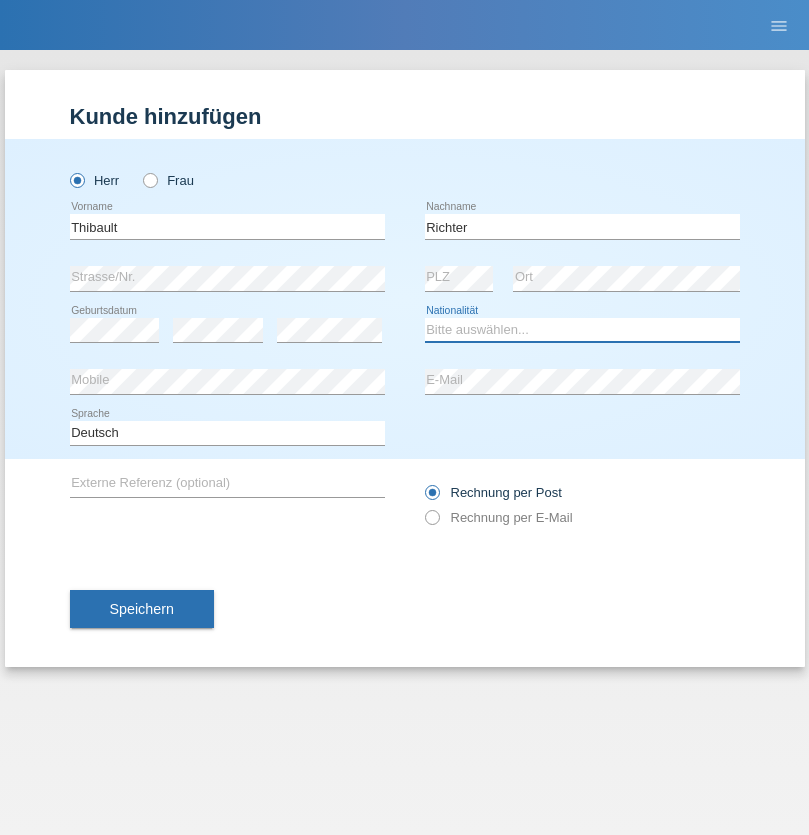 select on "CH" 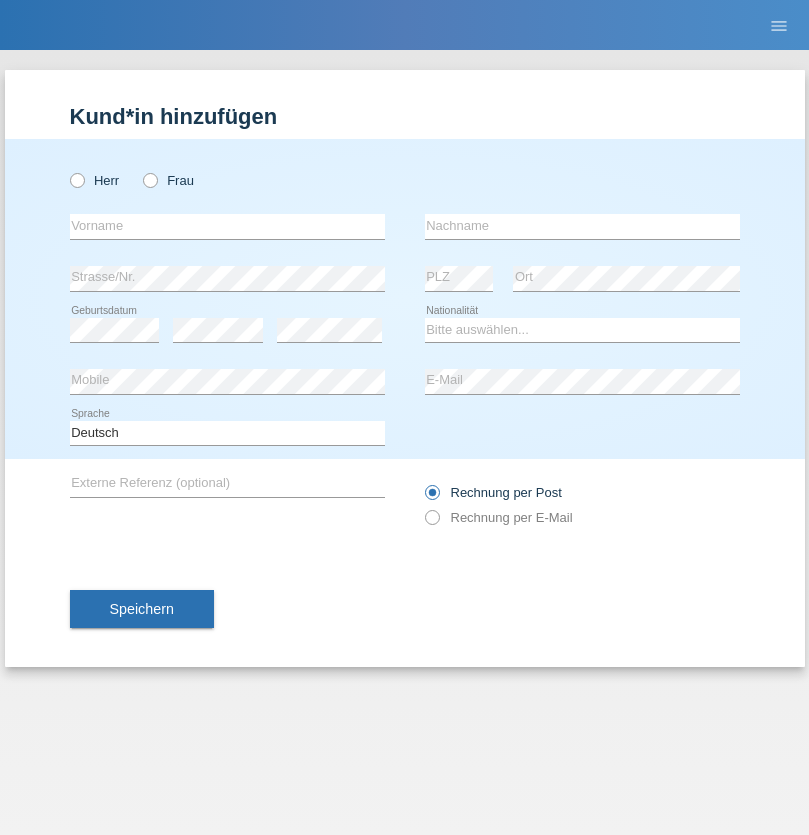 scroll, scrollTop: 0, scrollLeft: 0, axis: both 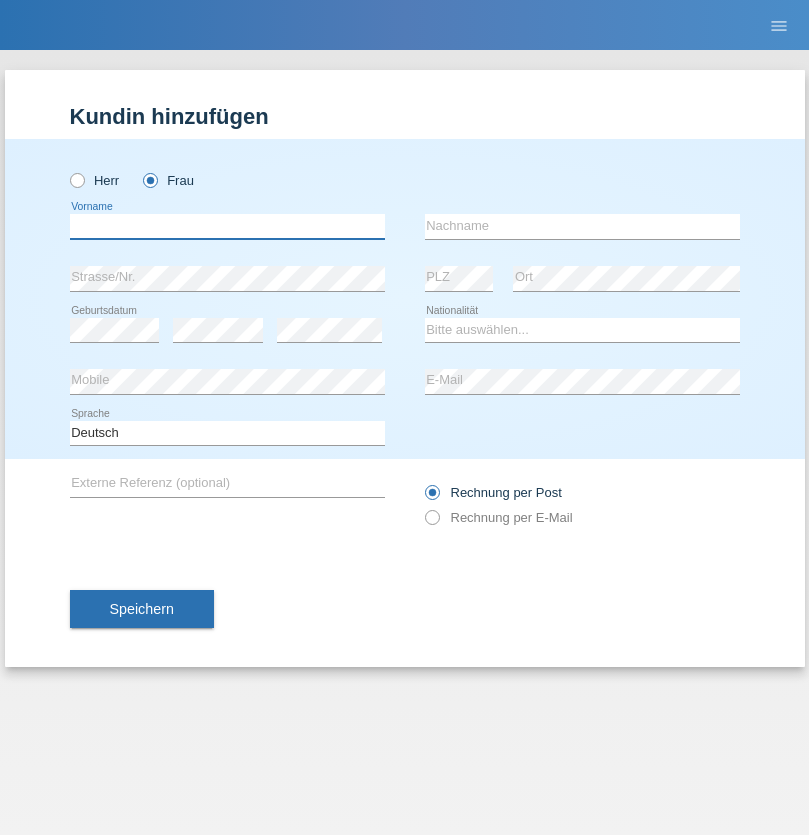 click at bounding box center (227, 226) 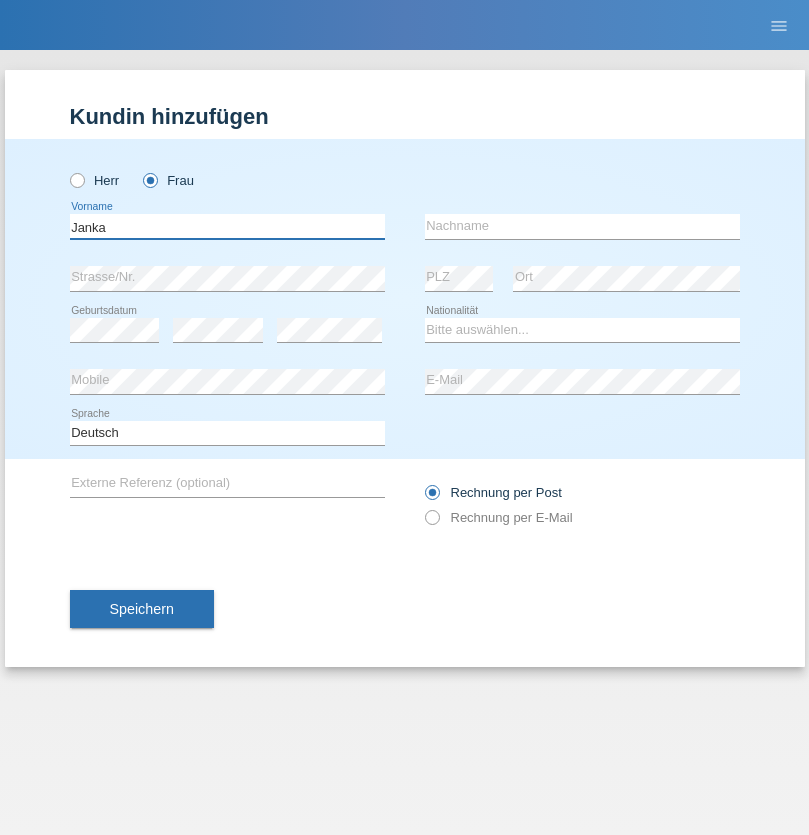 type on "Janka" 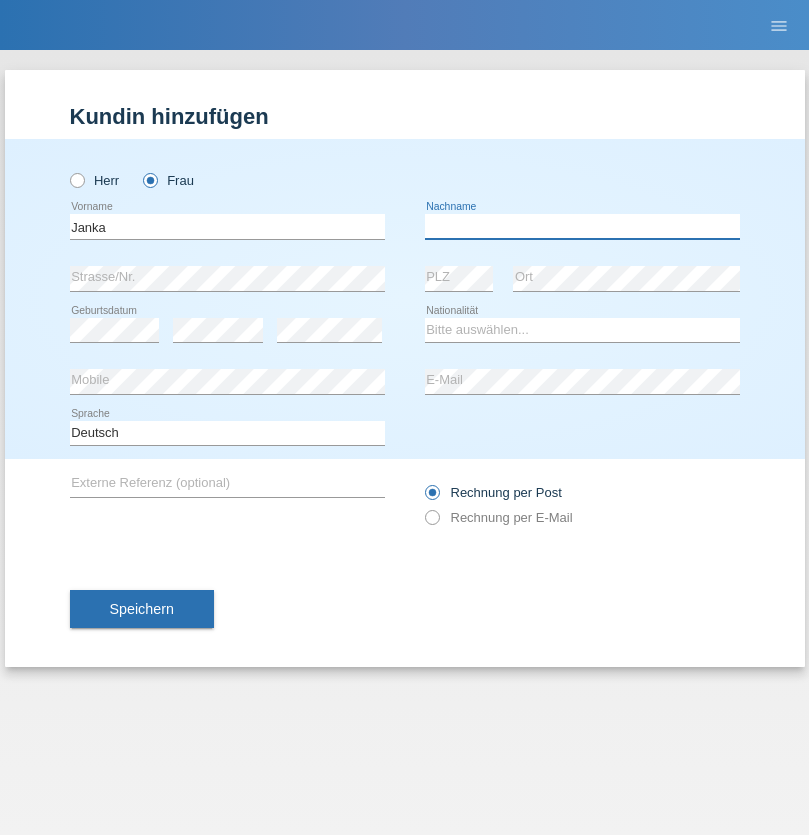 click at bounding box center [582, 226] 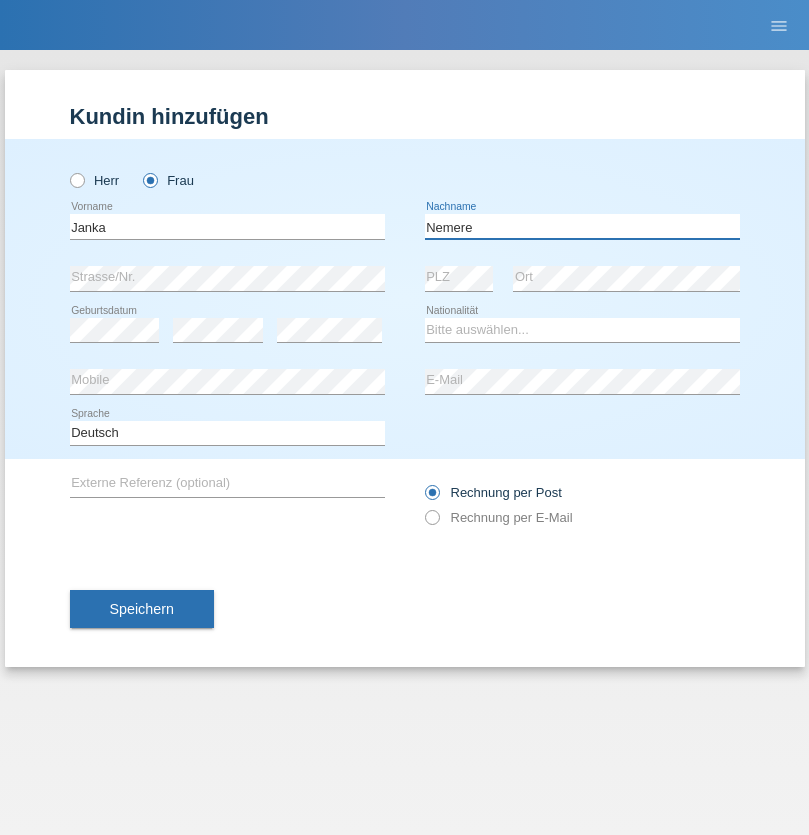 type on "Nemere" 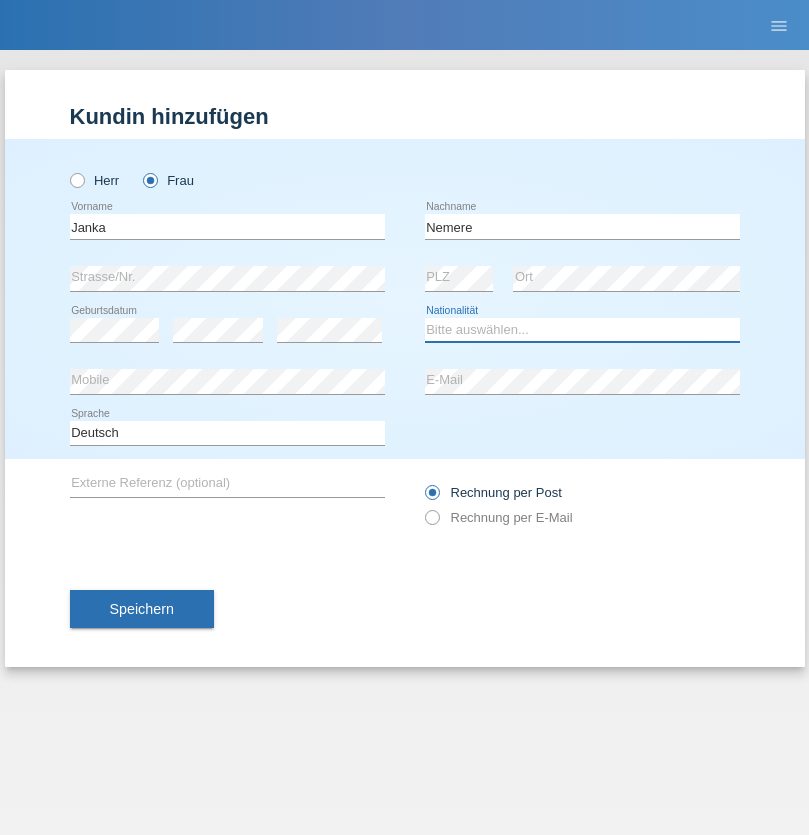 select on "HU" 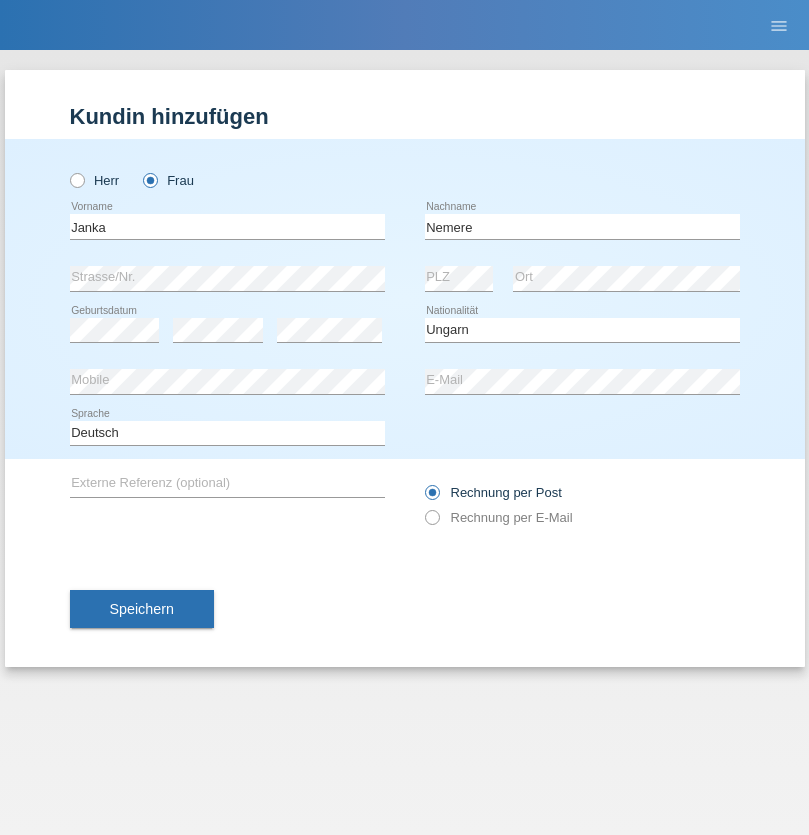 select on "C" 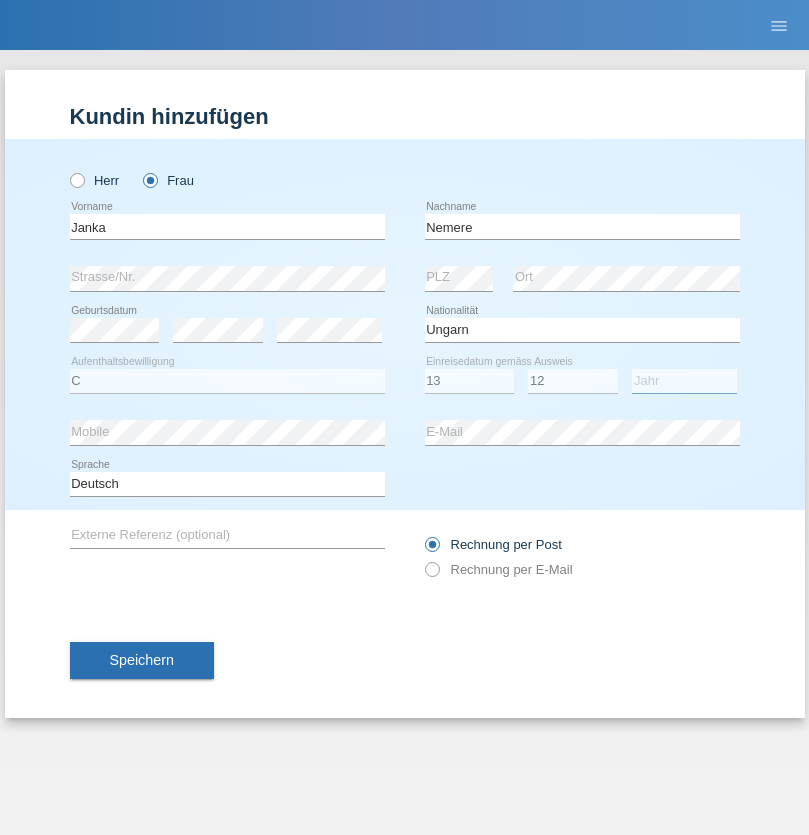select on "2021" 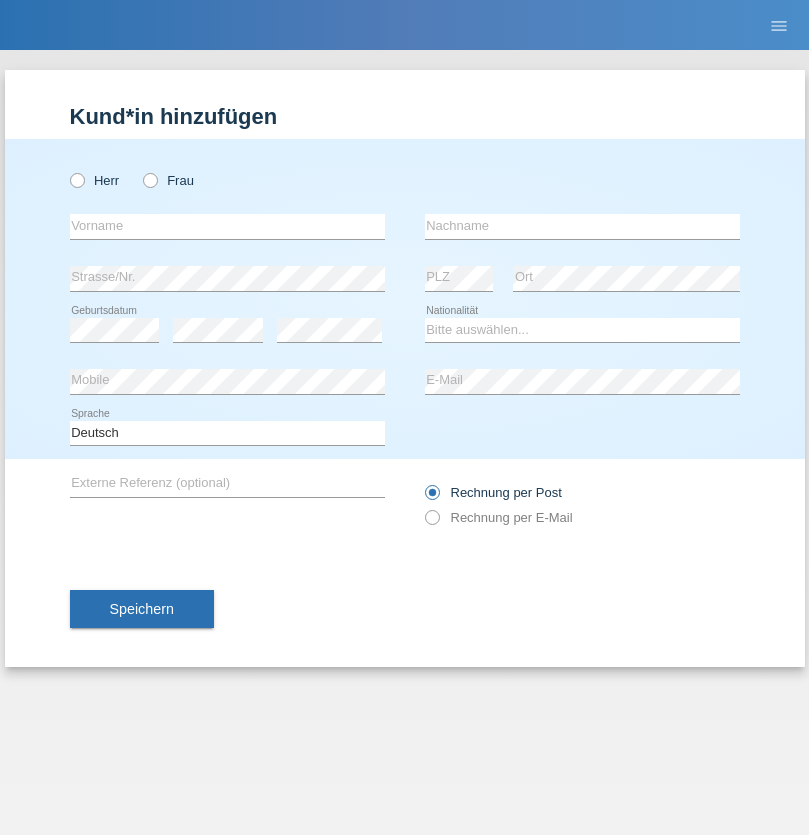 scroll, scrollTop: 0, scrollLeft: 0, axis: both 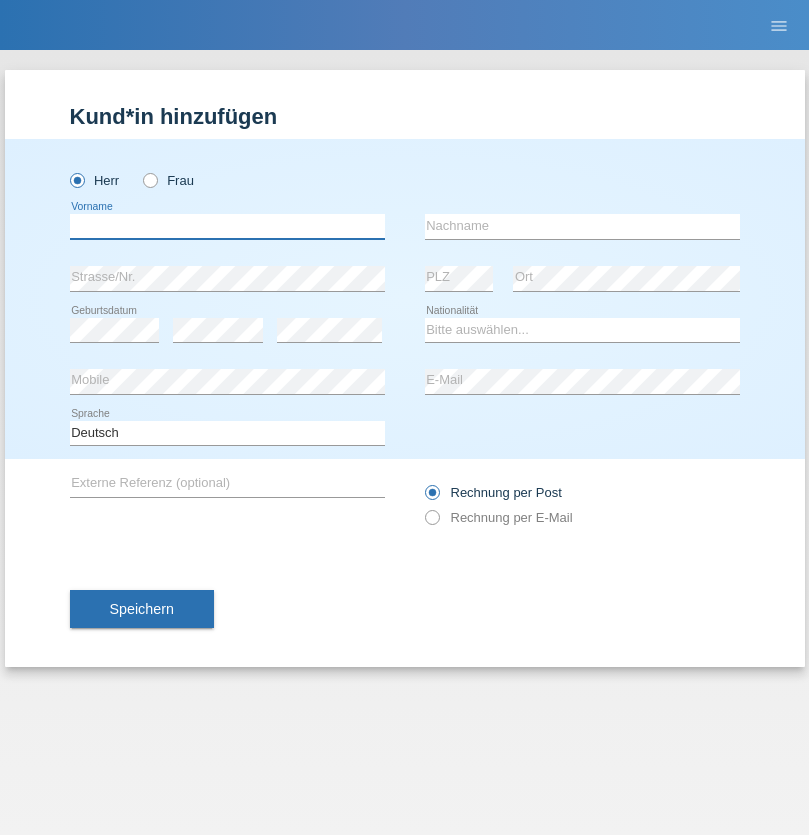 click at bounding box center [227, 226] 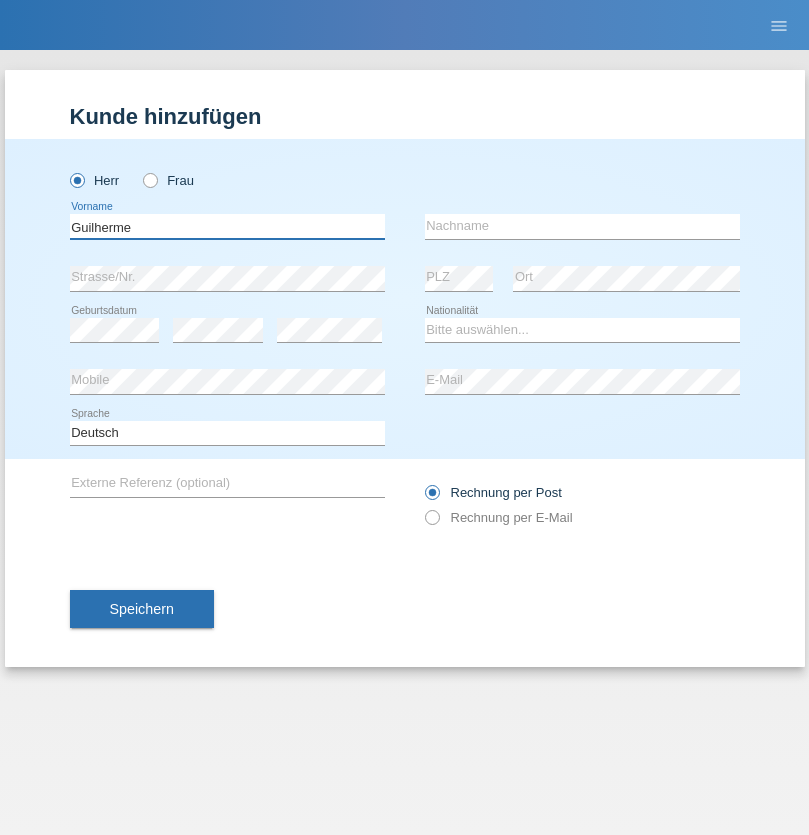 type on "Guilherme" 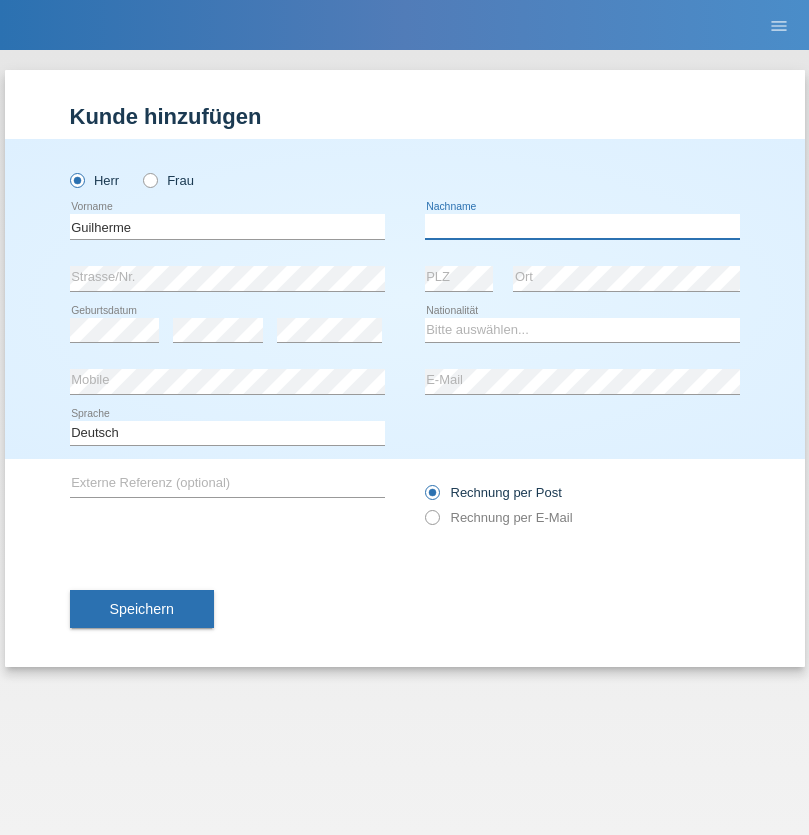 click at bounding box center [582, 226] 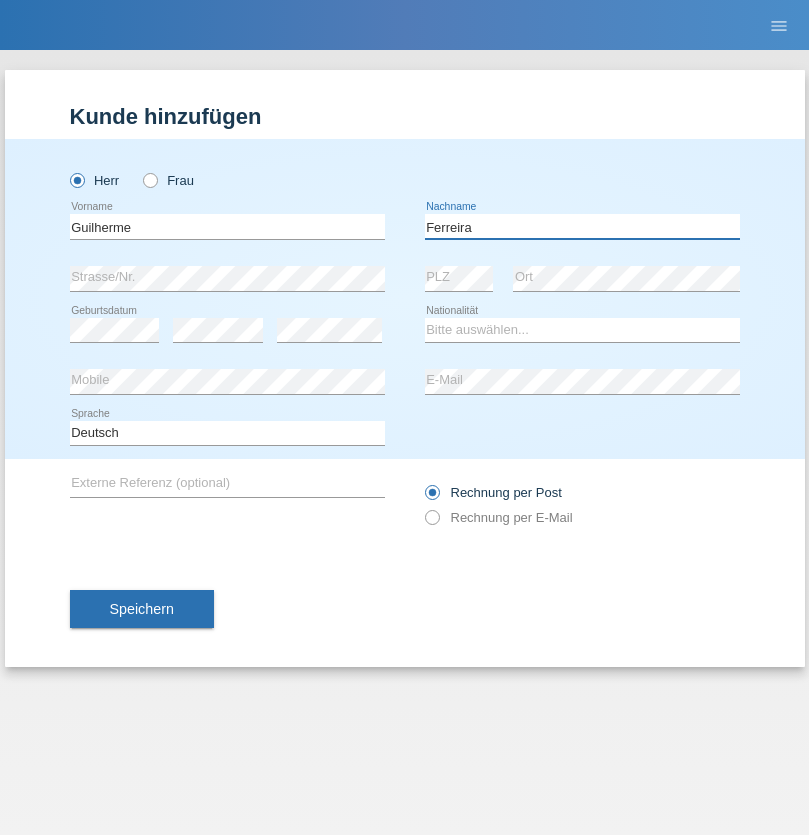 type on "Ferreira" 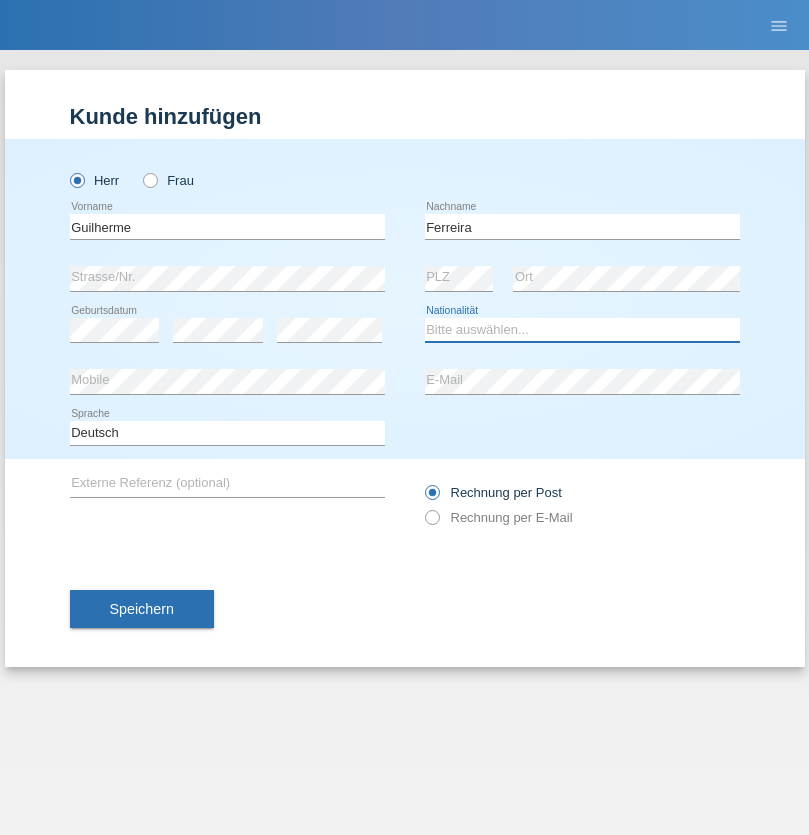 select on "PT" 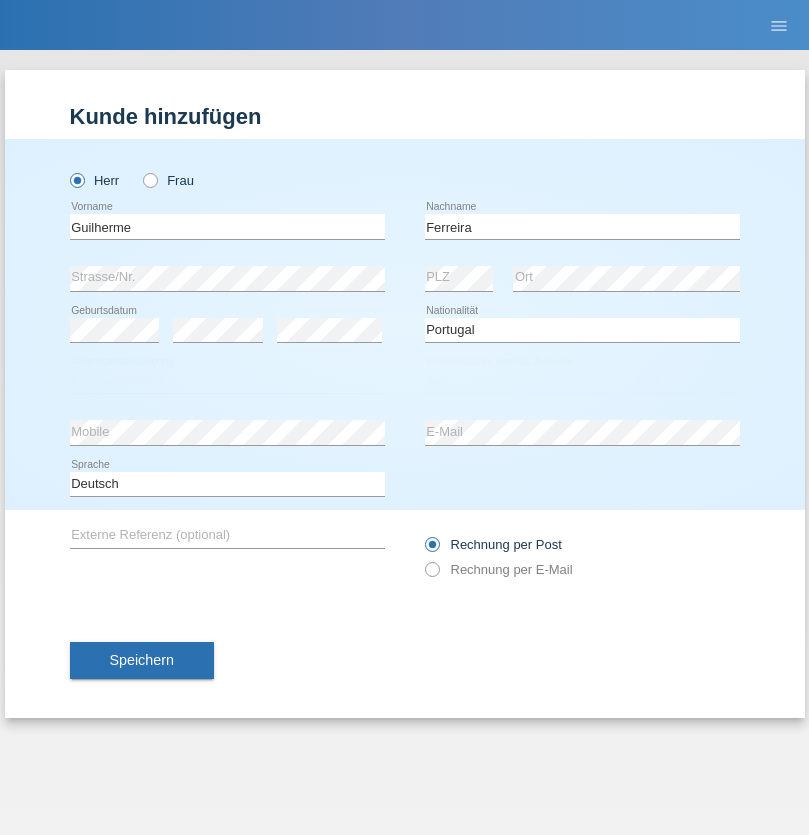 select on "C" 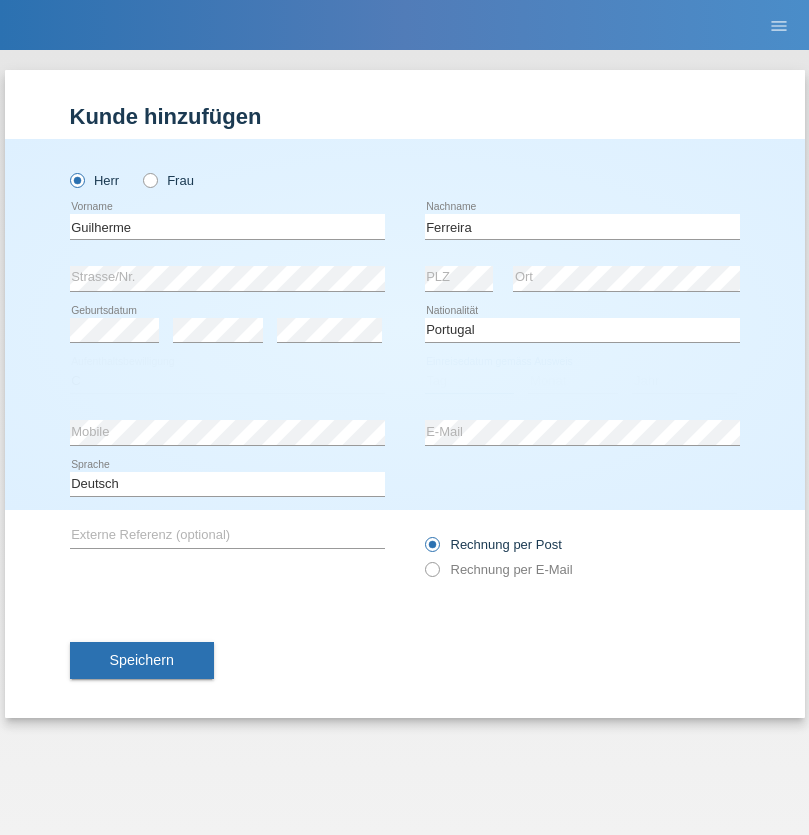 select on "04" 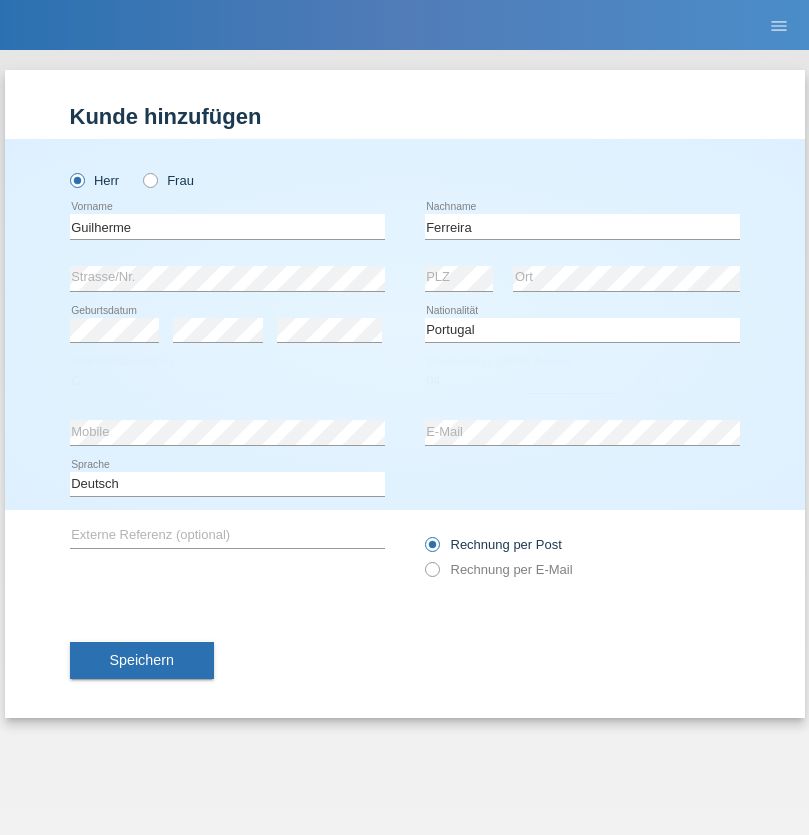 select on "09" 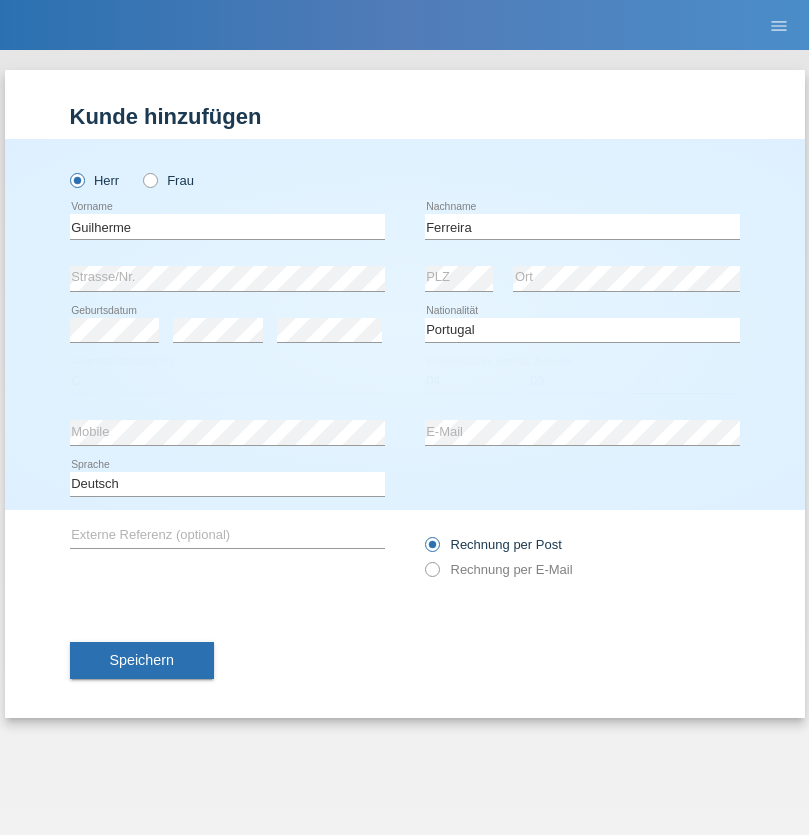 select on "2021" 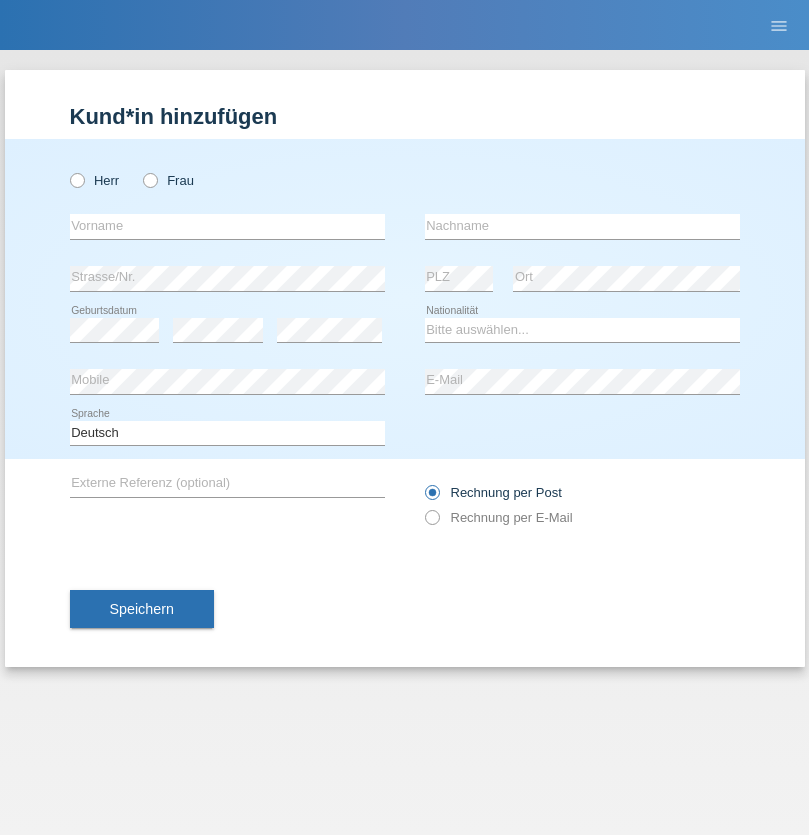 scroll, scrollTop: 0, scrollLeft: 0, axis: both 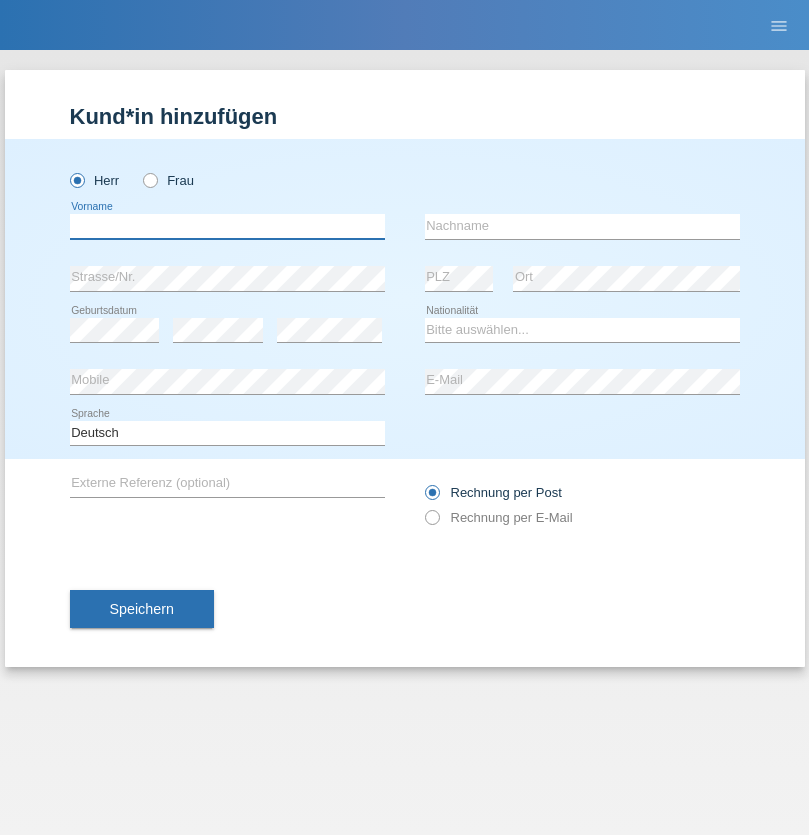 click at bounding box center (227, 226) 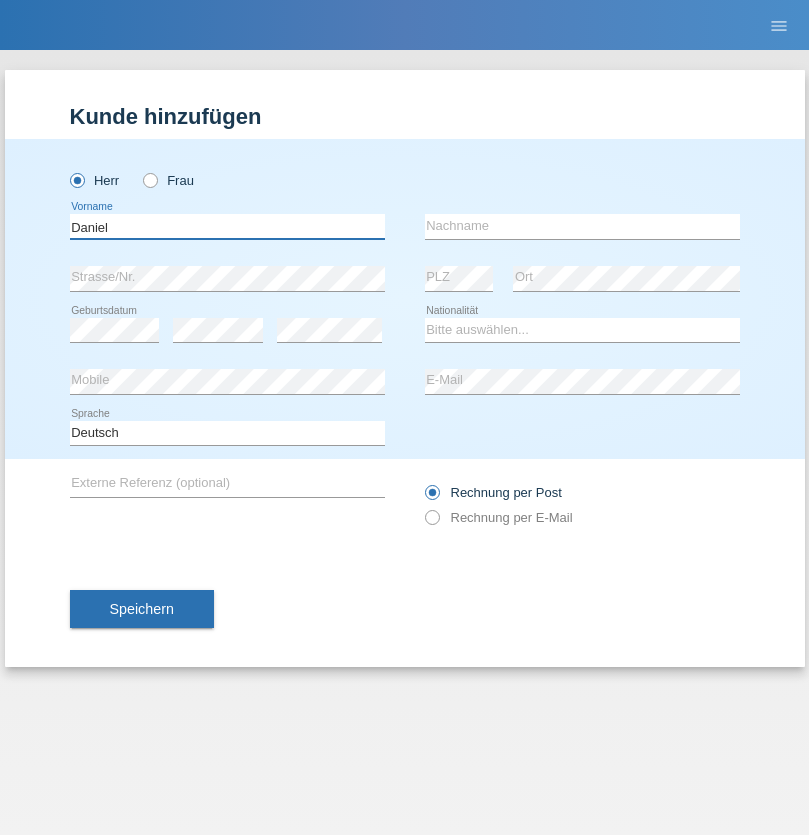 type on "Daniel" 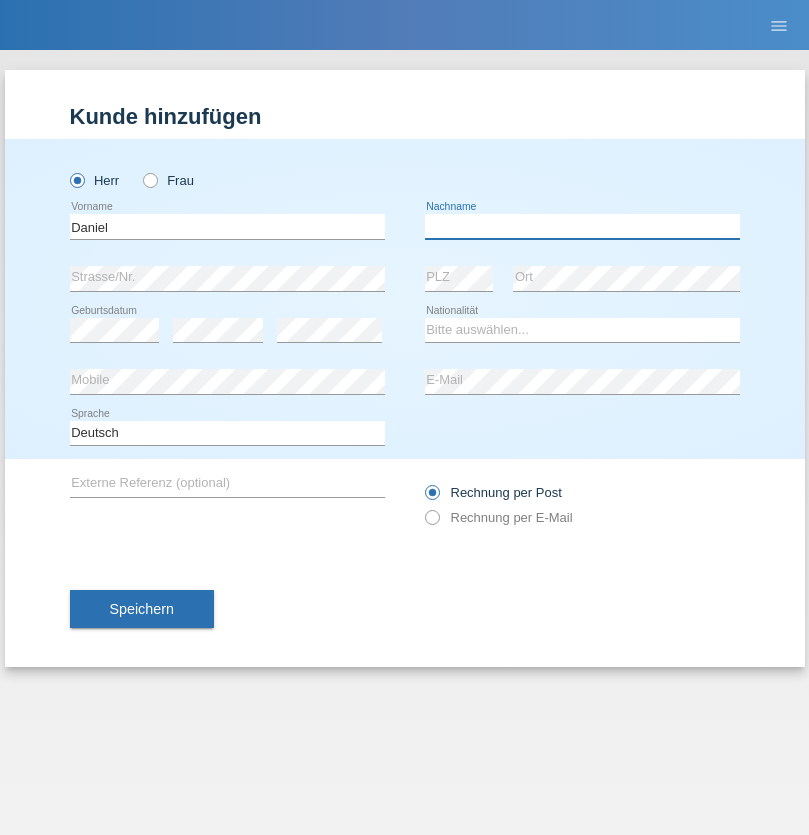 click at bounding box center (582, 226) 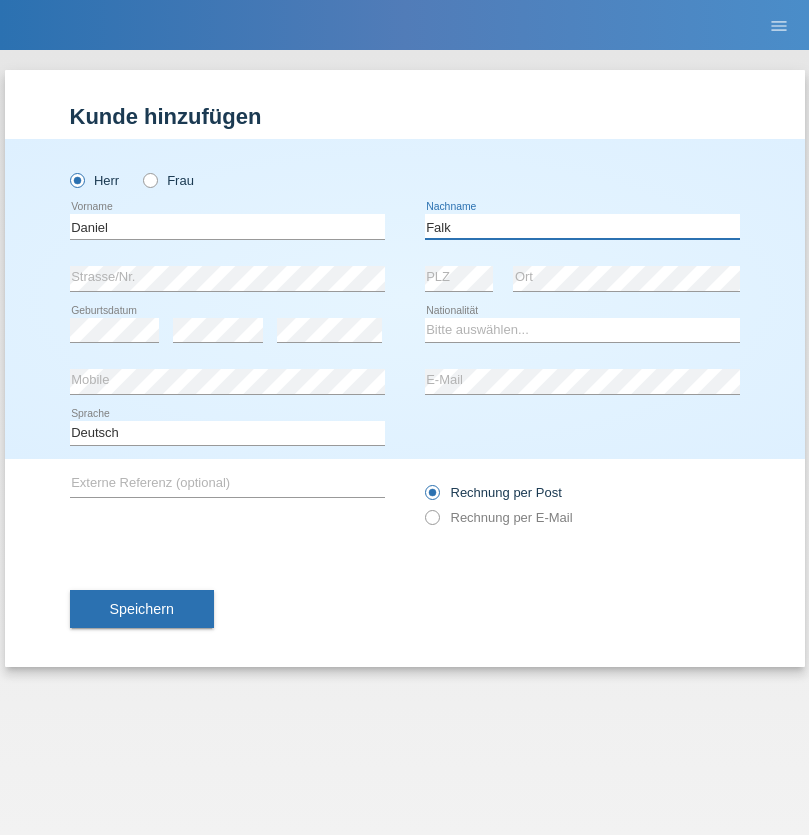 type on "Falk" 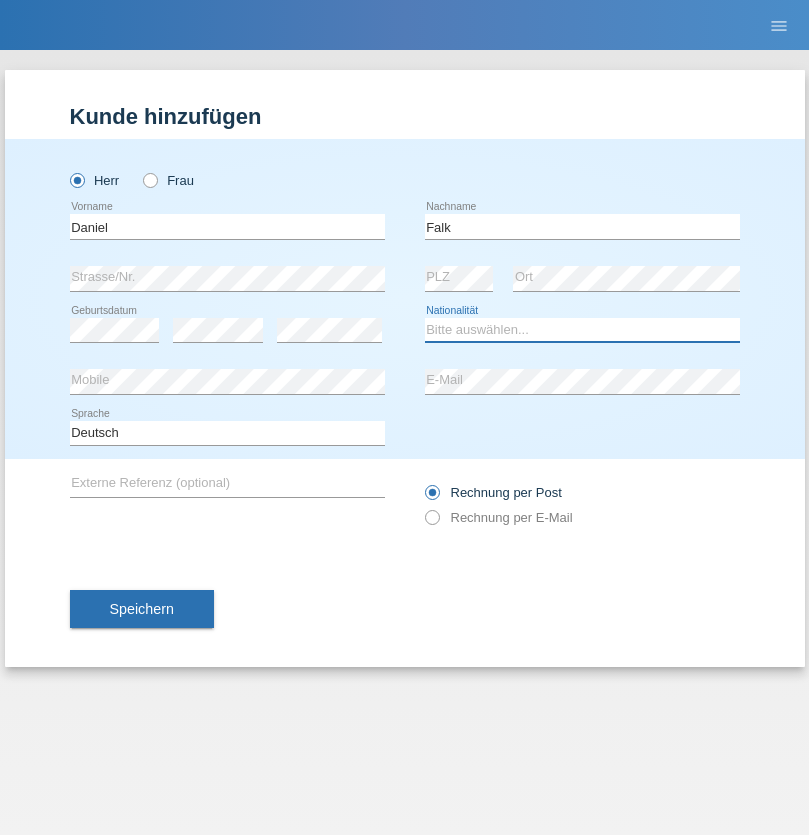 select on "CH" 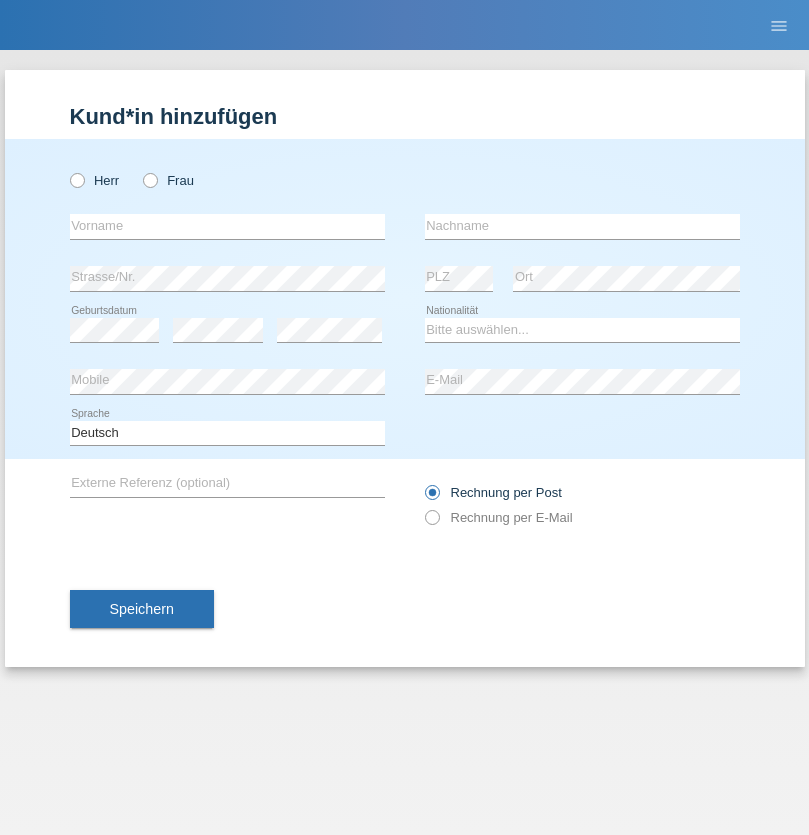 scroll, scrollTop: 0, scrollLeft: 0, axis: both 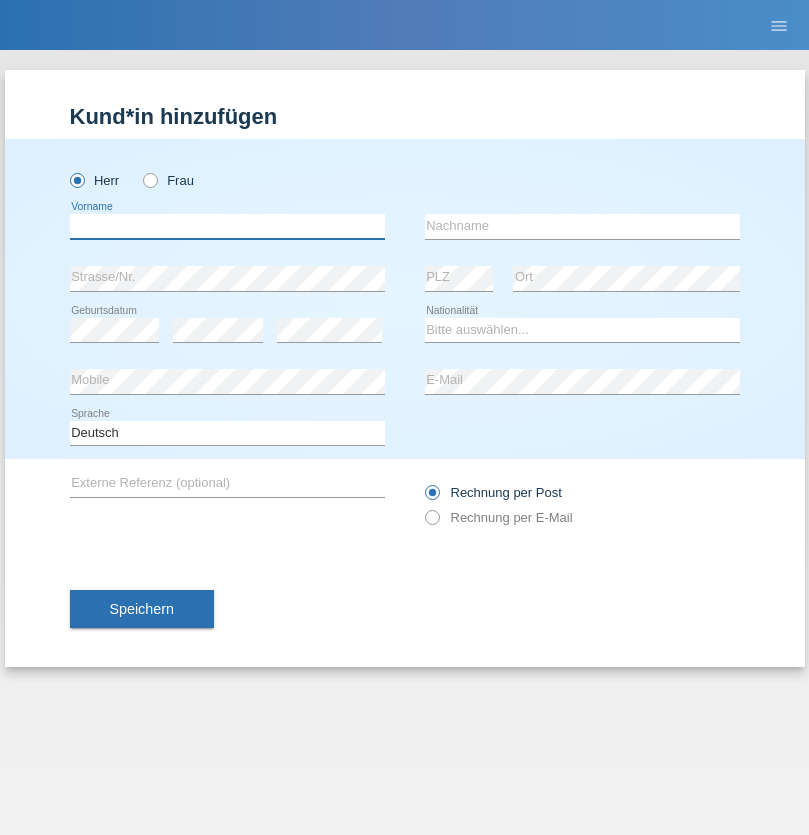 click at bounding box center (227, 226) 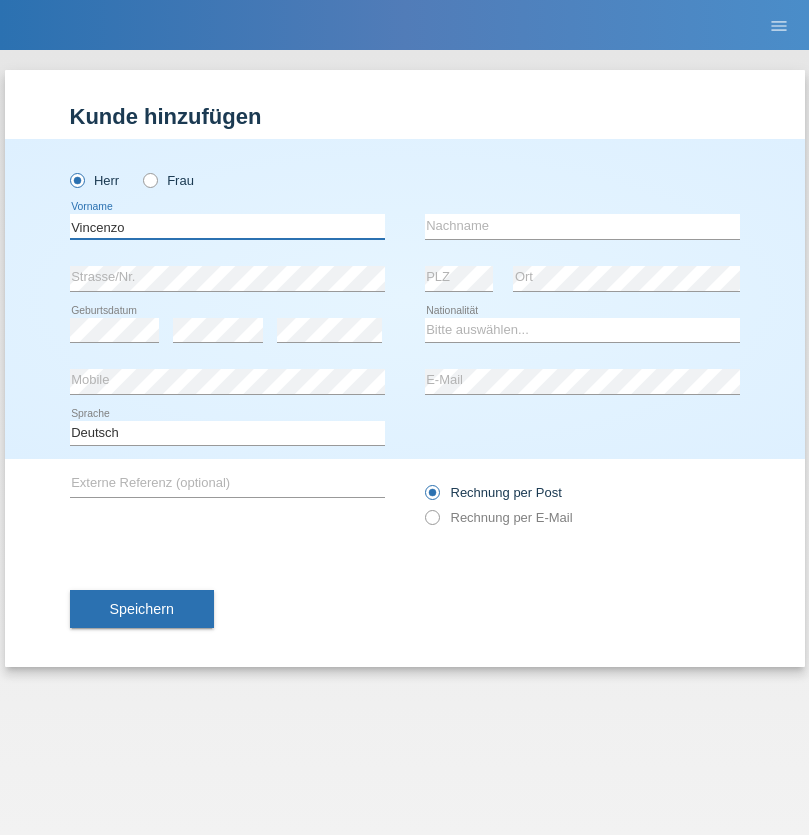 type on "Vincenzo" 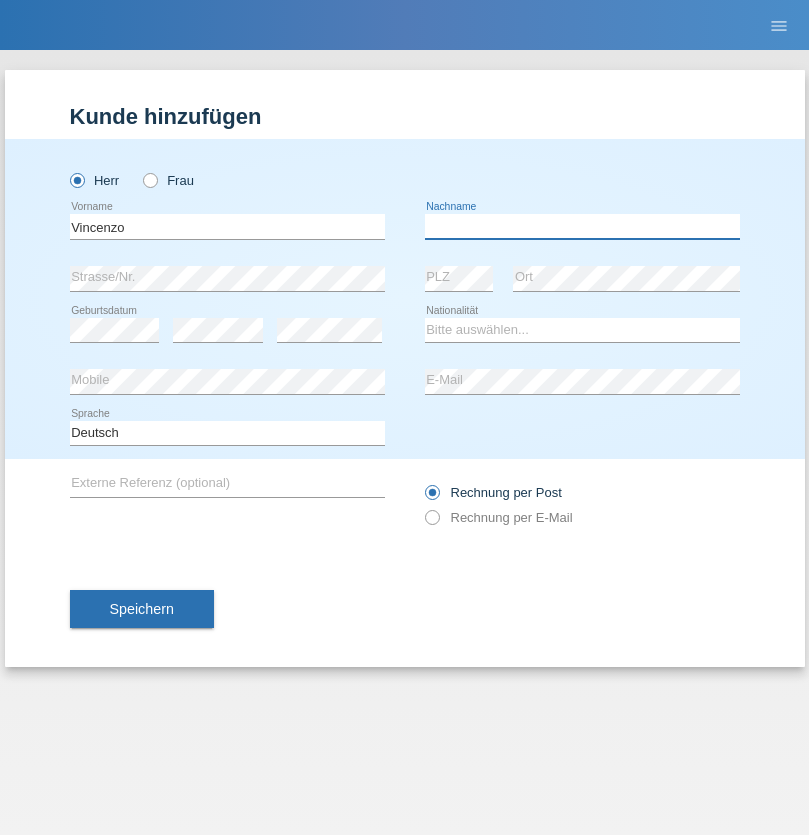 click at bounding box center (582, 226) 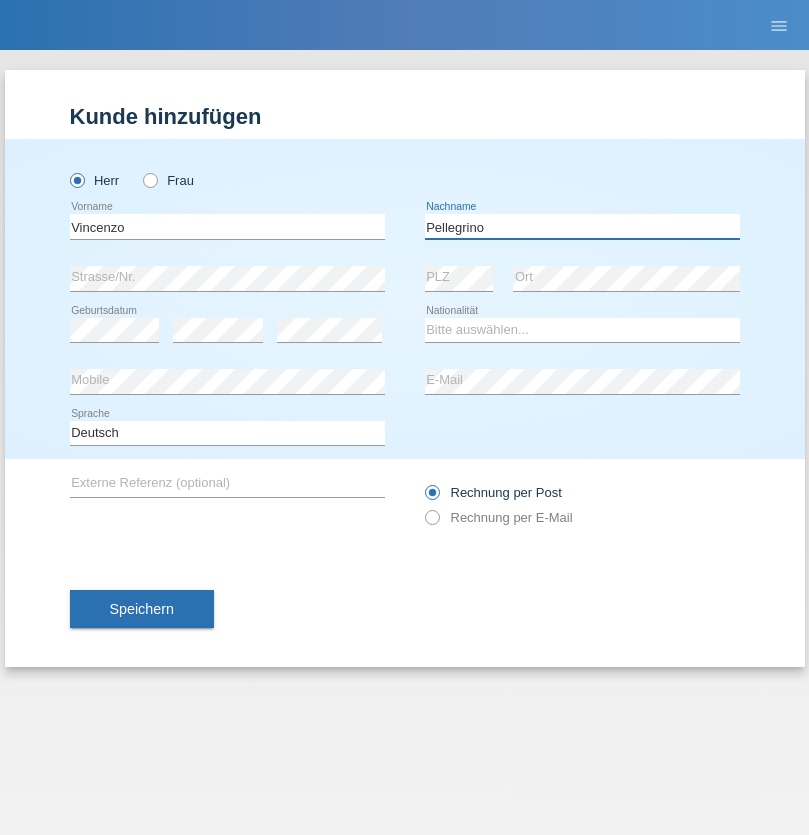 type on "Pellegrino" 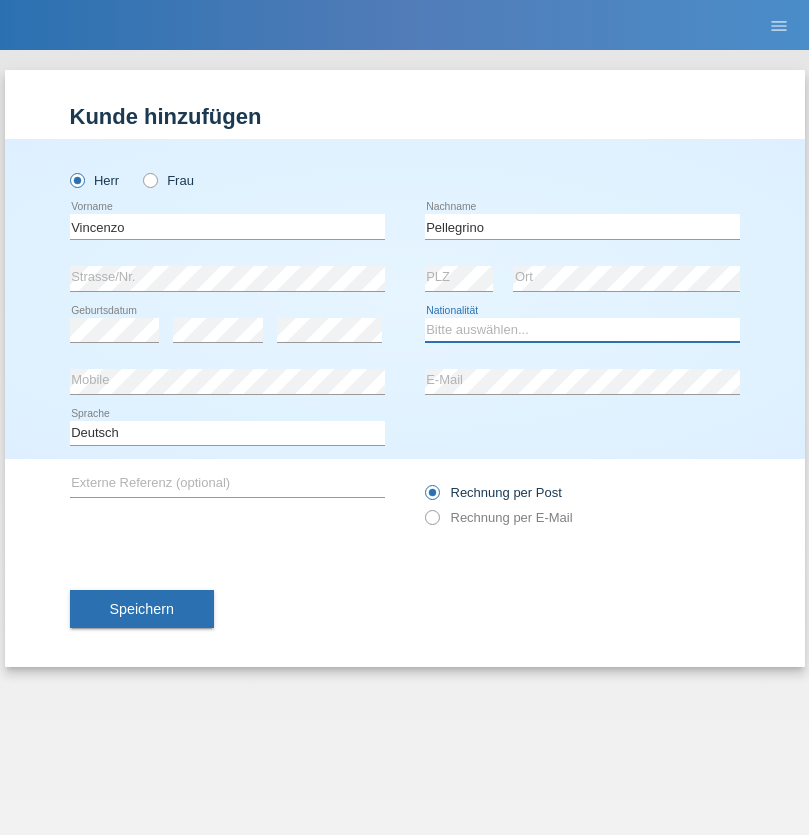 select on "IT" 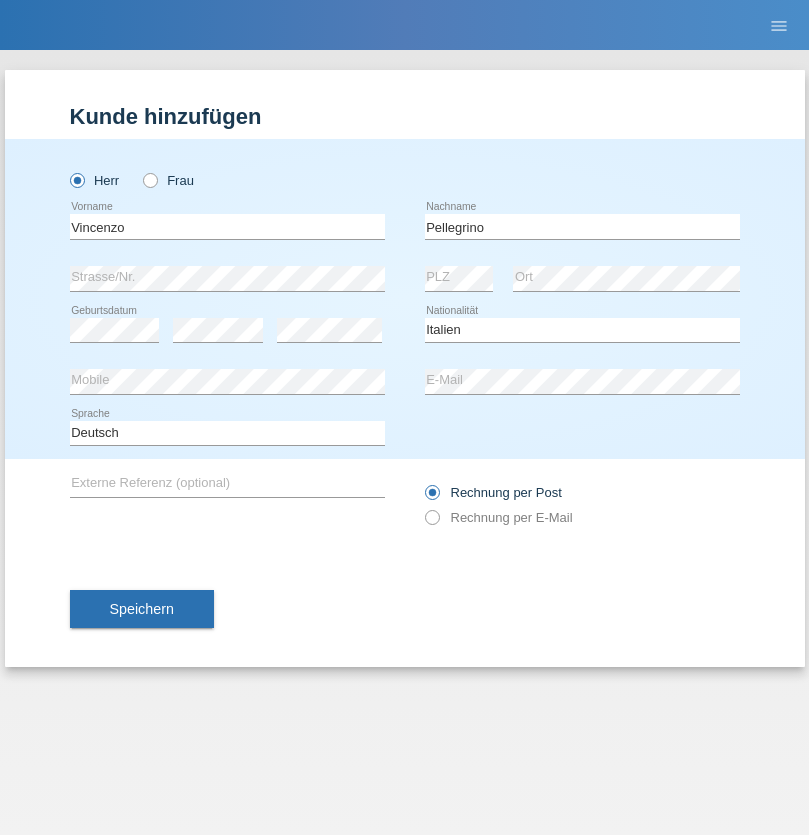 select on "C" 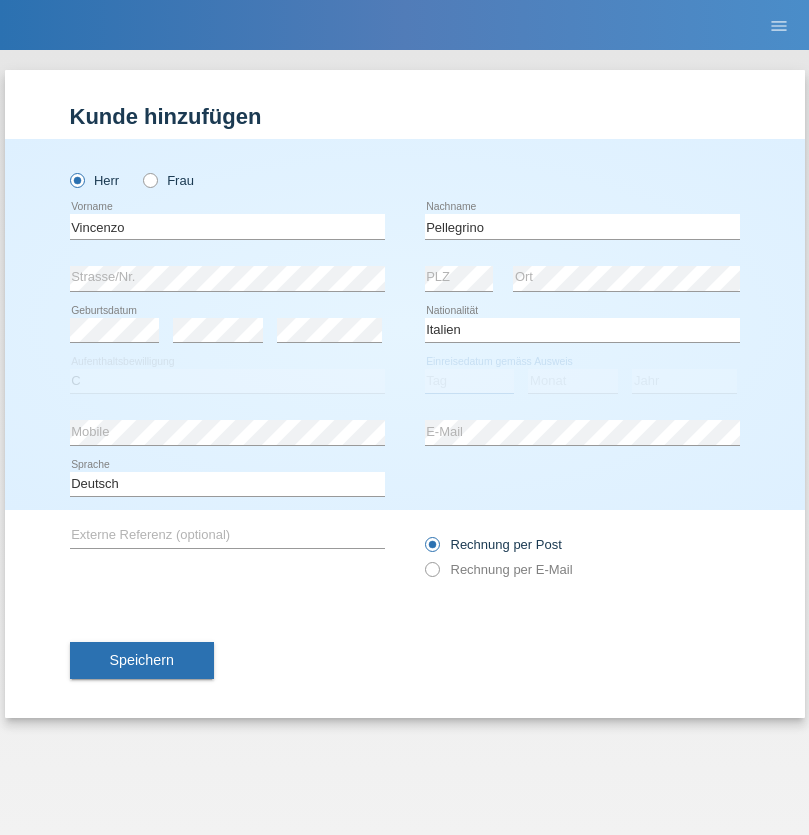 select on "07" 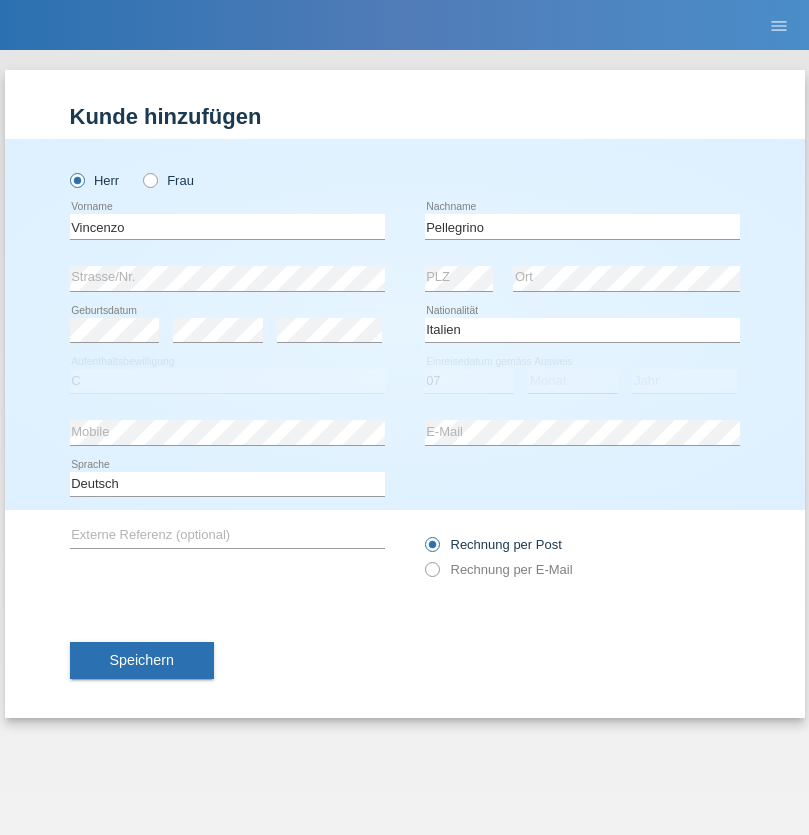 select on "07" 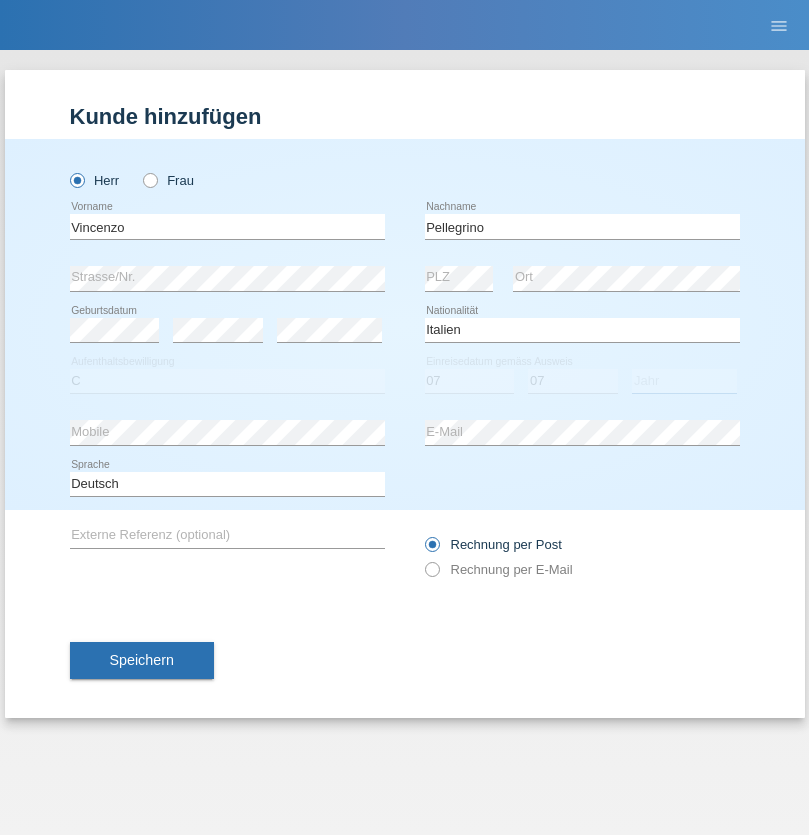 select on "2021" 